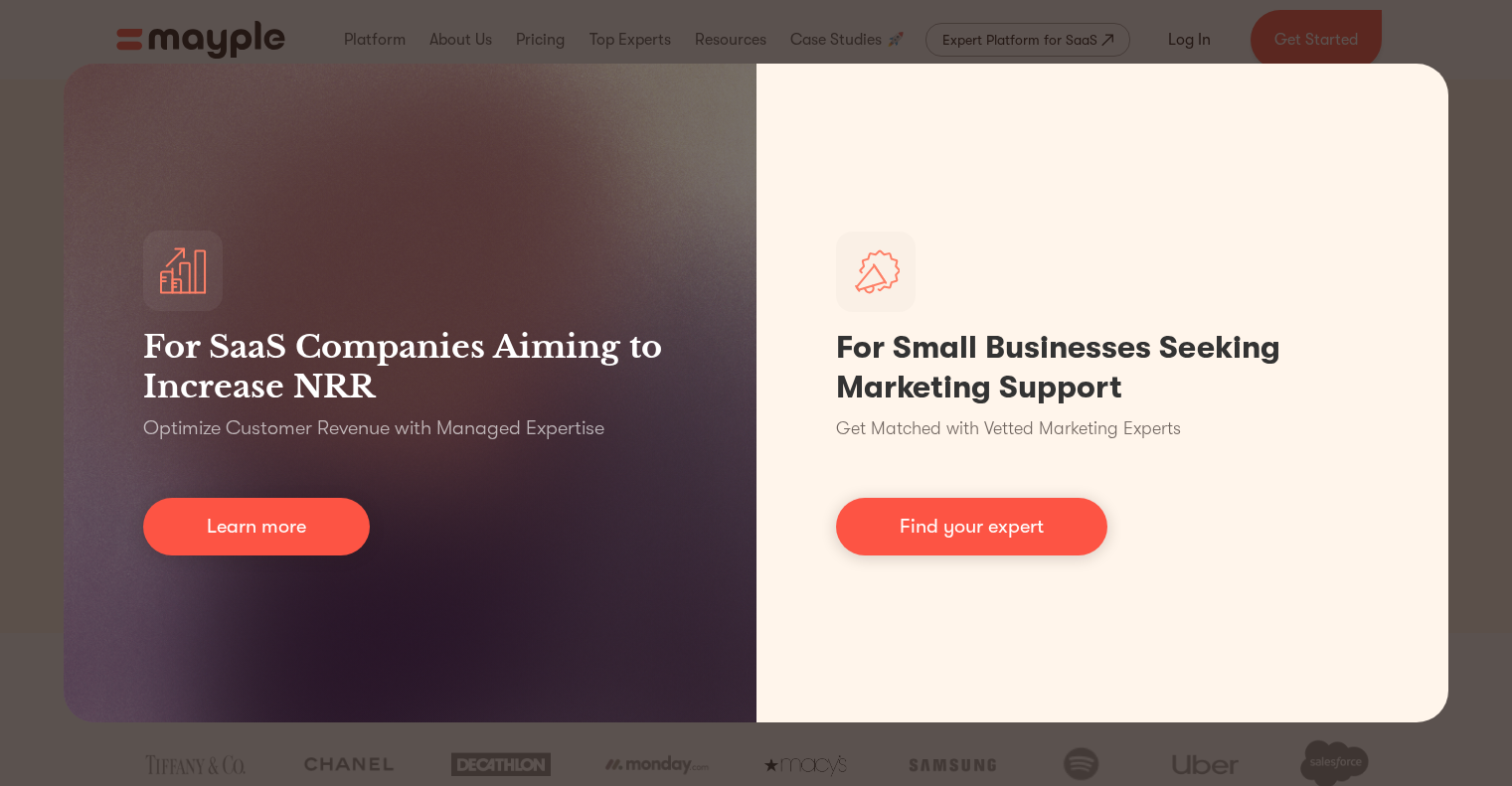 scroll, scrollTop: 0, scrollLeft: 0, axis: both 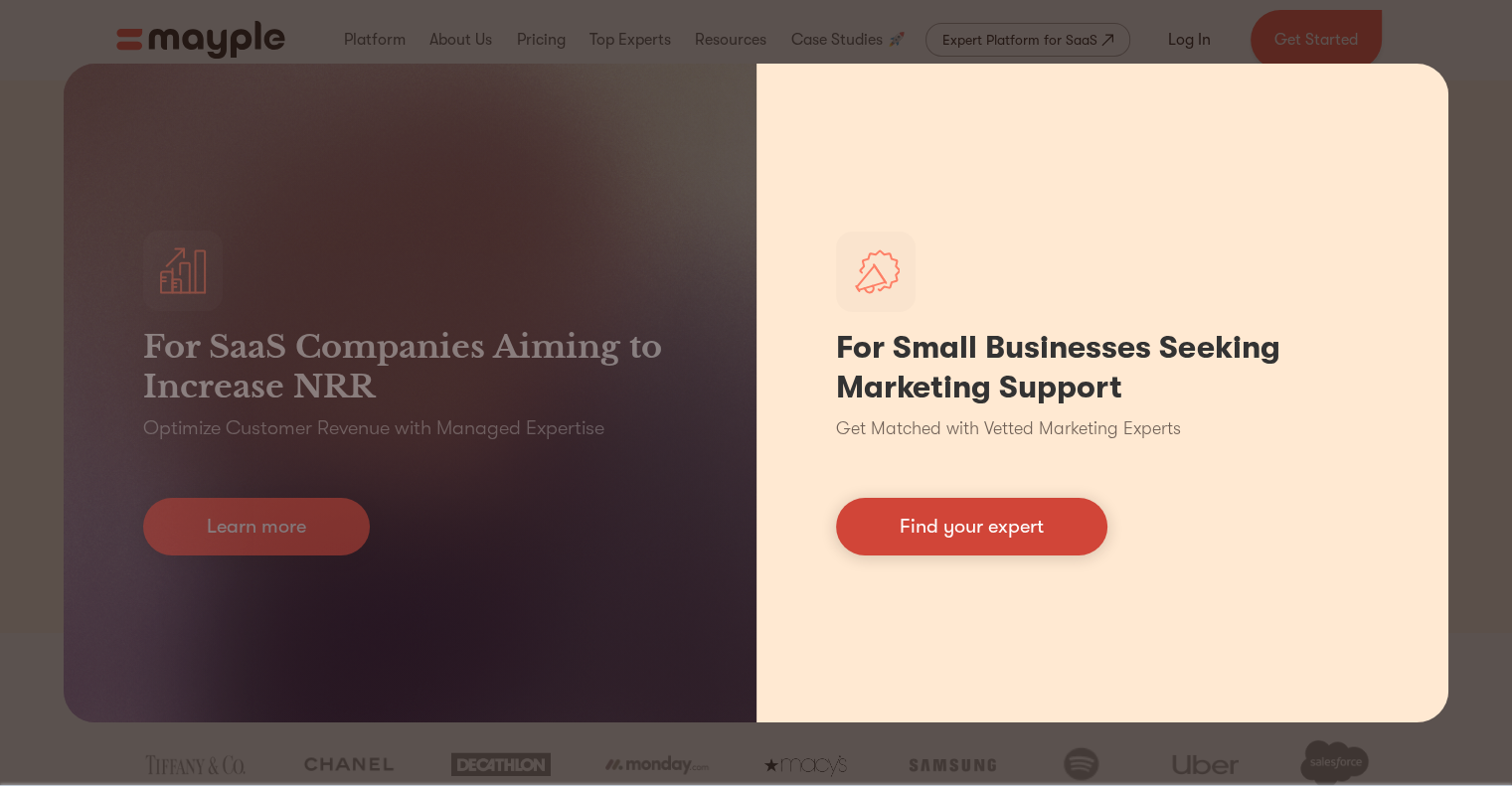 click on "Find your expert" at bounding box center (971, 527) 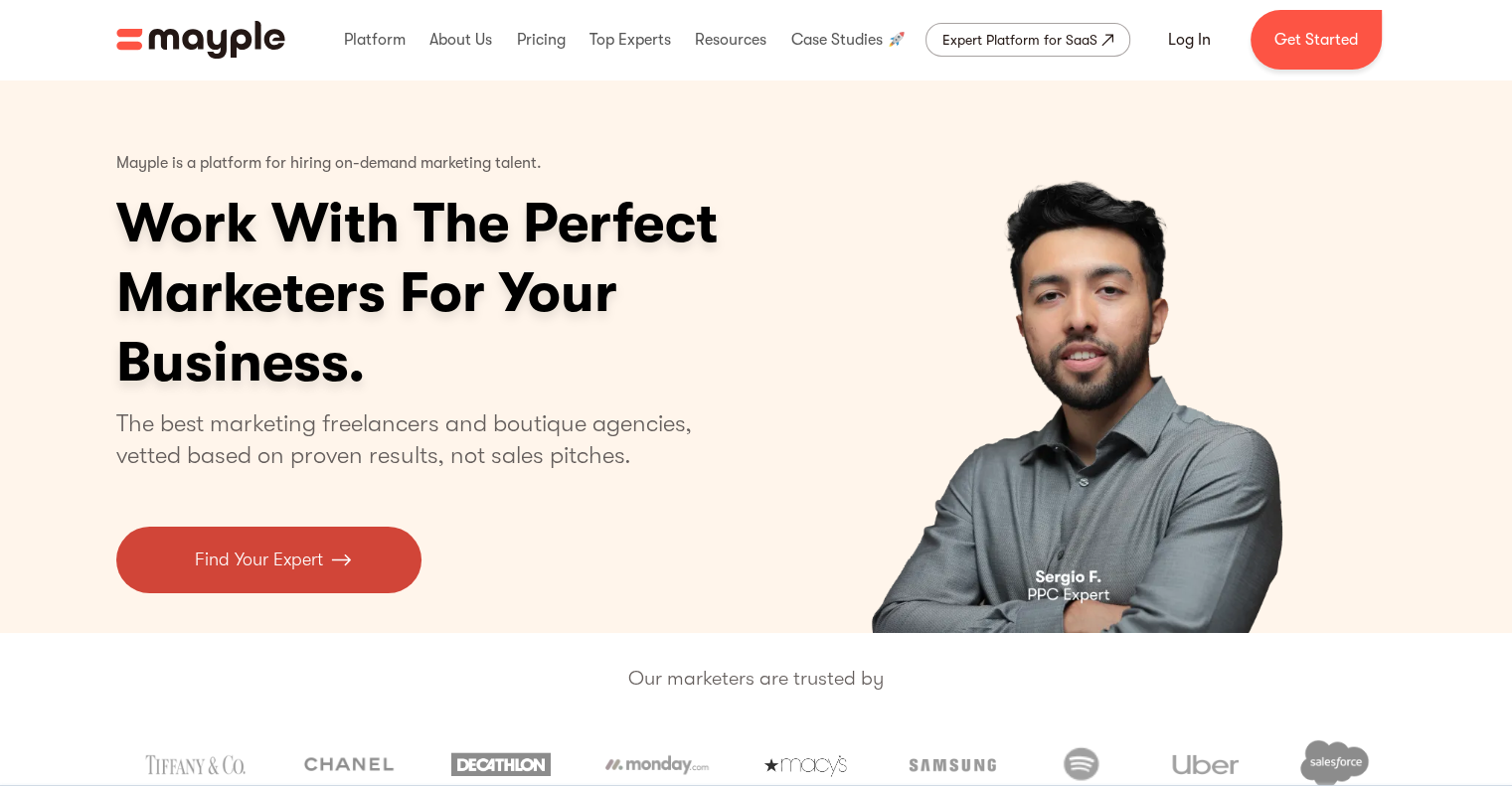 click on "Find Your Expert" at bounding box center (258, 559) 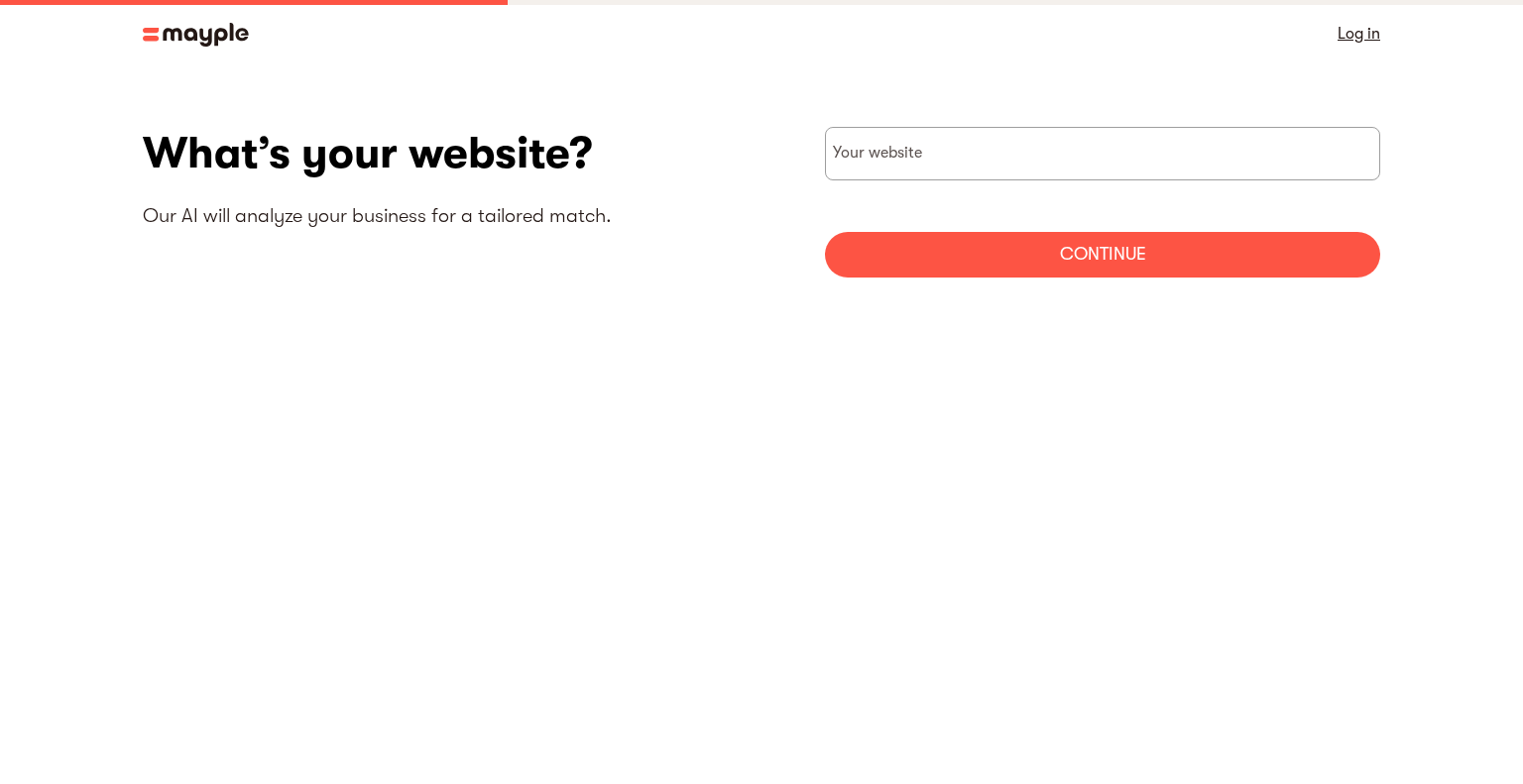 scroll, scrollTop: 0, scrollLeft: 0, axis: both 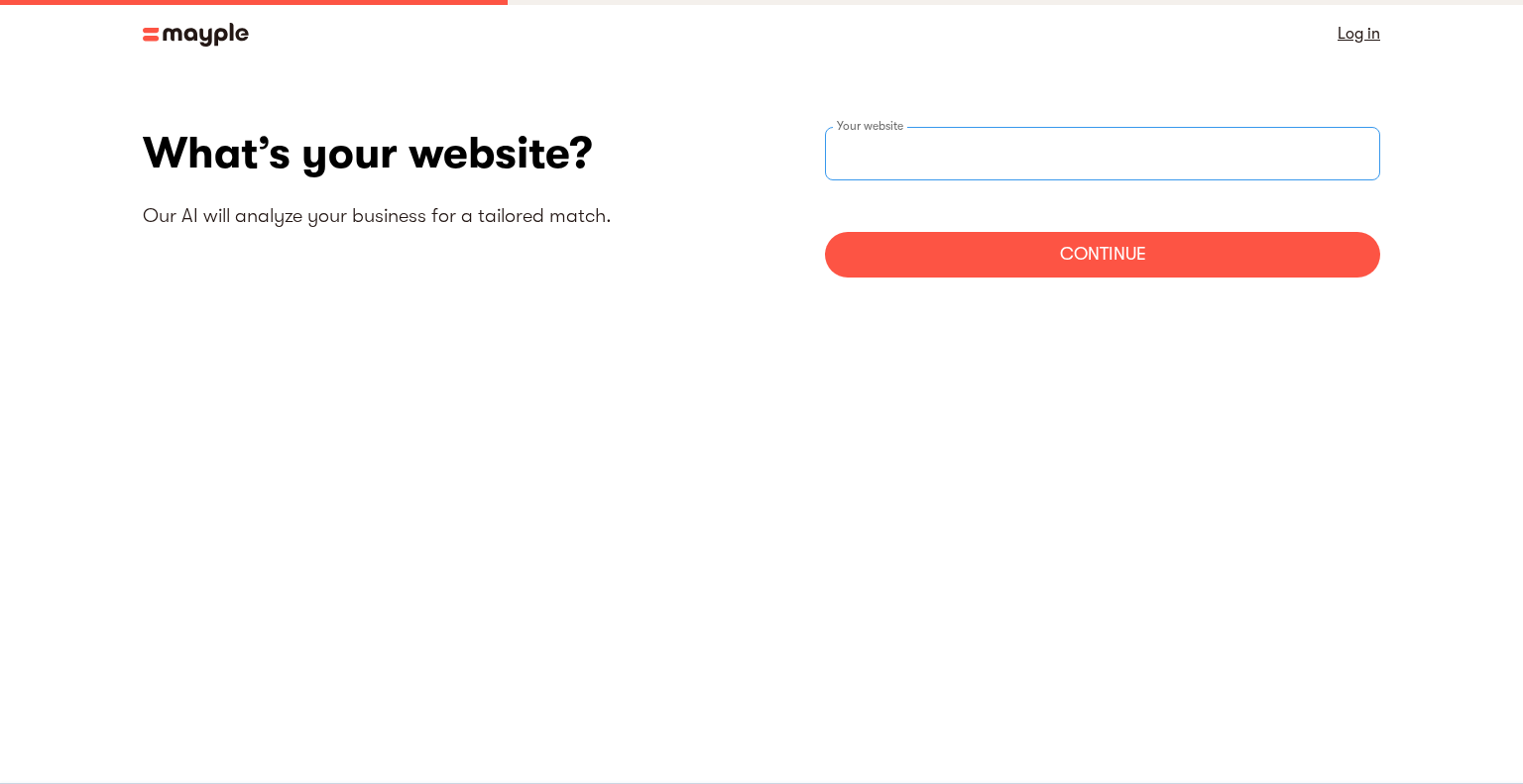 click on "Your website" at bounding box center [1103, 154] 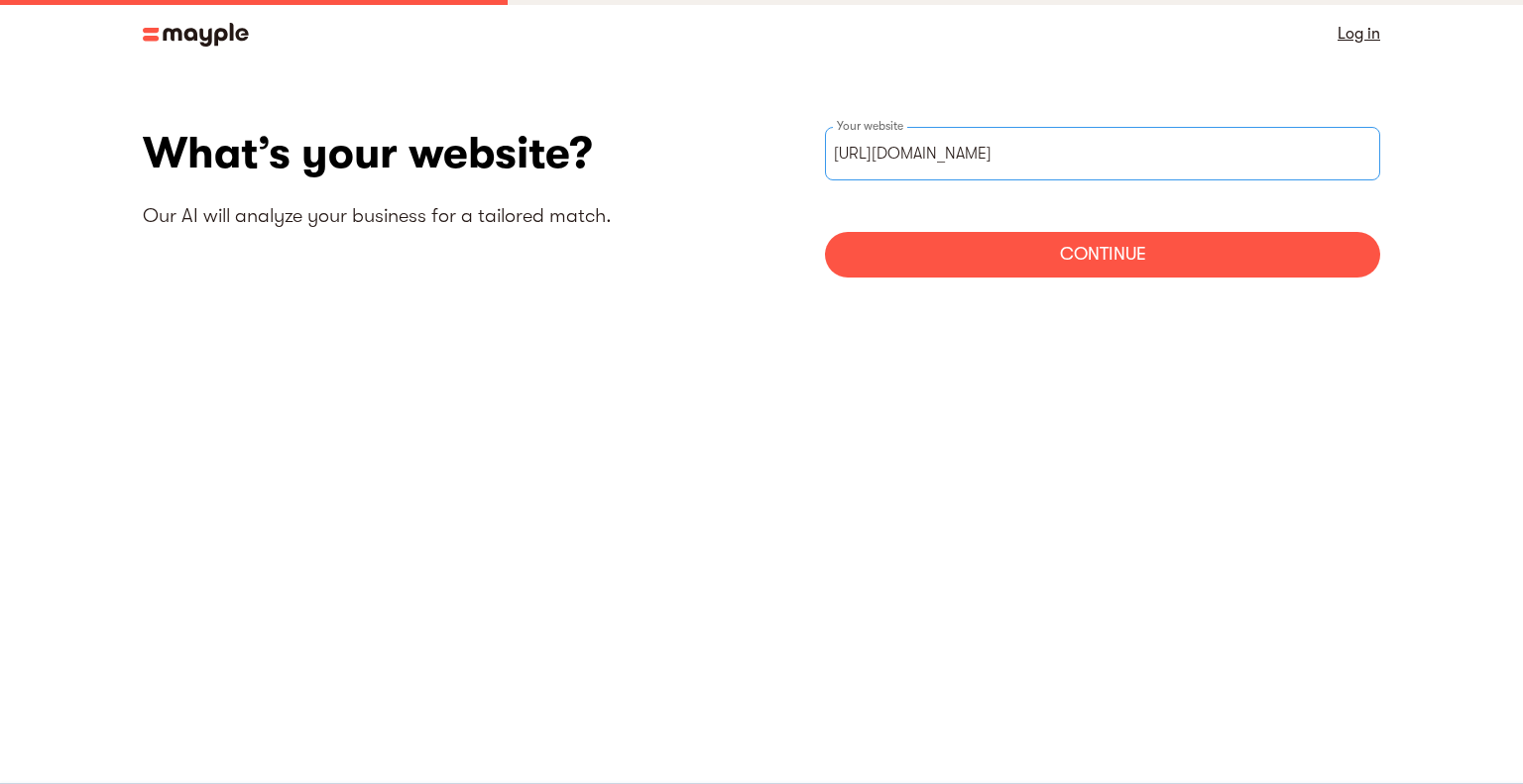 type on "https://www.iholylandcrafts.com" 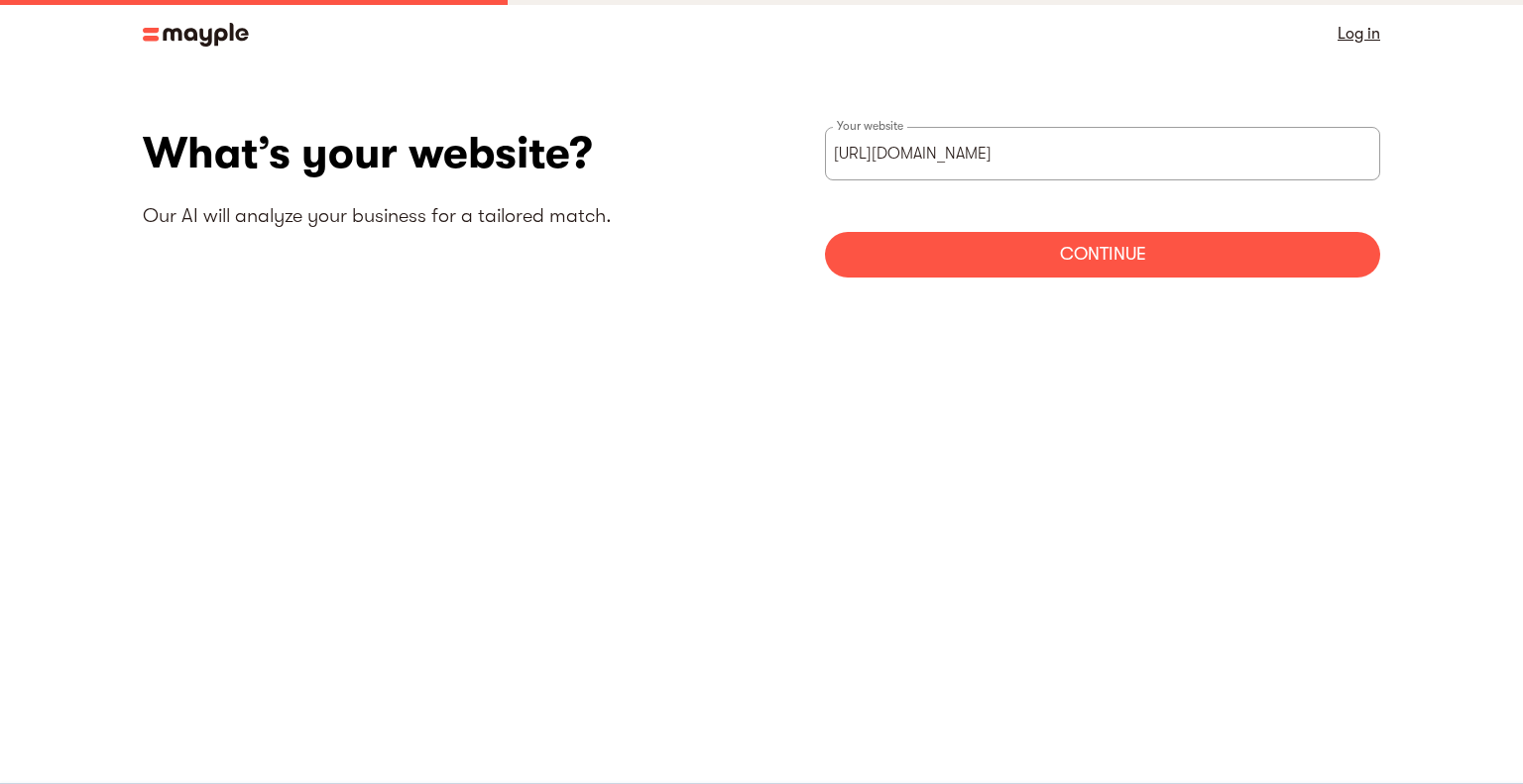 click on "Continue" at bounding box center [1103, 255] 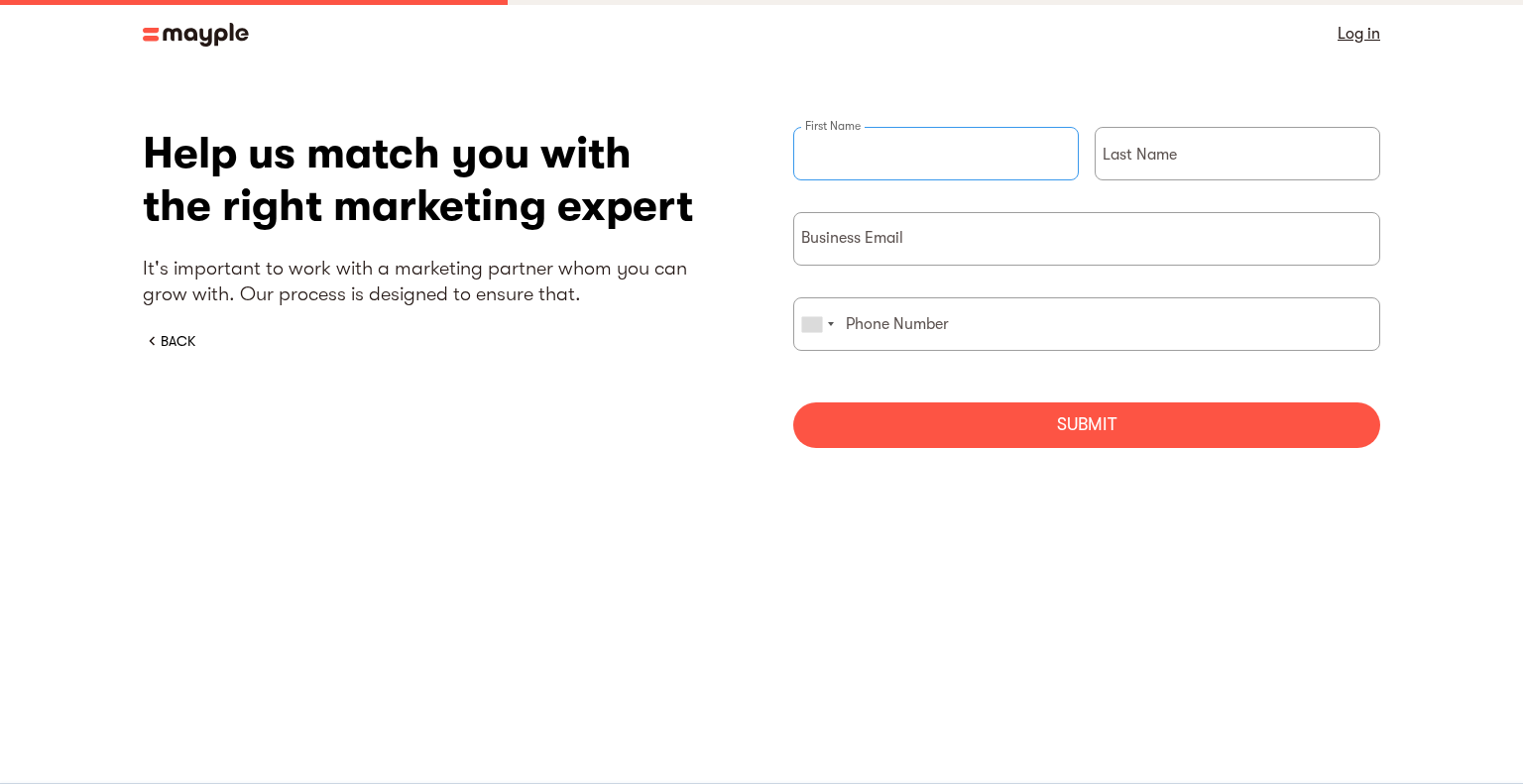 click at bounding box center (936, 154) 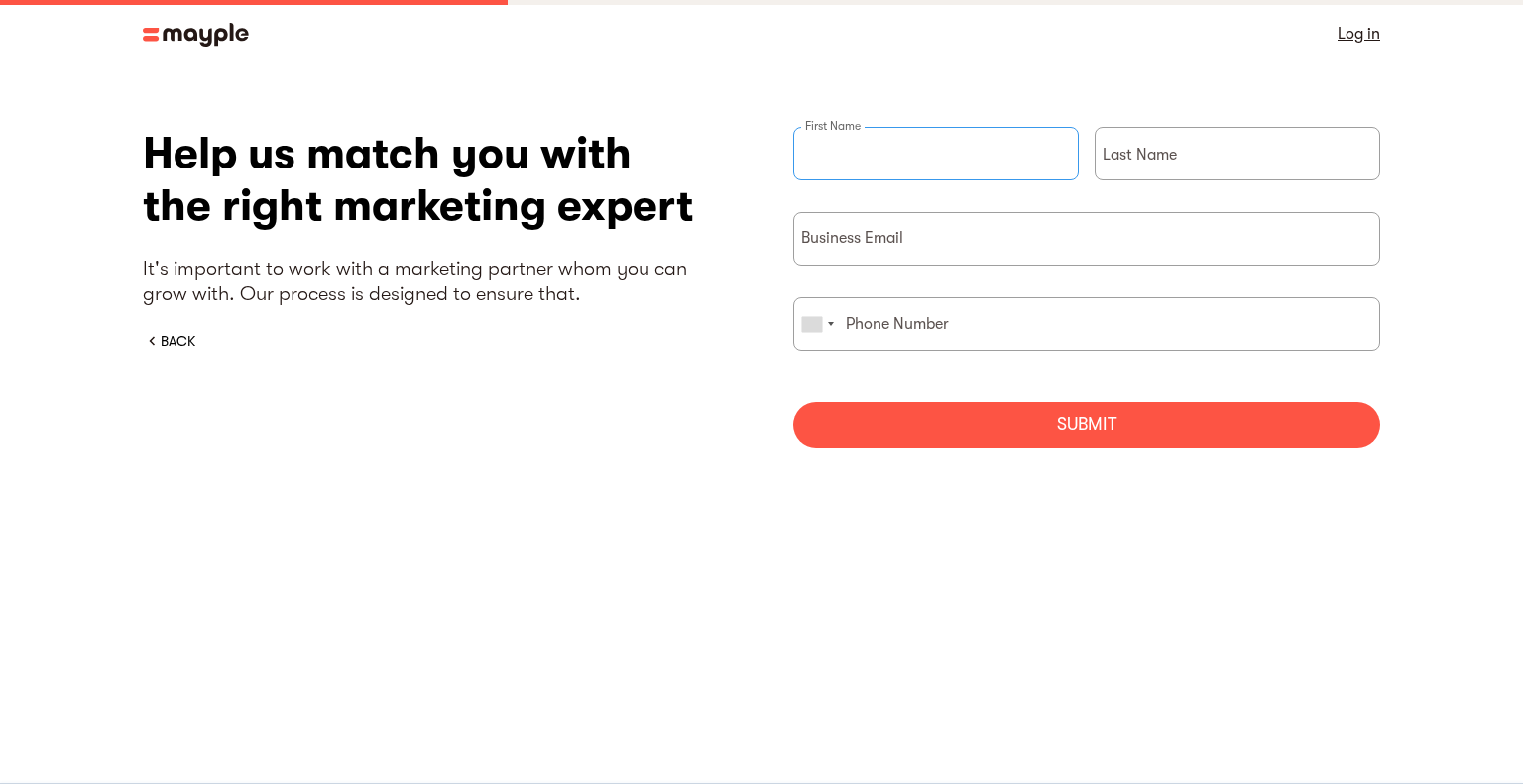 type on "Mariam" 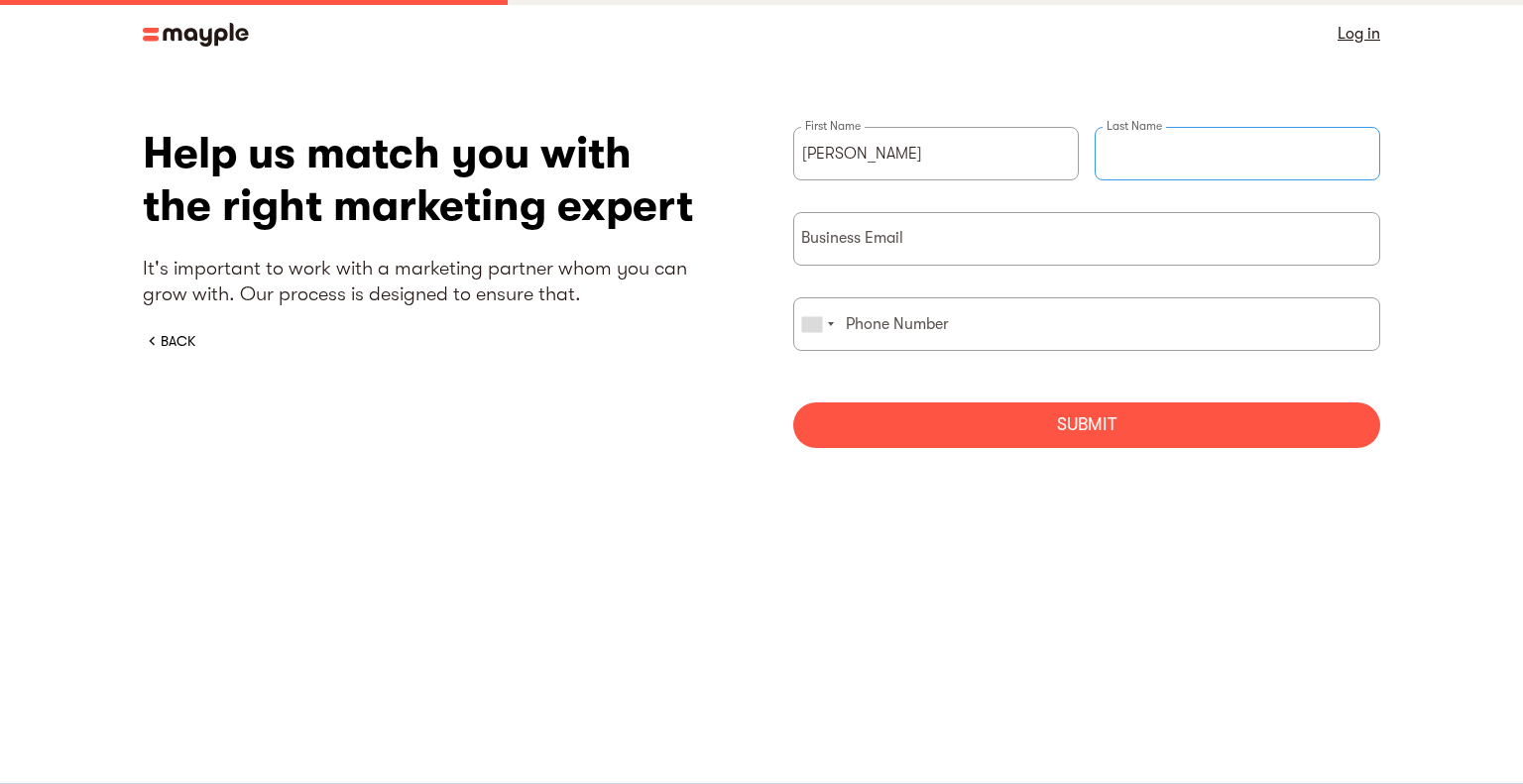 type on "Awwad" 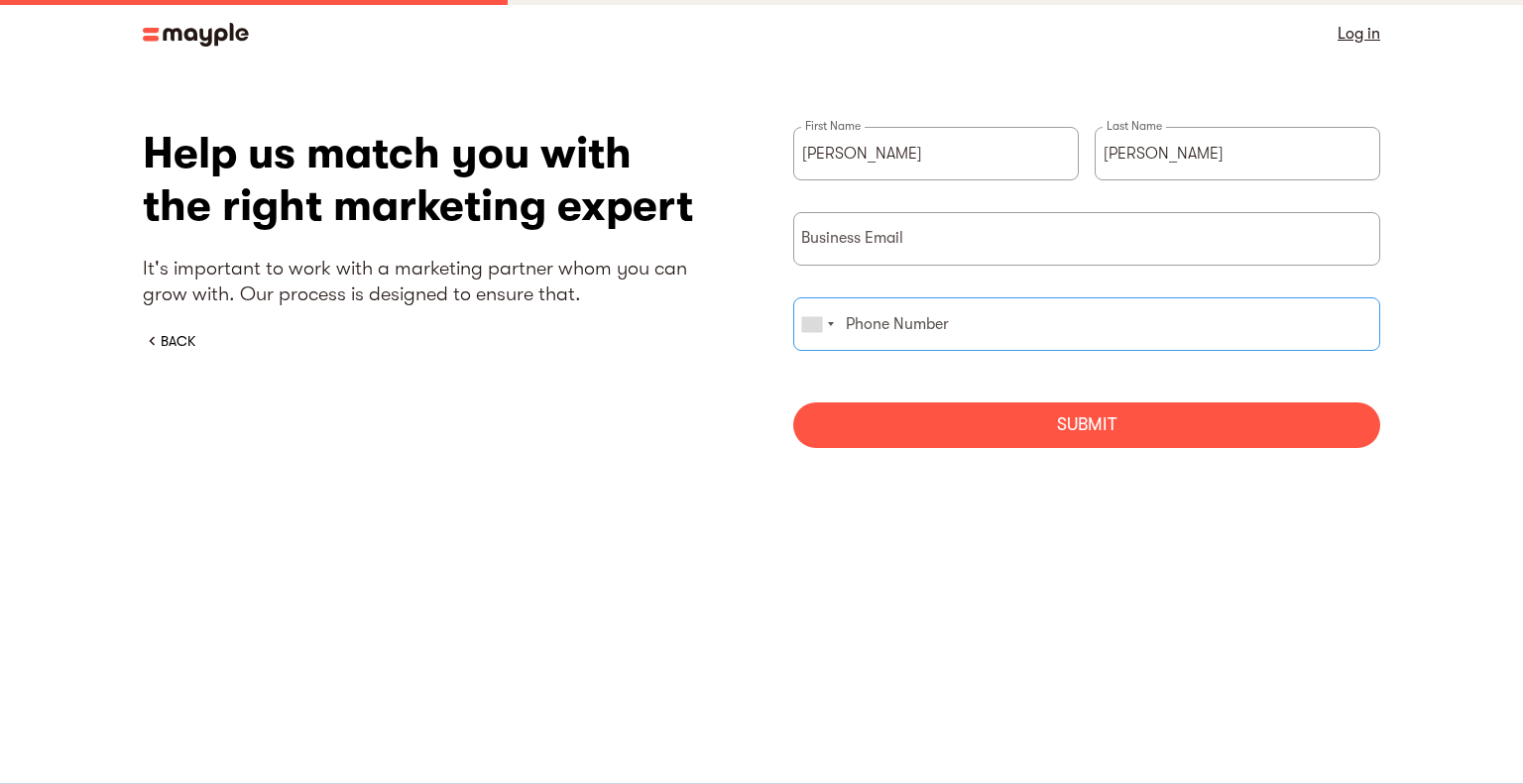 type on "4078400809" 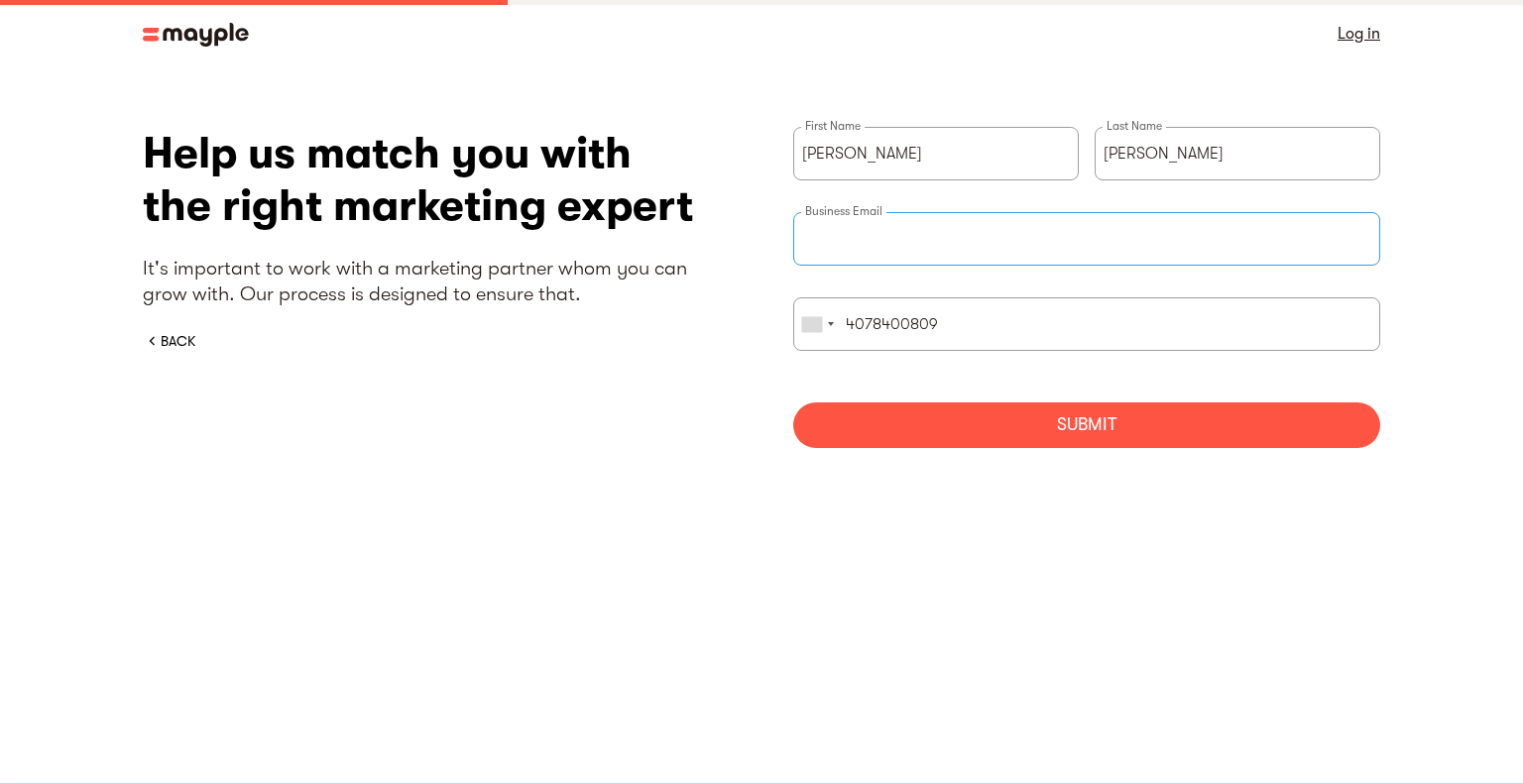 click on "Business Email" at bounding box center [1087, 239] 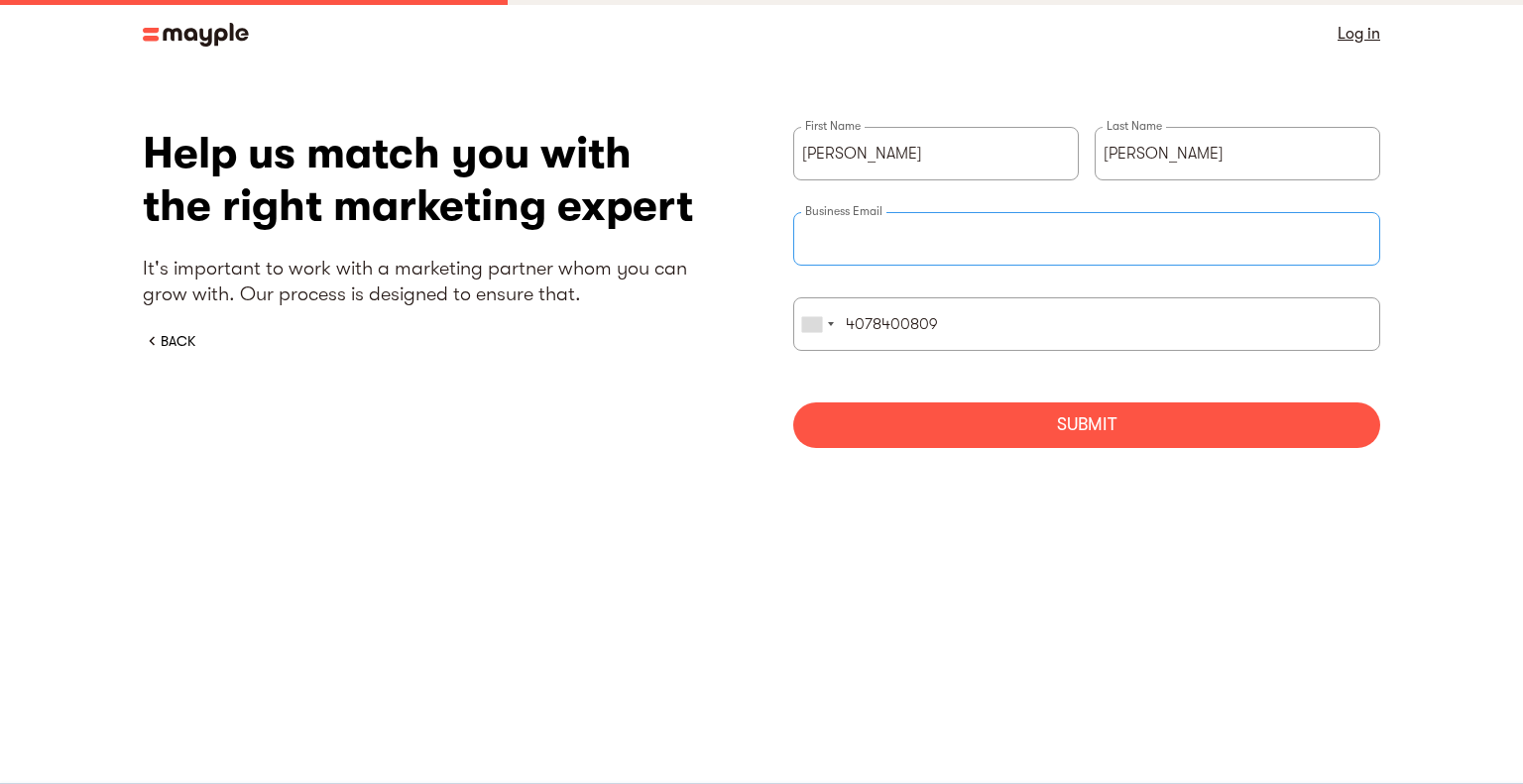 type on "ahlasamara@gmail.com" 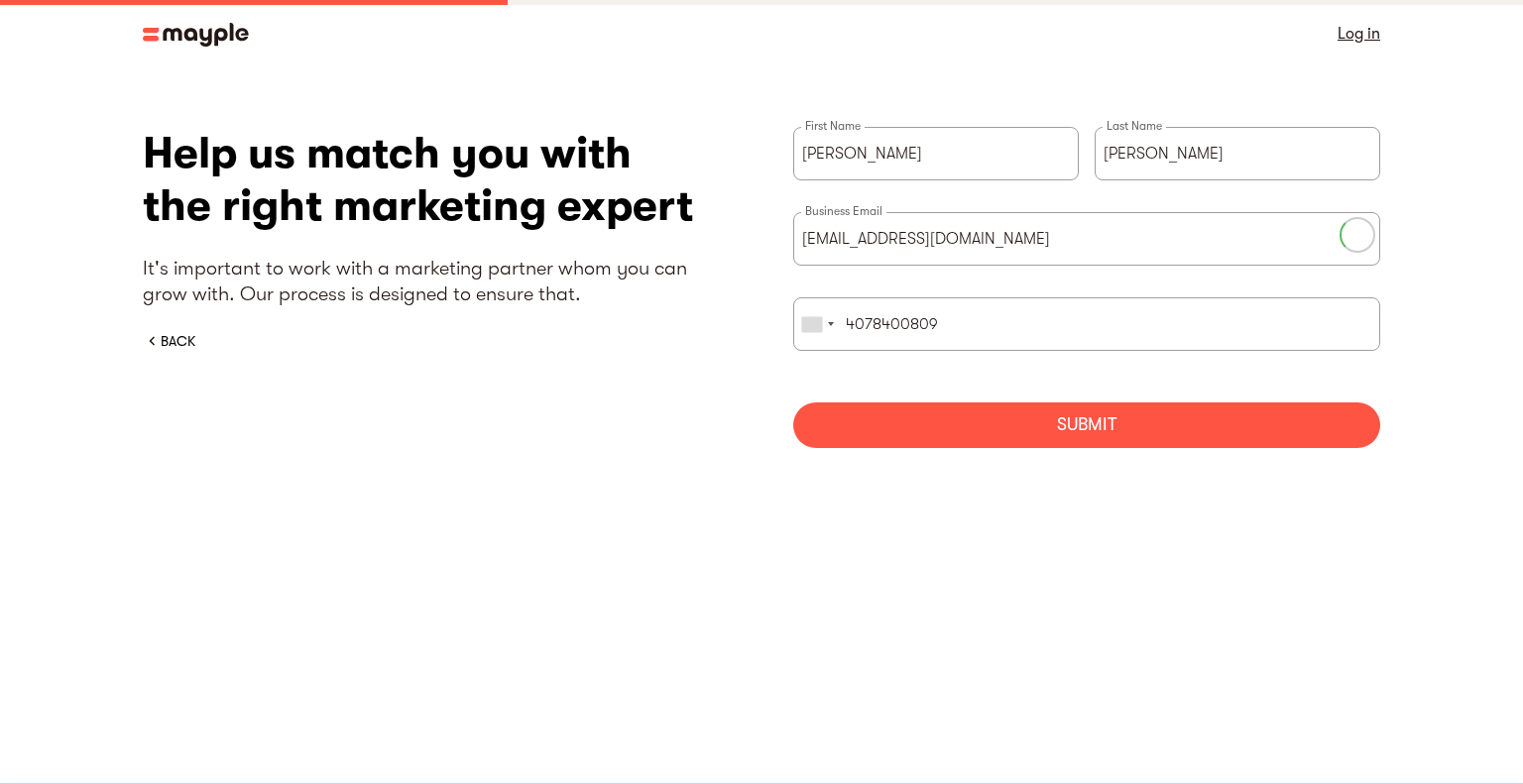 click on "Submit" at bounding box center (1087, 425) 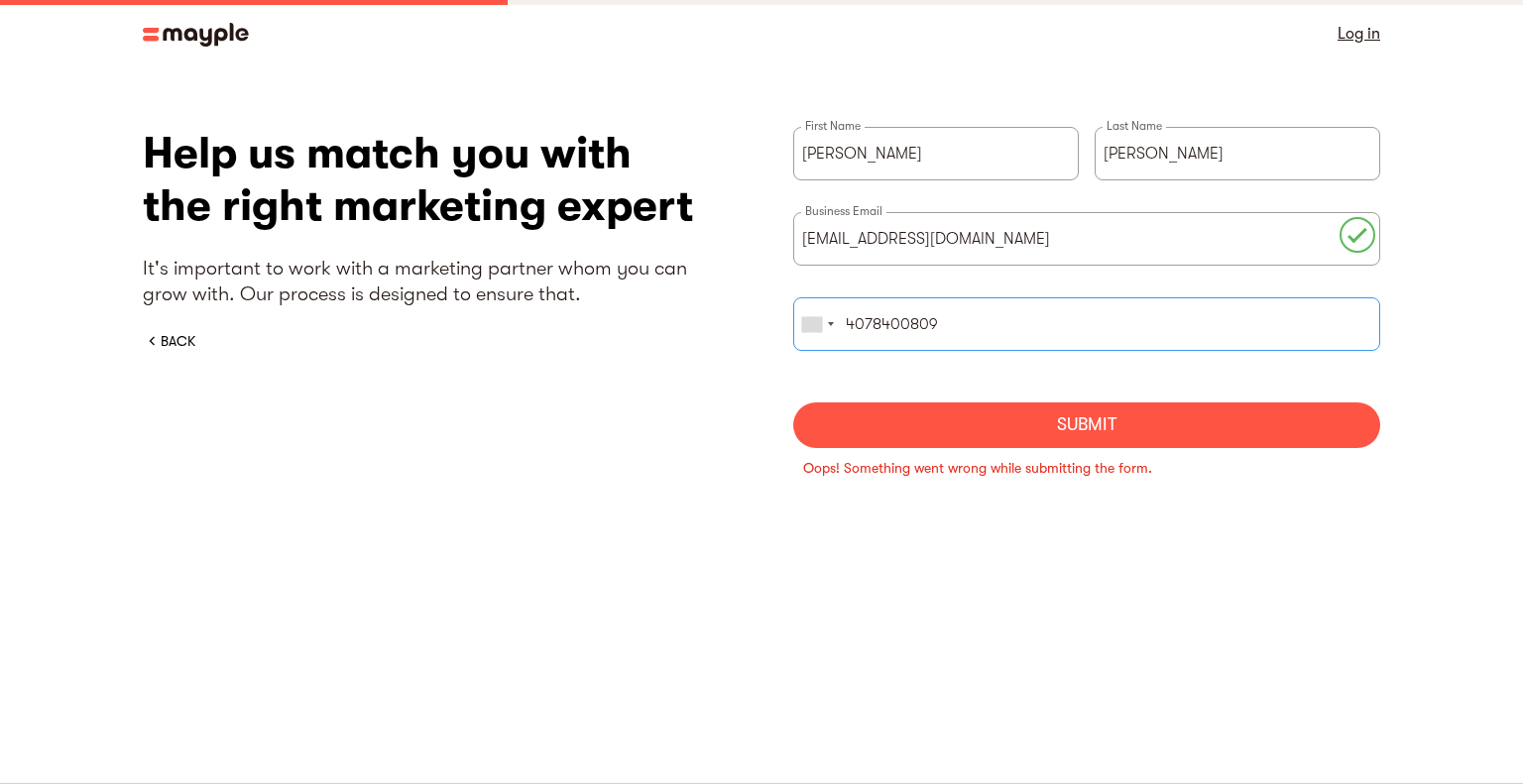 click on "4078400809" at bounding box center (1087, 324) 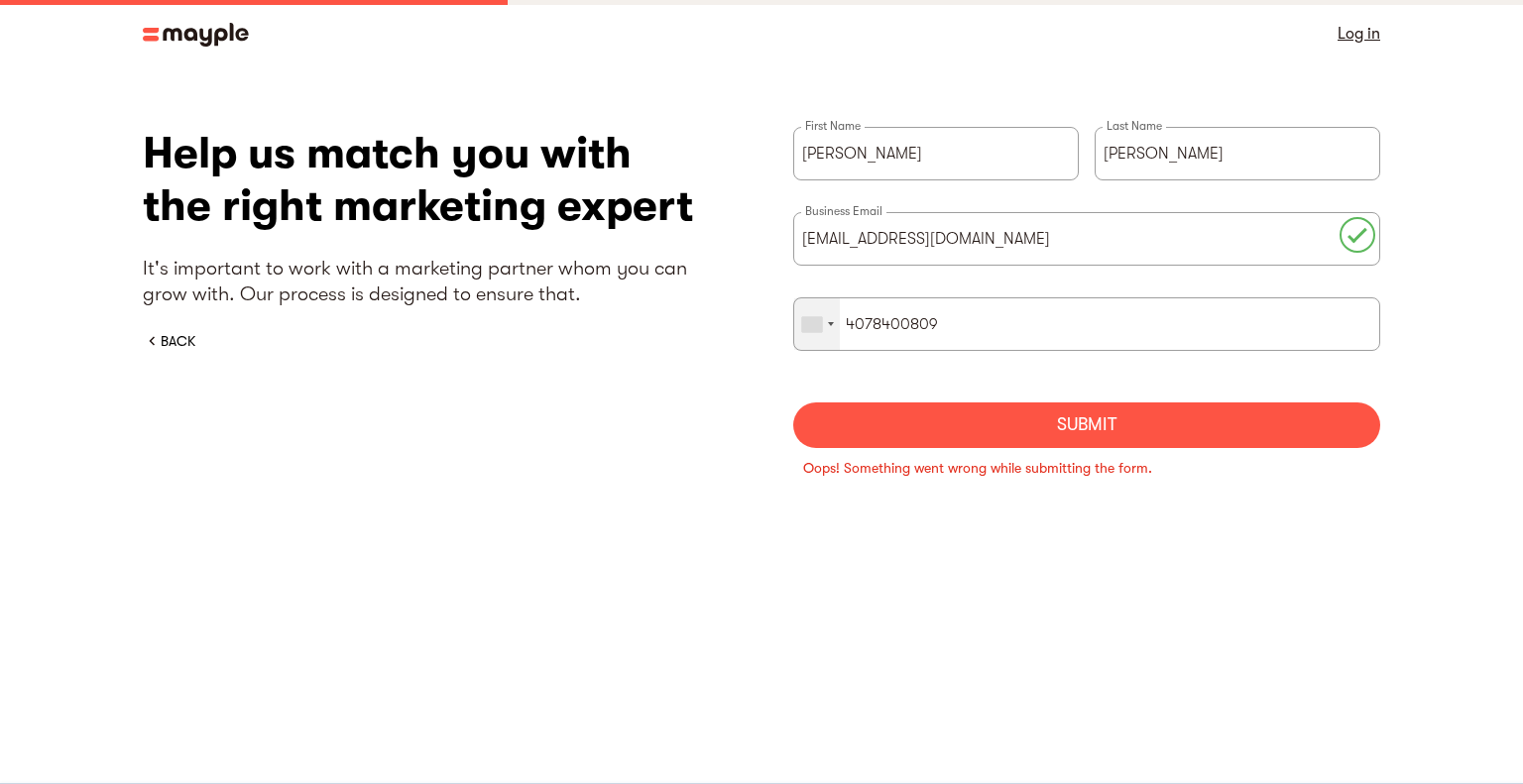 click at bounding box center (817, 324) 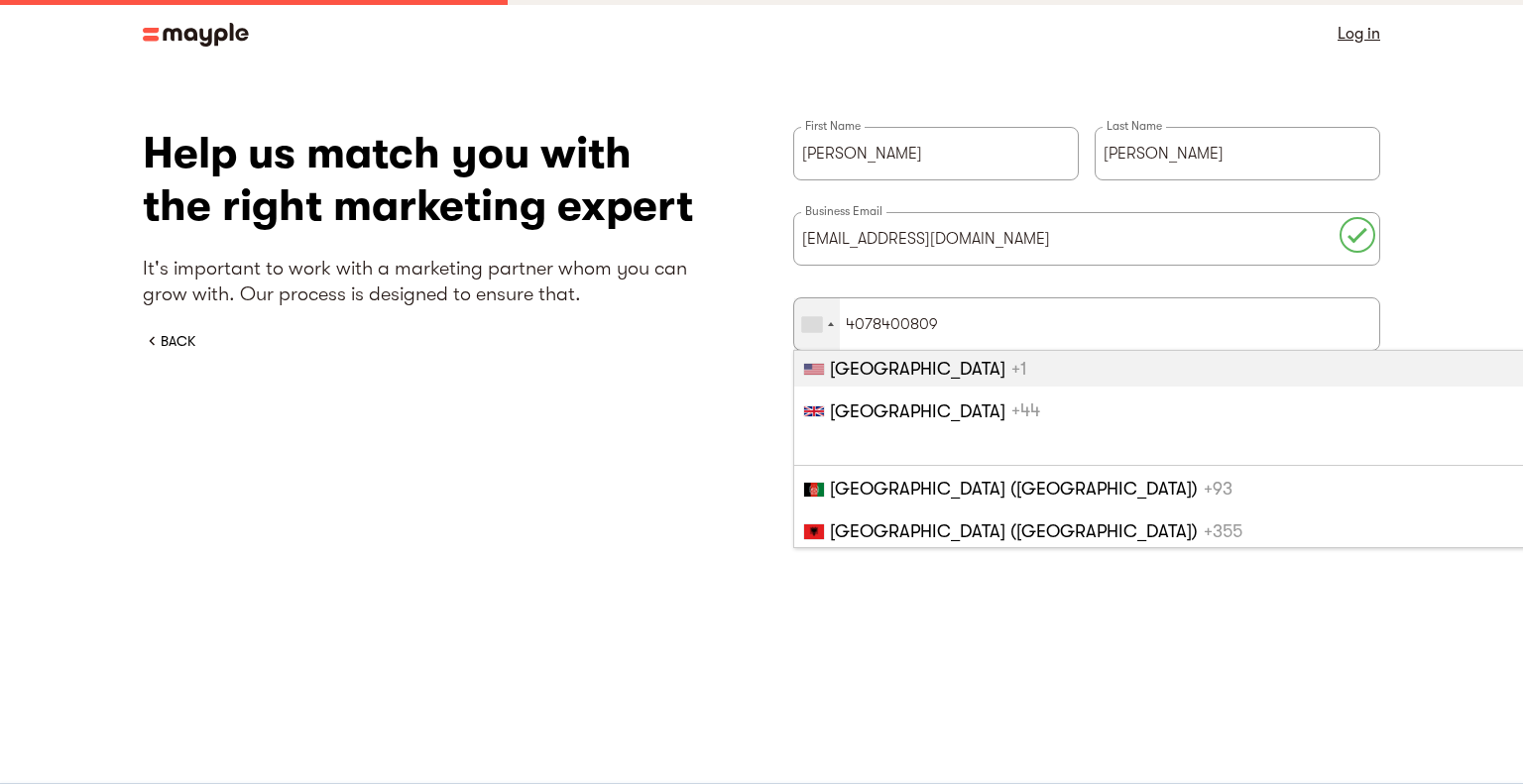 click on "United States" at bounding box center (917, 369) 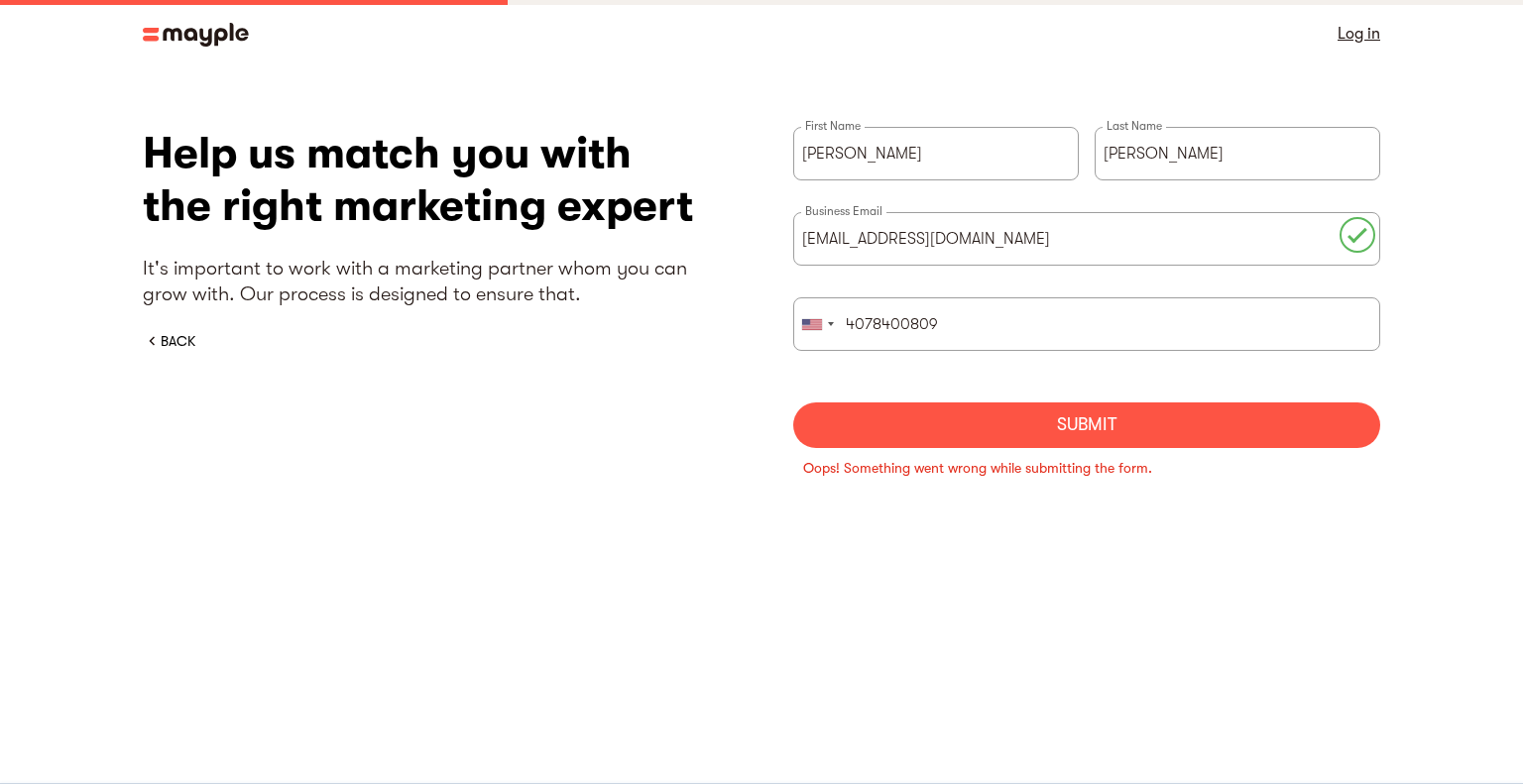 click on "Submit" at bounding box center [1087, 425] 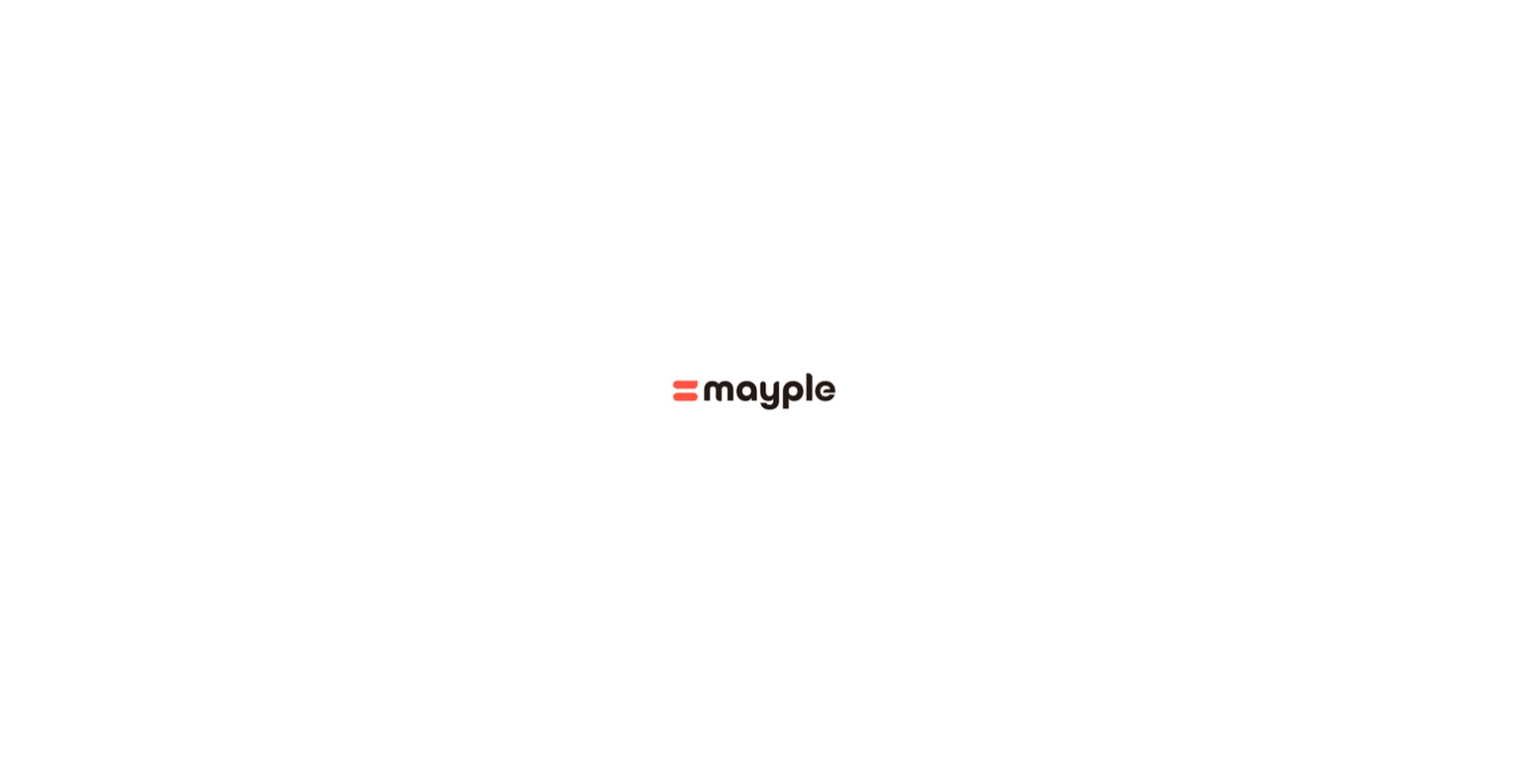 scroll, scrollTop: 0, scrollLeft: 0, axis: both 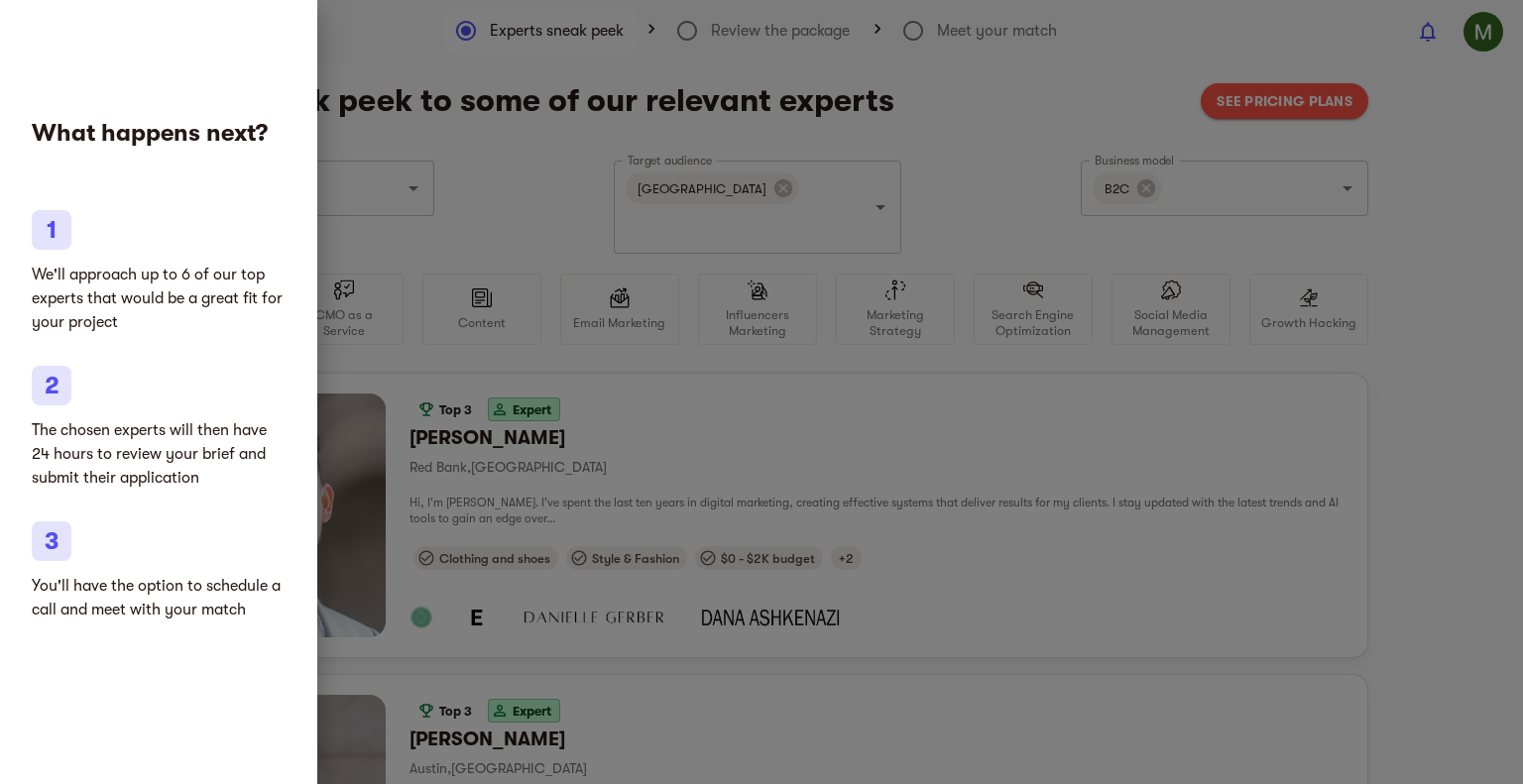 click at bounding box center [762, 392] 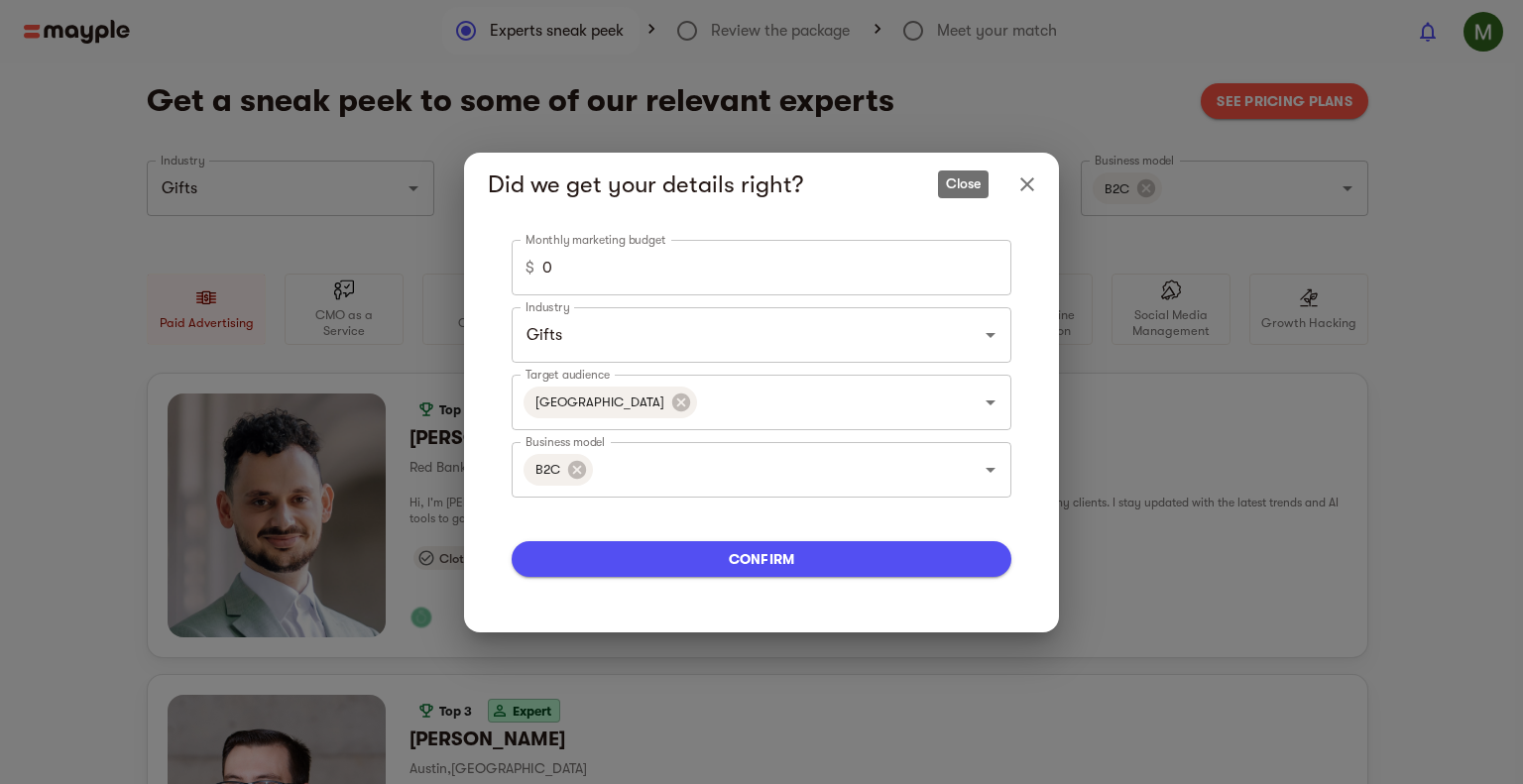 click 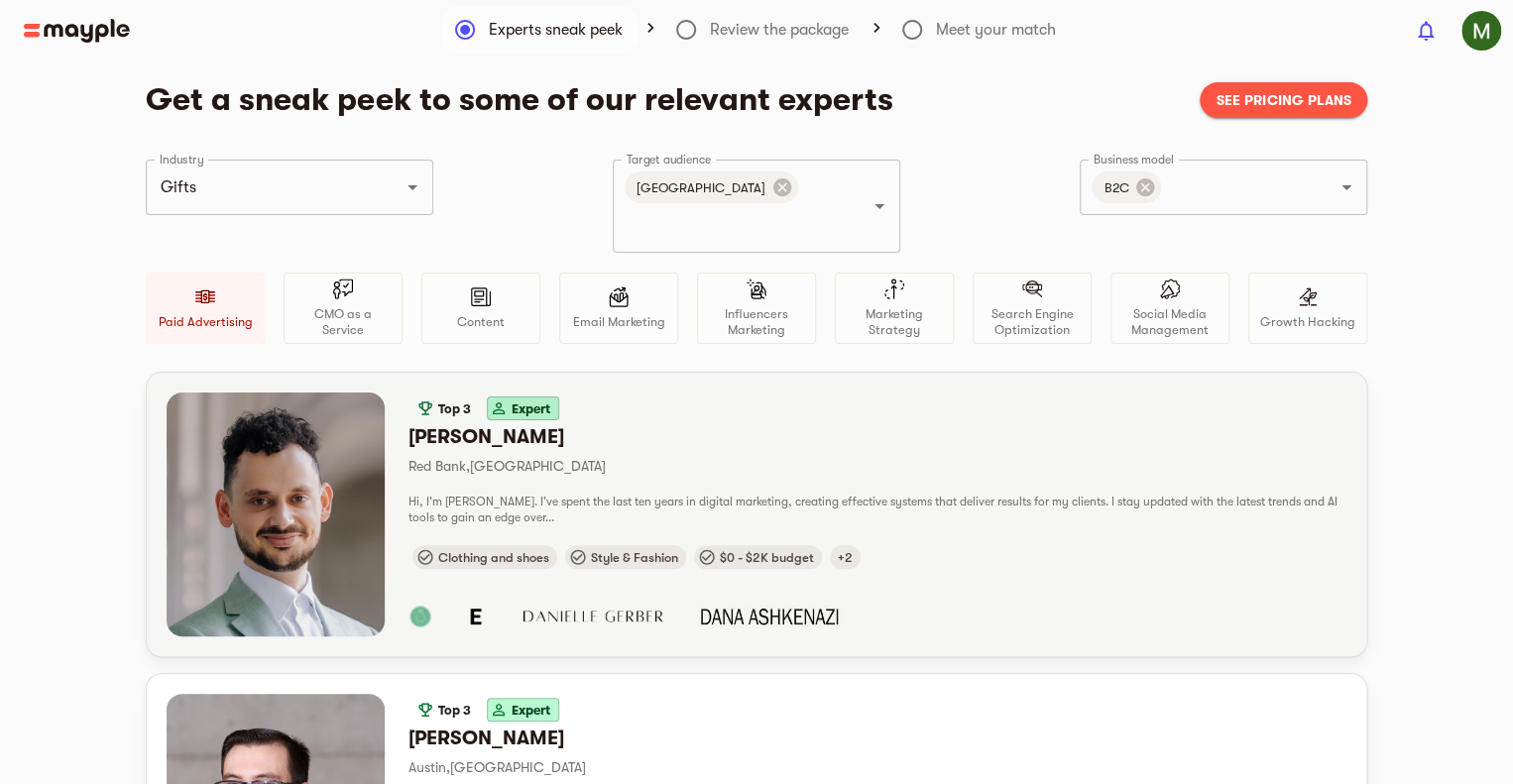 scroll, scrollTop: 0, scrollLeft: 0, axis: both 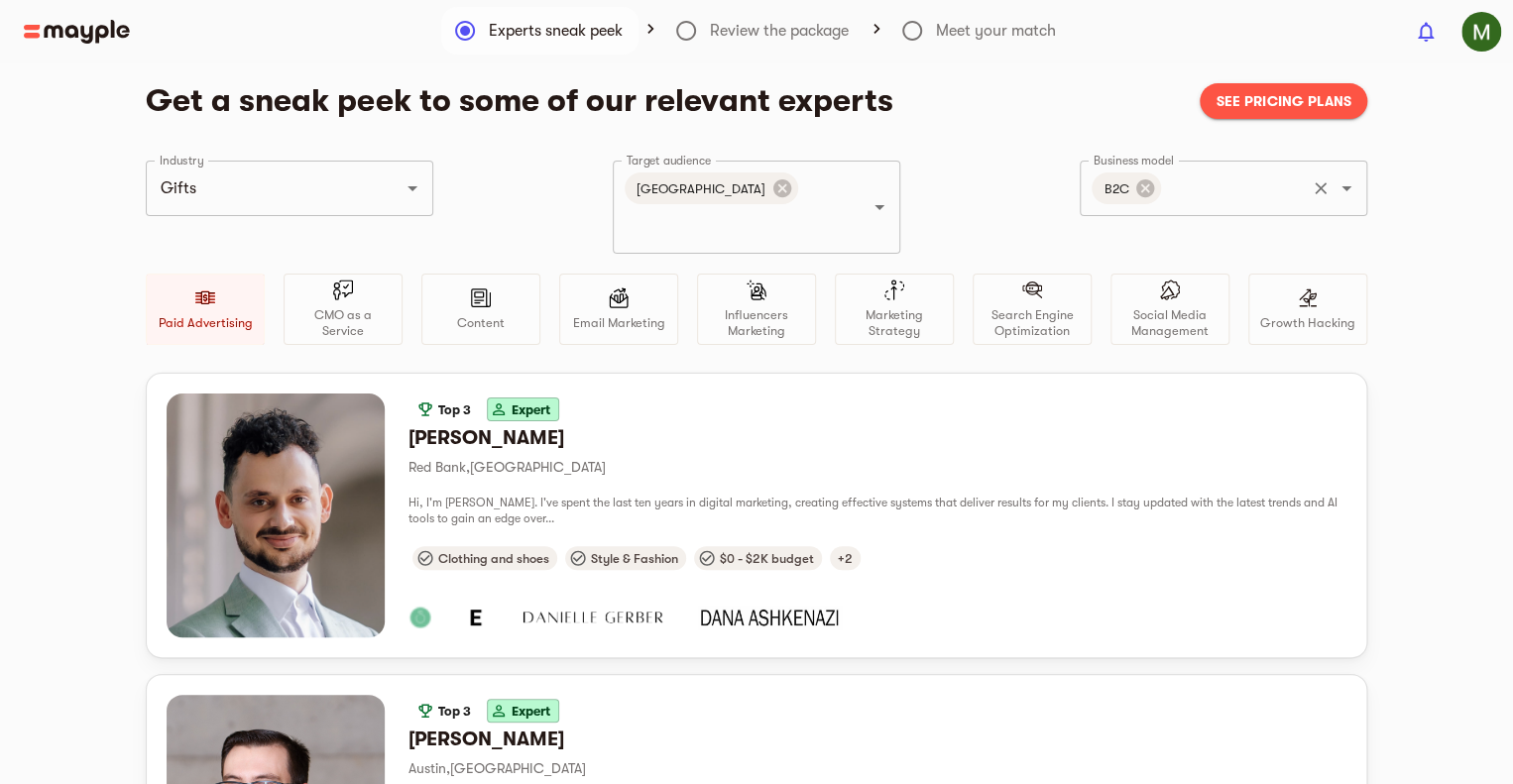 click 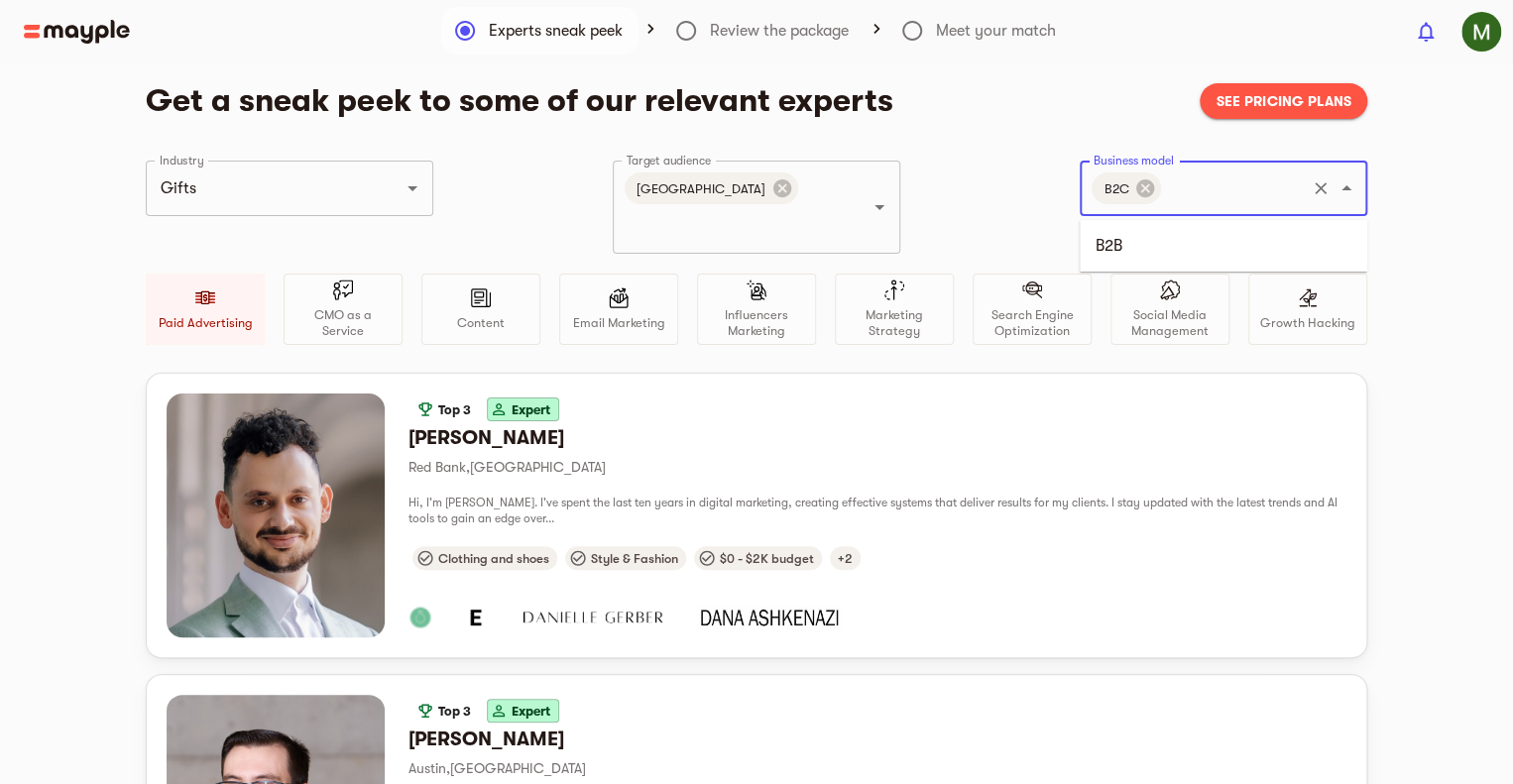 click 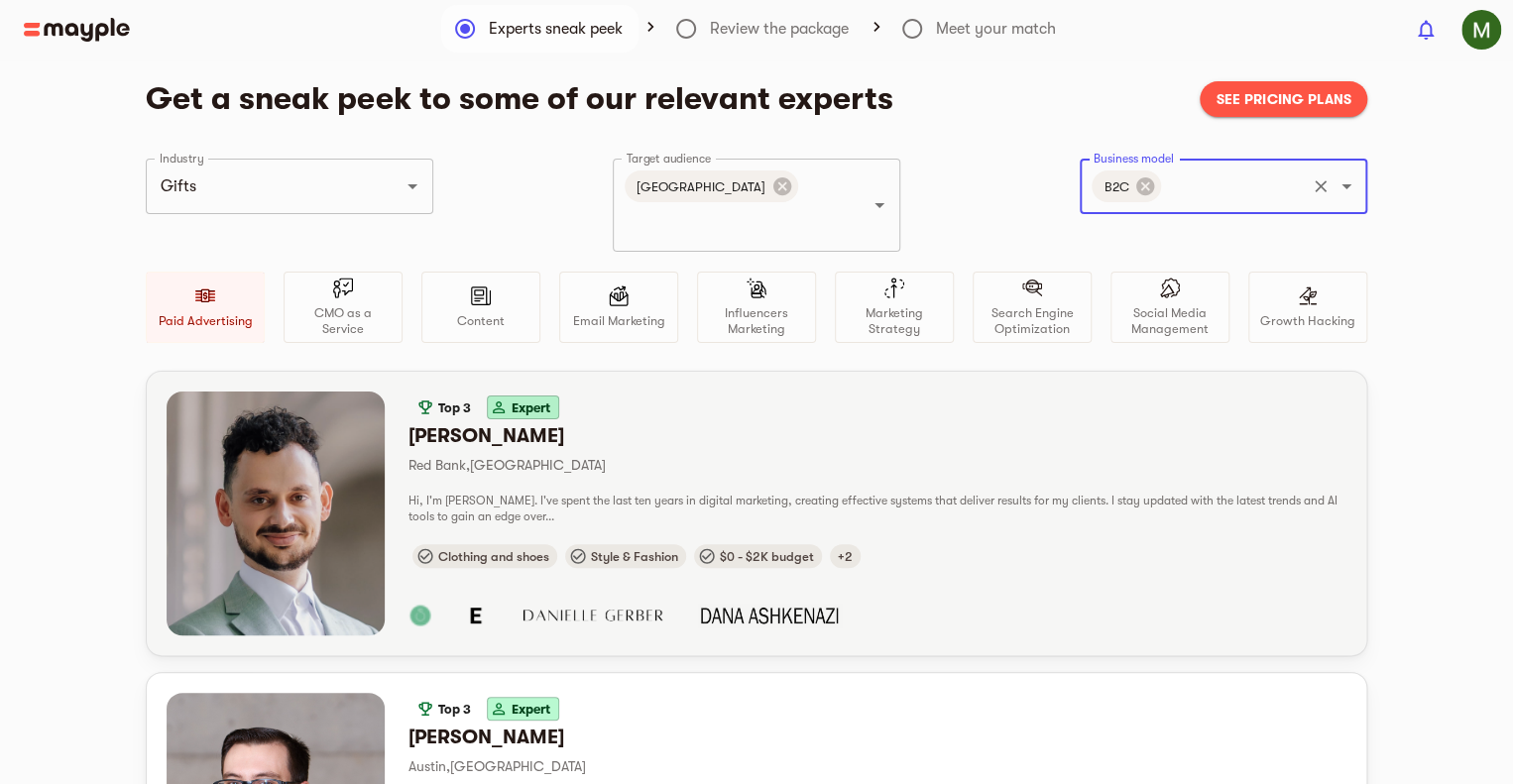 scroll, scrollTop: 0, scrollLeft: 0, axis: both 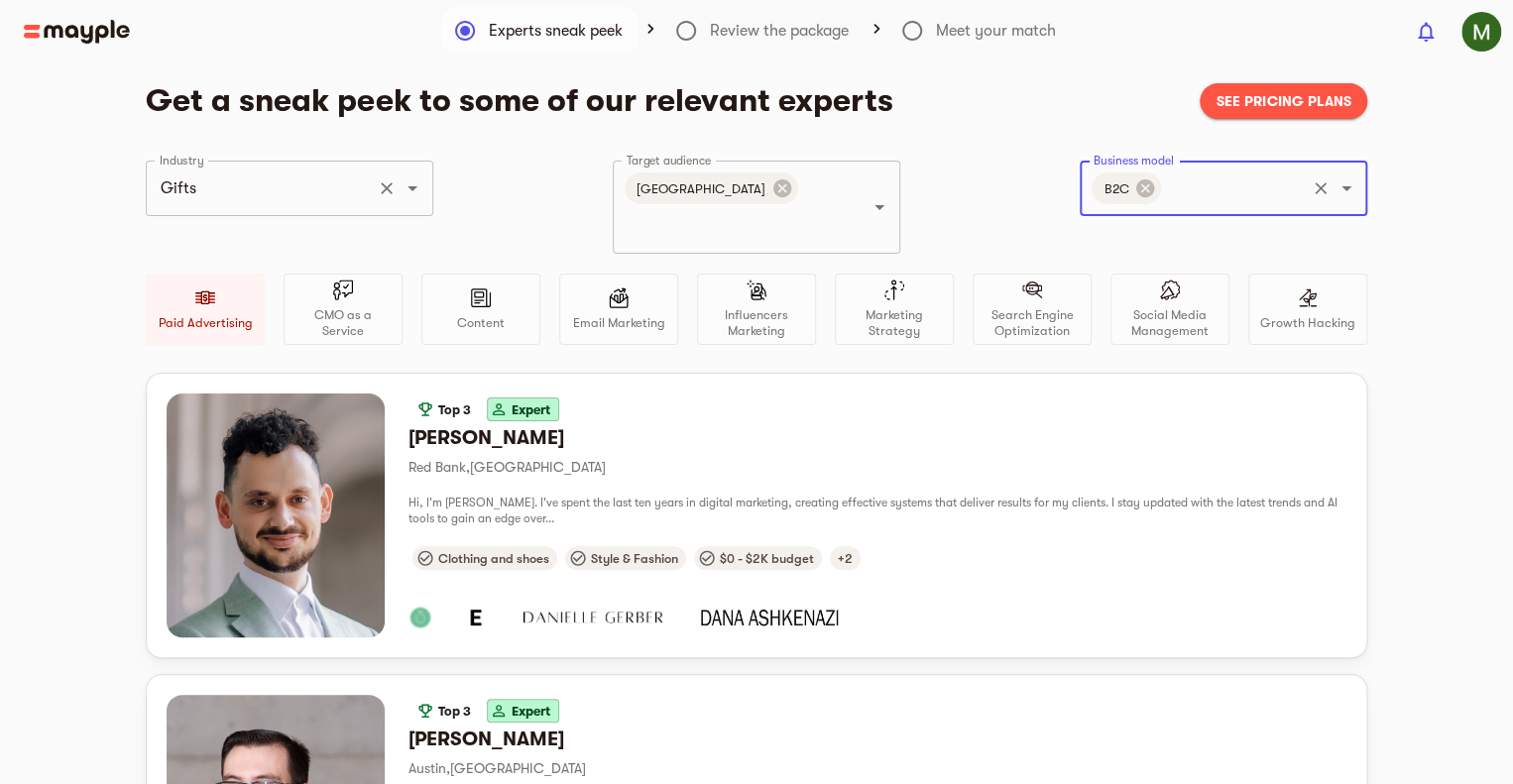 click 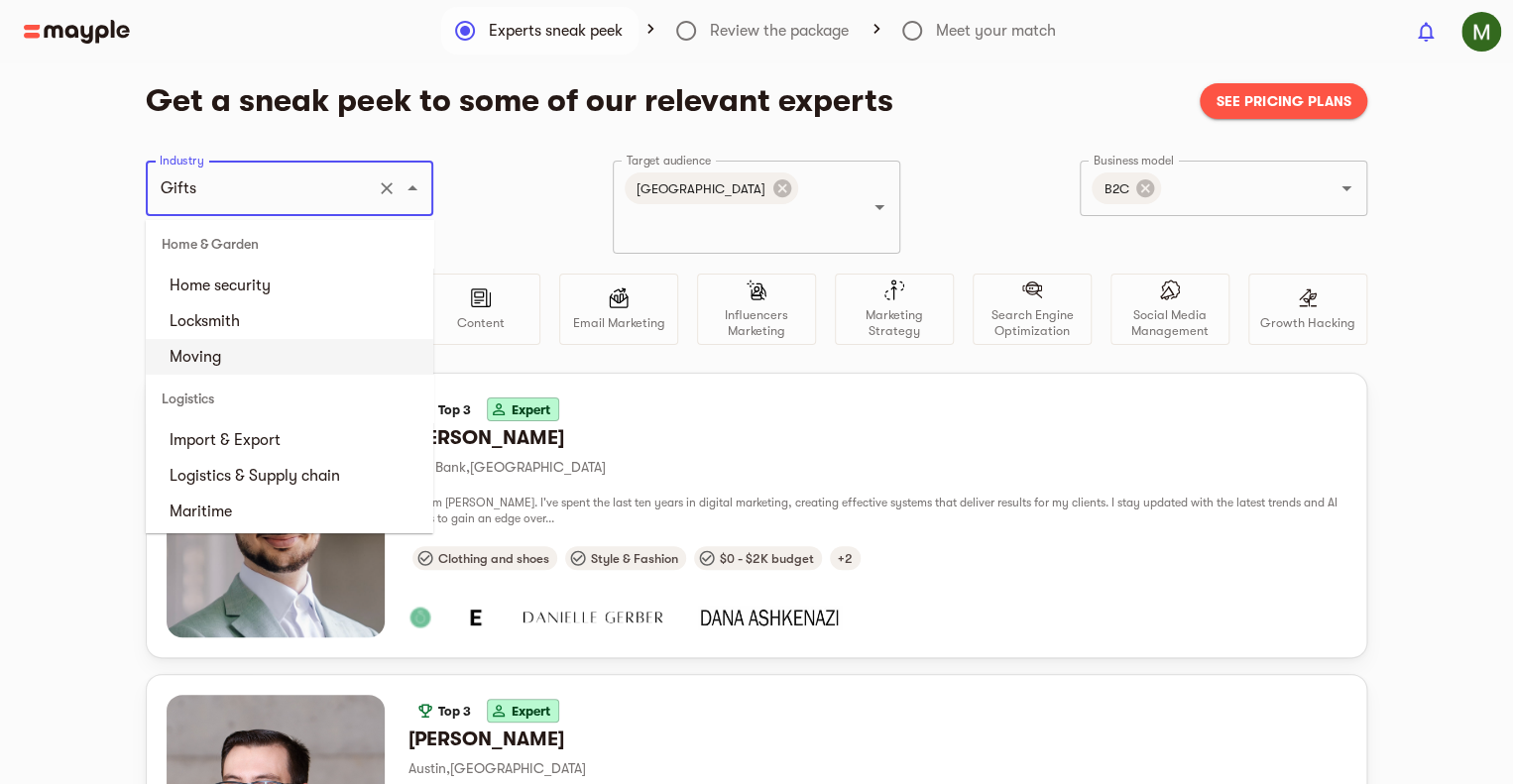 scroll, scrollTop: 3667, scrollLeft: 0, axis: vertical 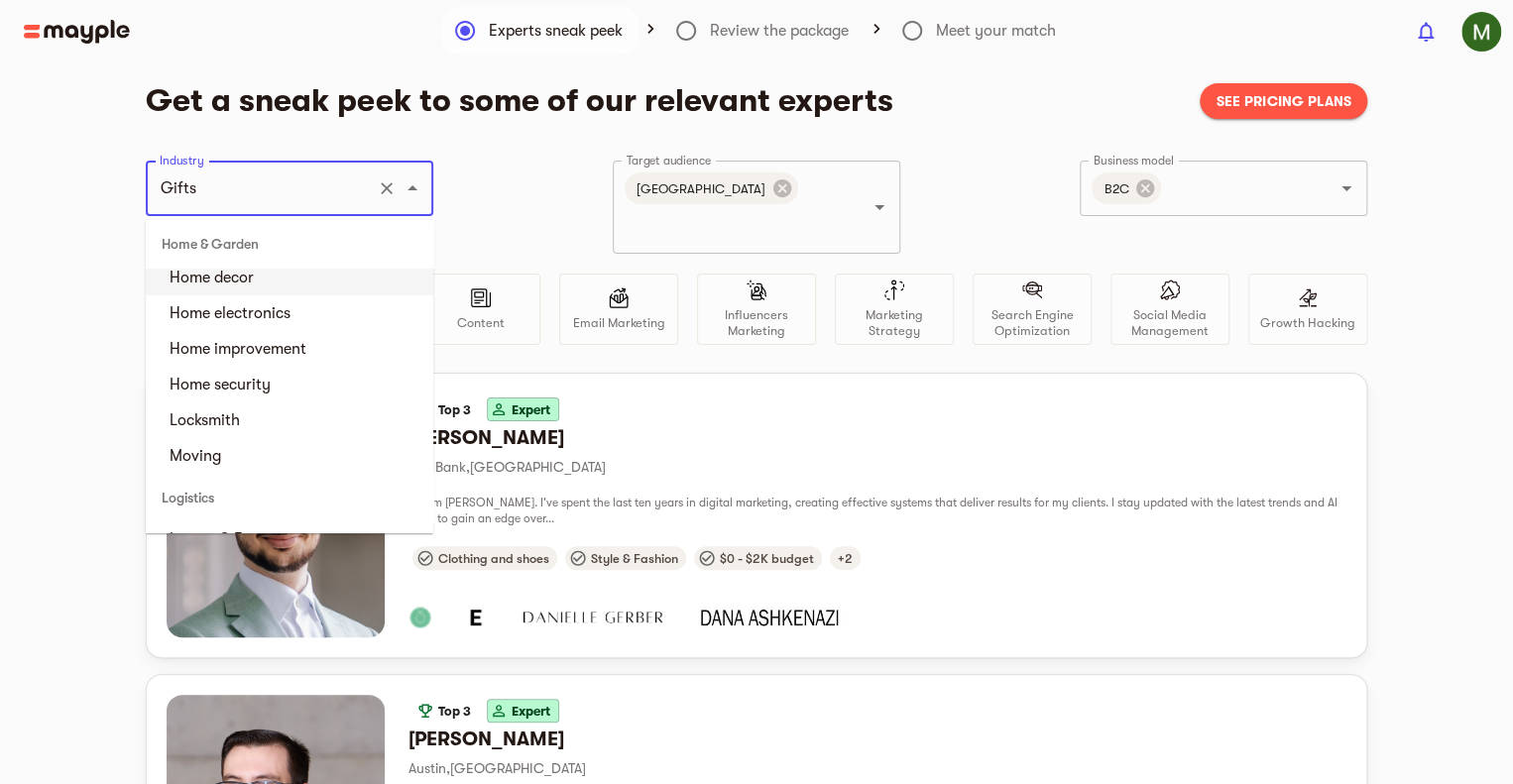click on "Home decor" at bounding box center [290, 278] 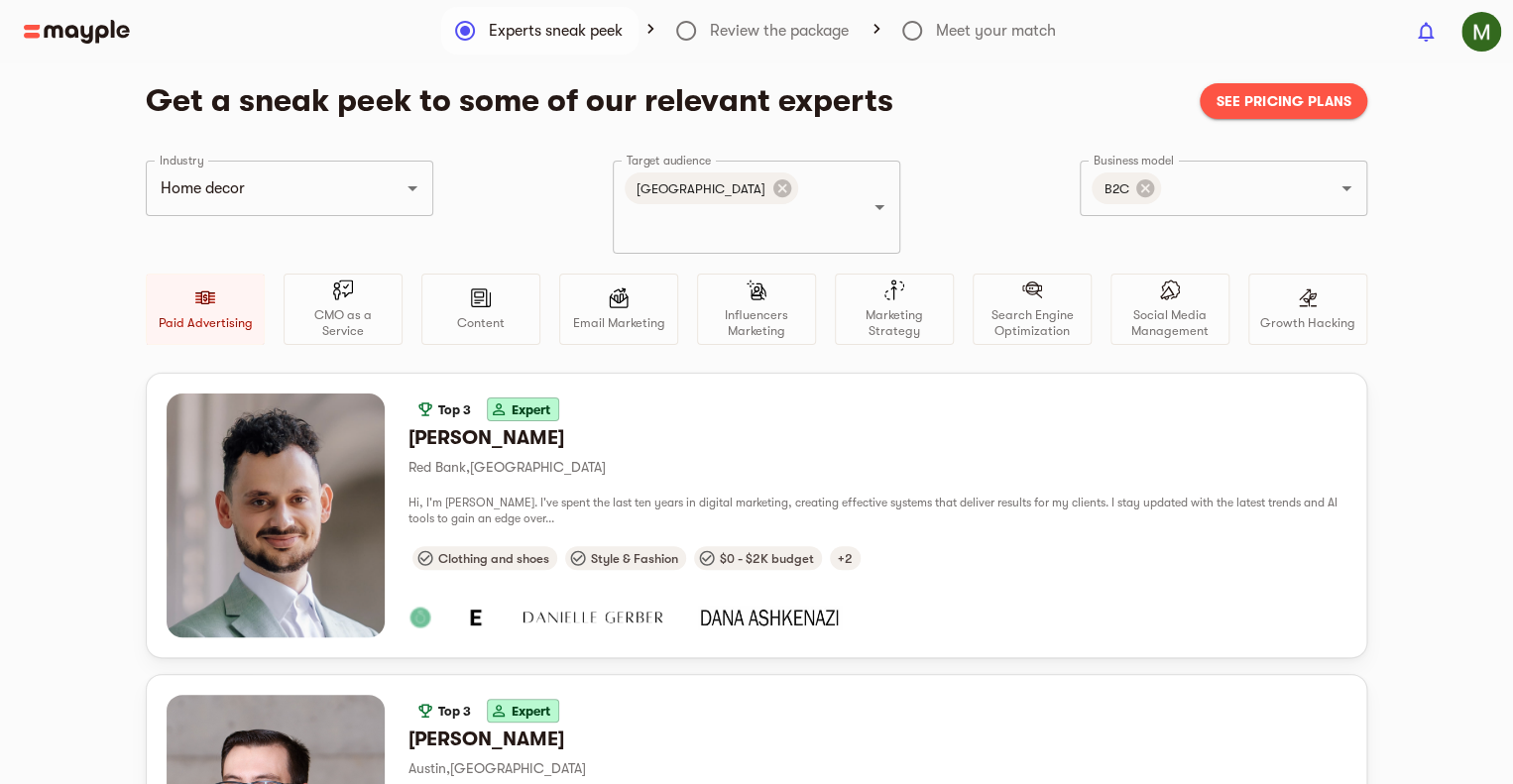 click on "Industry Home decor Industry Target audience United States Target audience Business model B2C Business model Paid Advertising CMO as a Service Content Email Marketing Influencers Marketing Marketing Strategy Search Engine Optimization Social Media Management Growth Hacking" at bounding box center [756, 267] 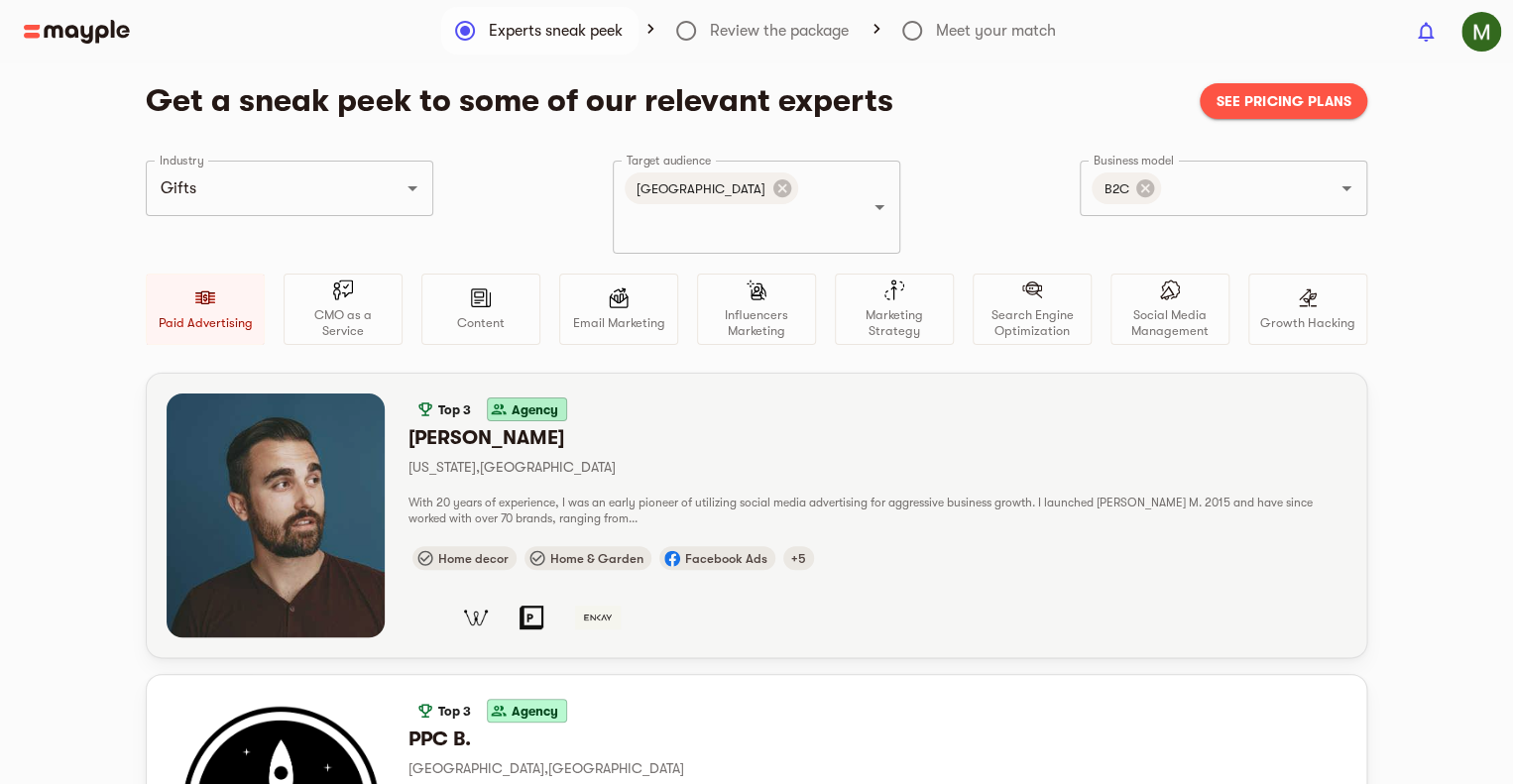 scroll, scrollTop: 0, scrollLeft: 0, axis: both 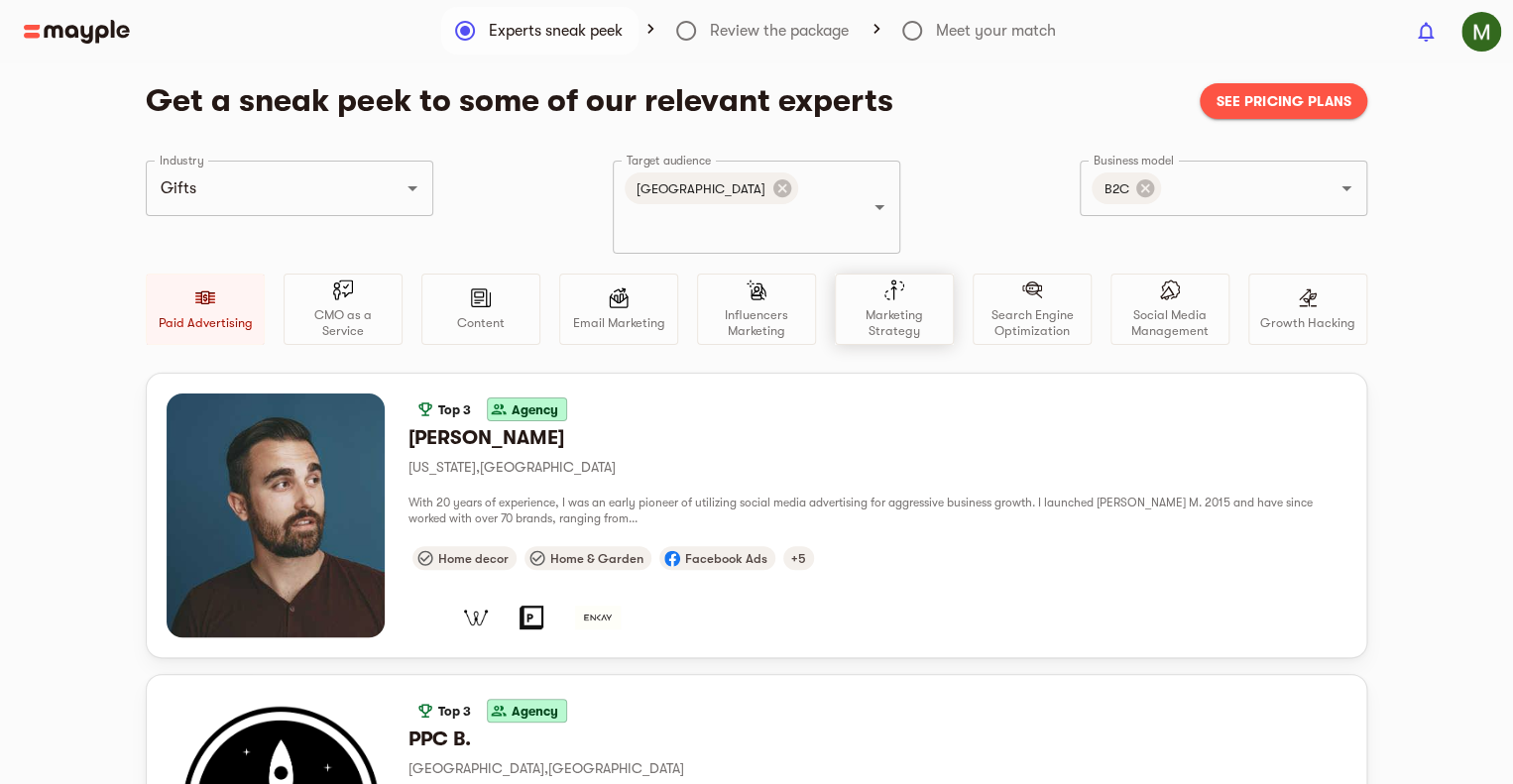 click on "Marketing Strategy" at bounding box center [894, 323] 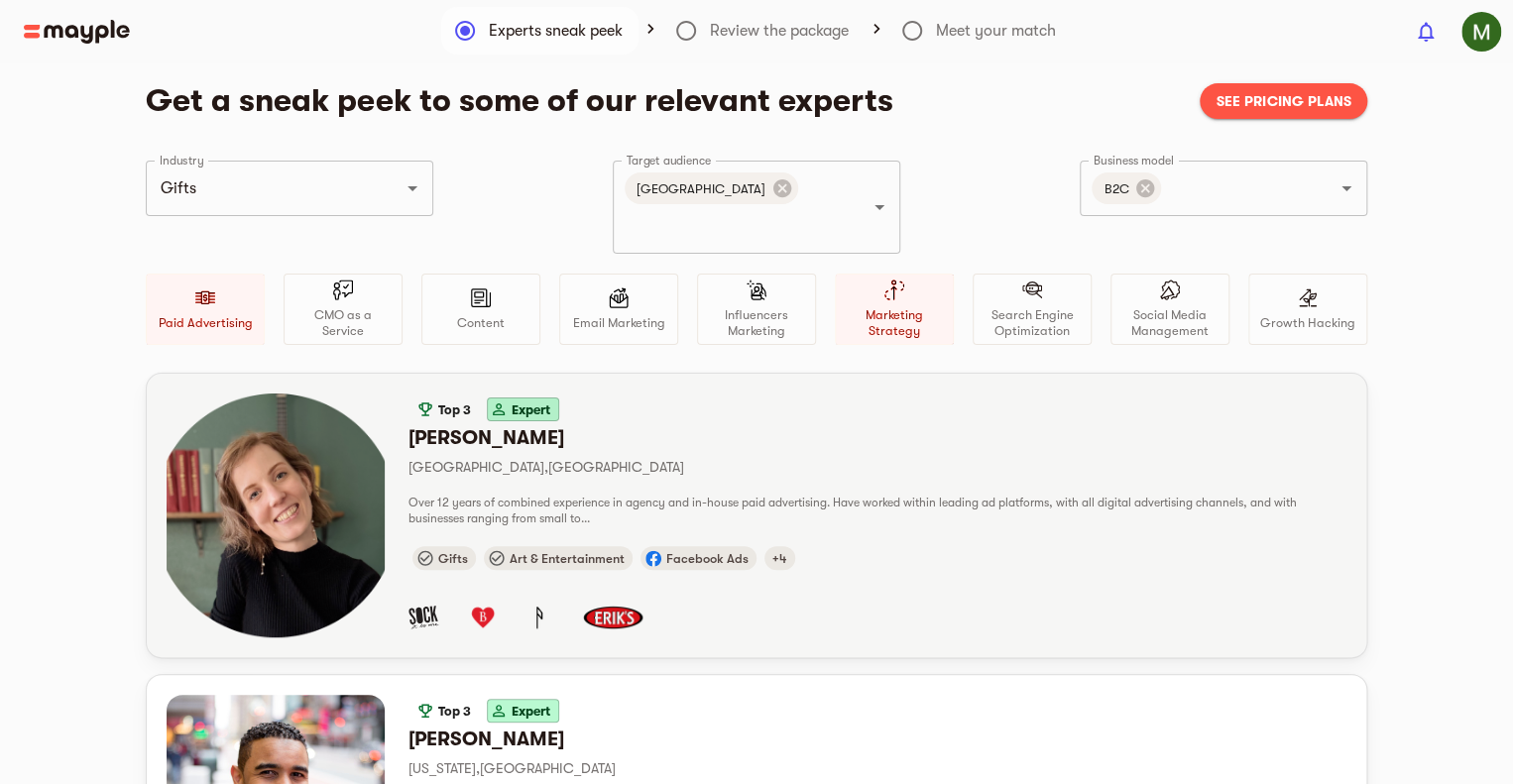 scroll, scrollTop: 0, scrollLeft: 0, axis: both 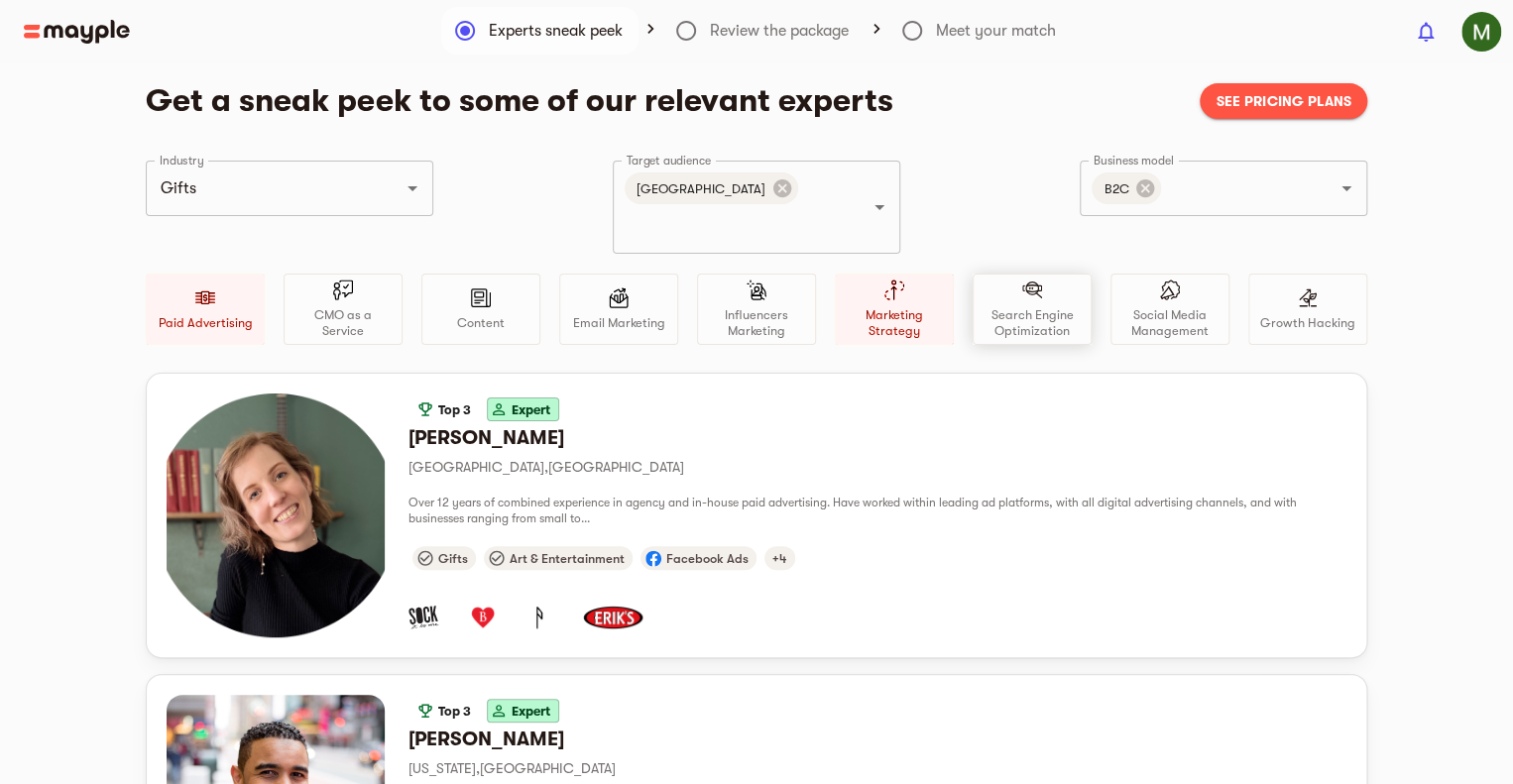 click on "Search Engine Optimization" at bounding box center [1032, 323] 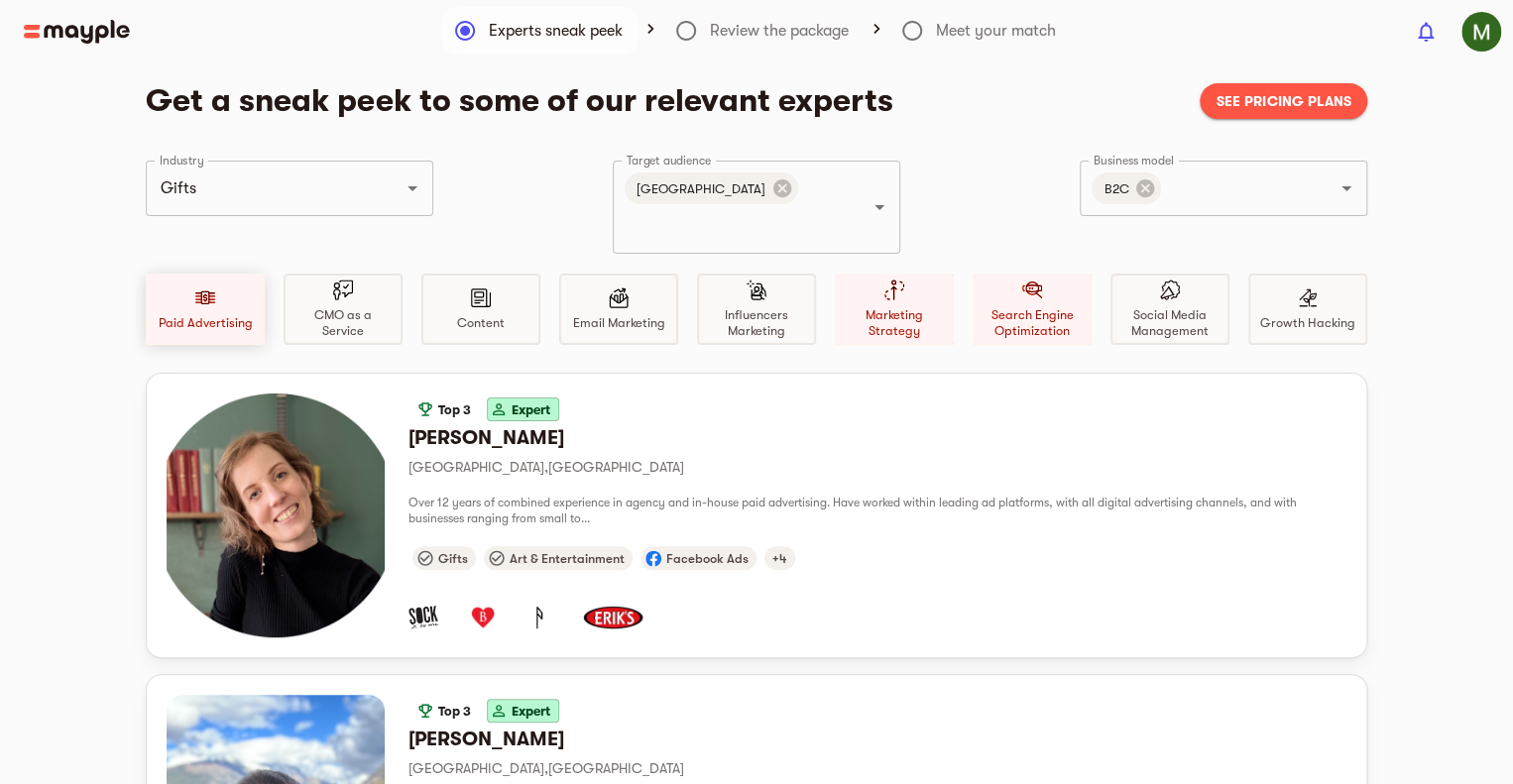 click on "Paid Advertising" at bounding box center [205, 309] 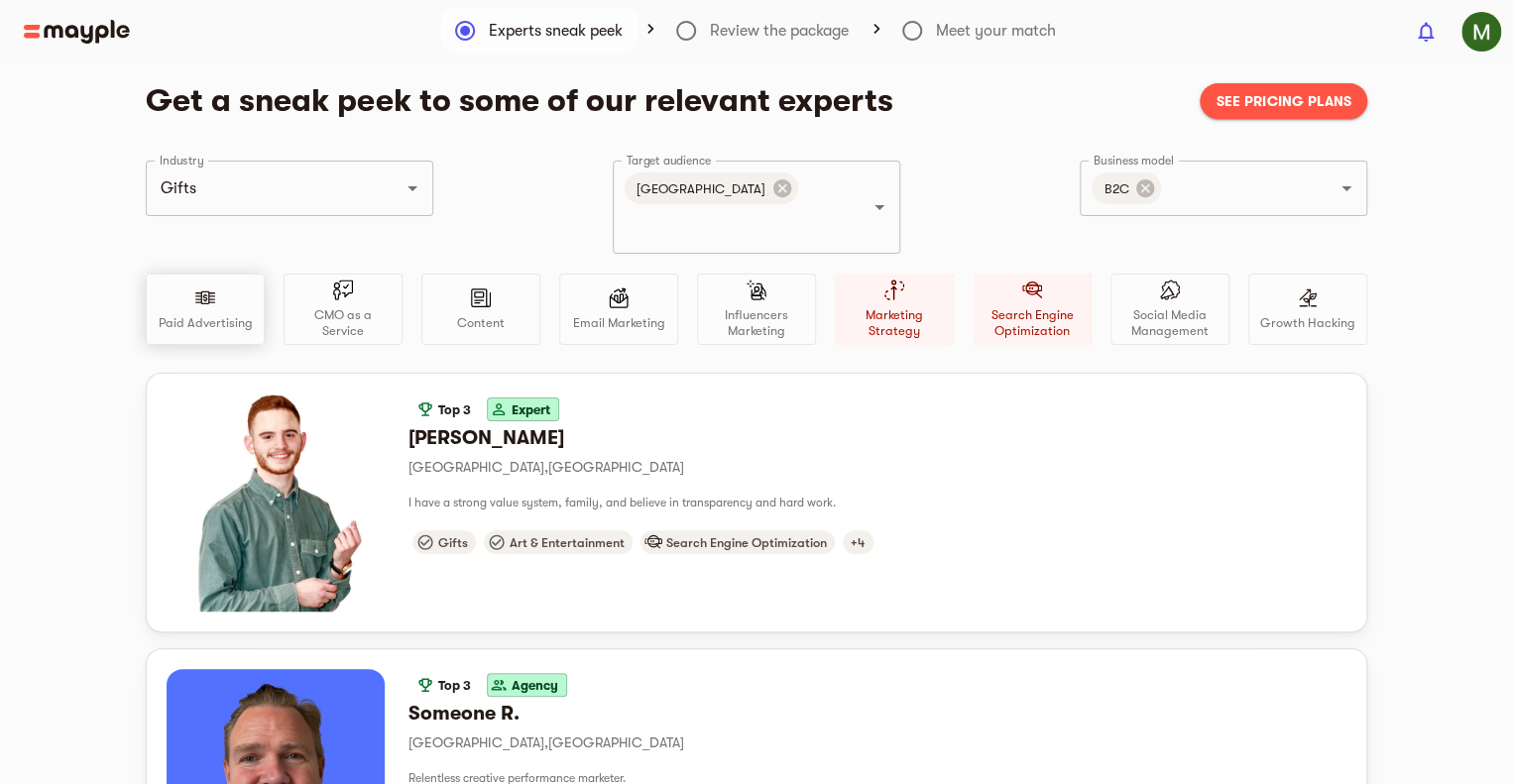 click on "Paid Advertising" at bounding box center [205, 309] 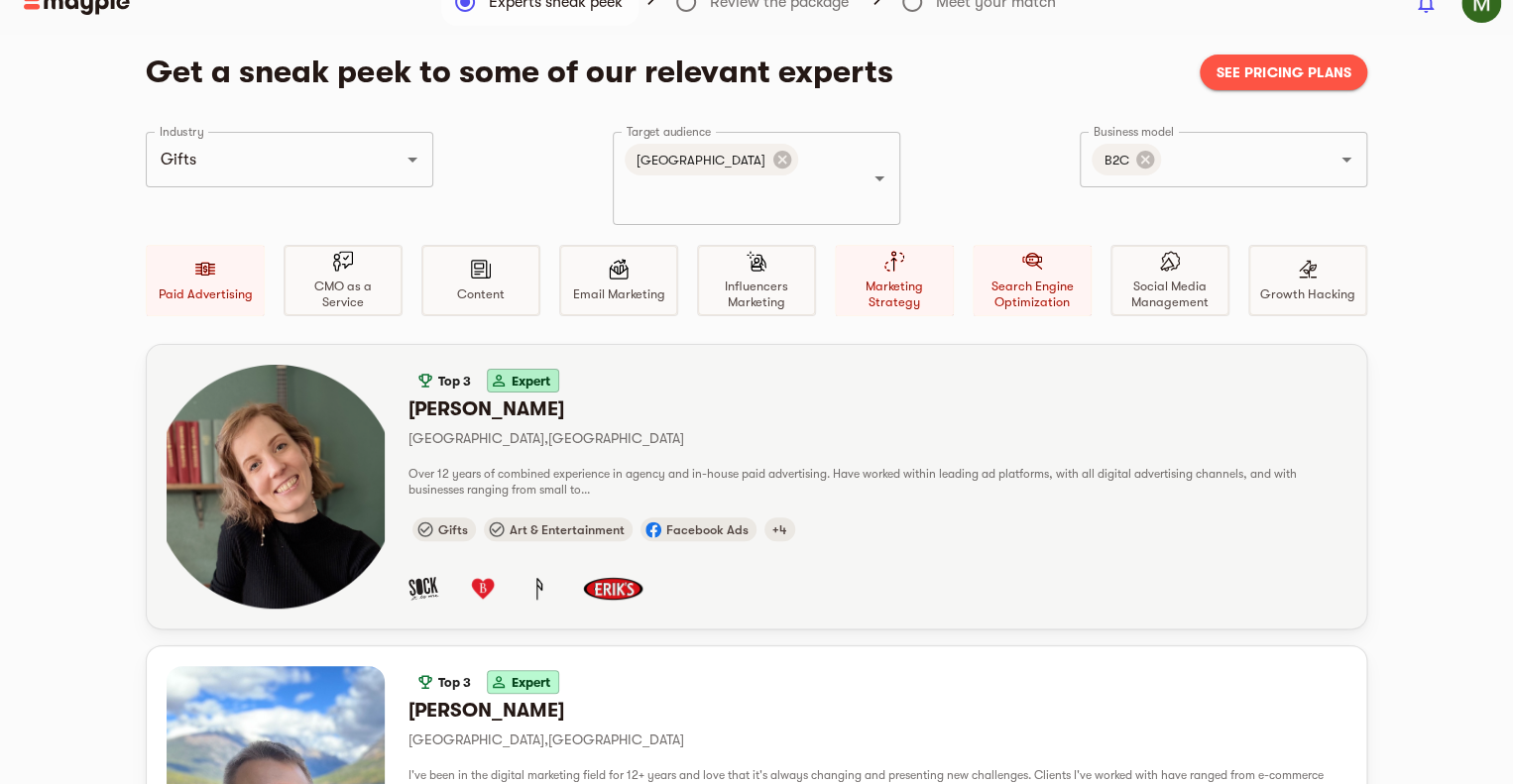 scroll, scrollTop: 0, scrollLeft: 0, axis: both 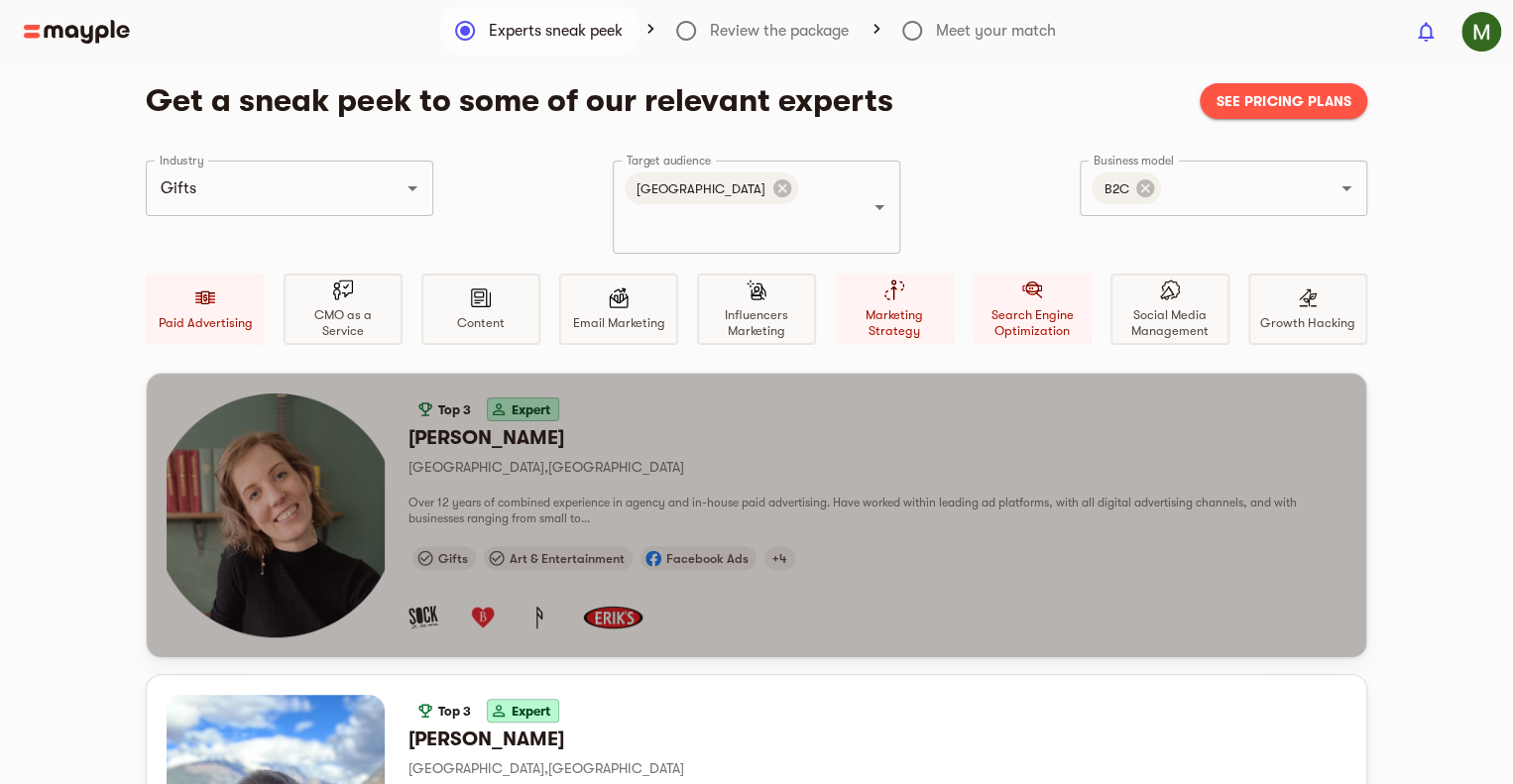 click at bounding box center (276, 515) 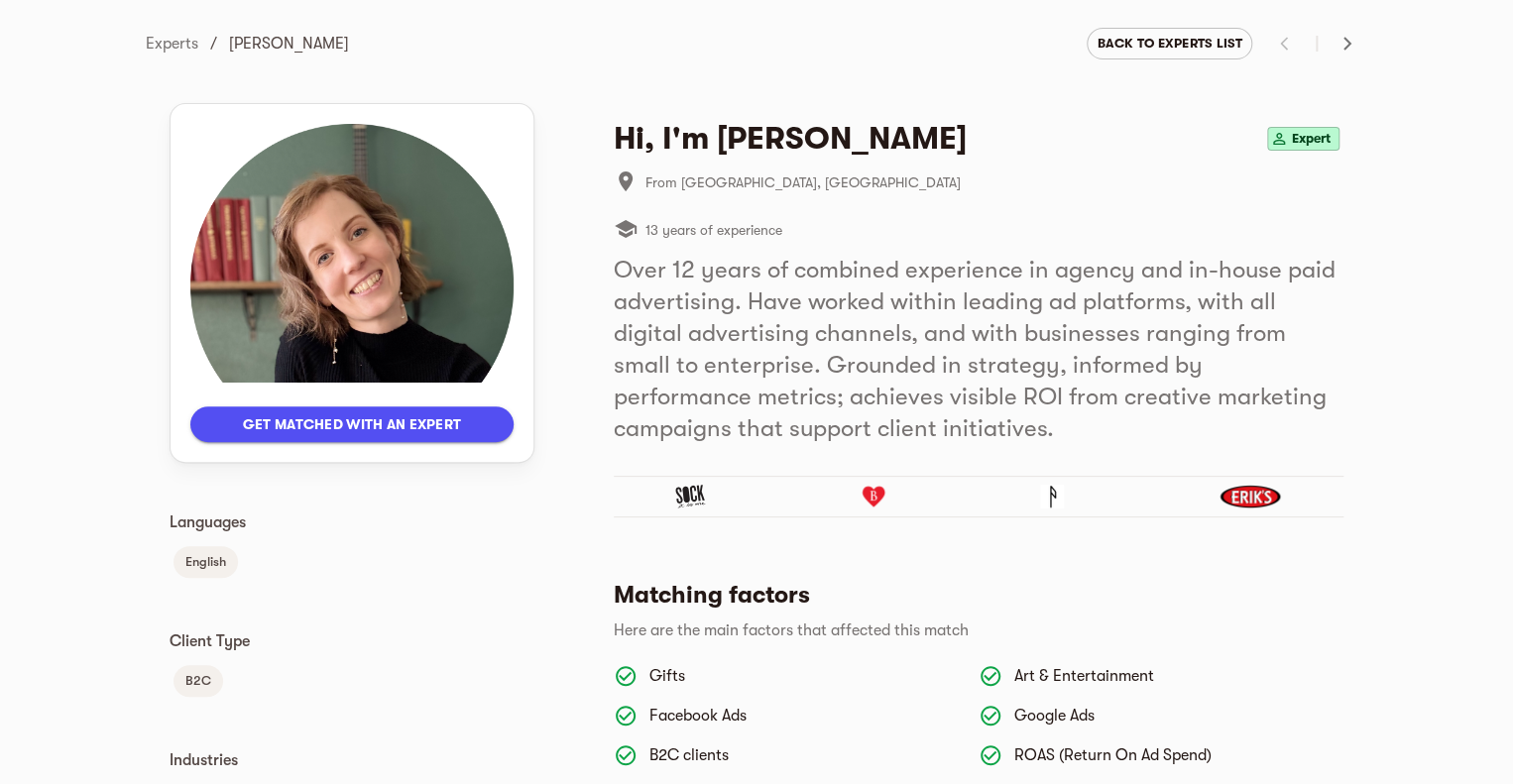 scroll, scrollTop: 0, scrollLeft: 0, axis: both 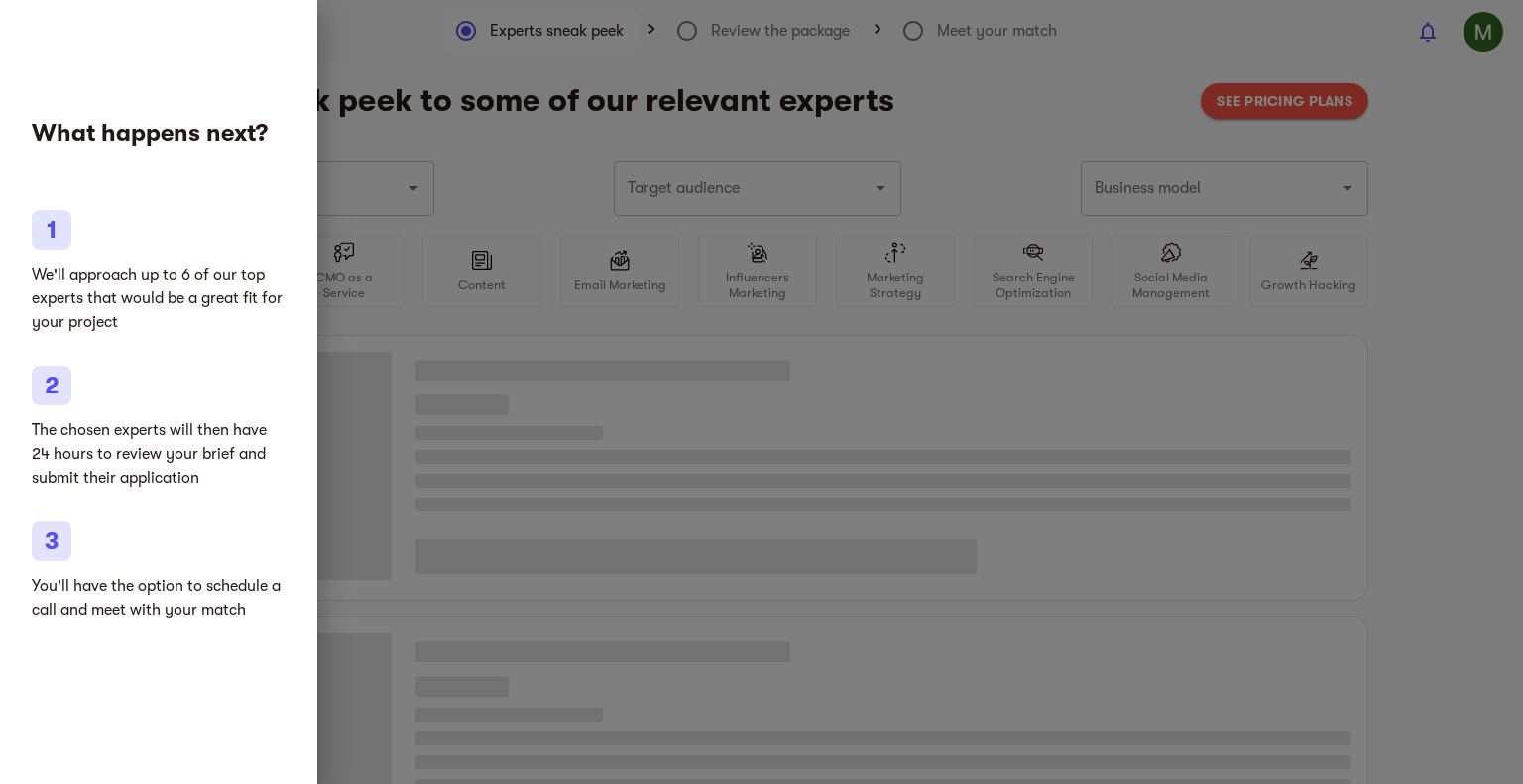 type on "Gifts" 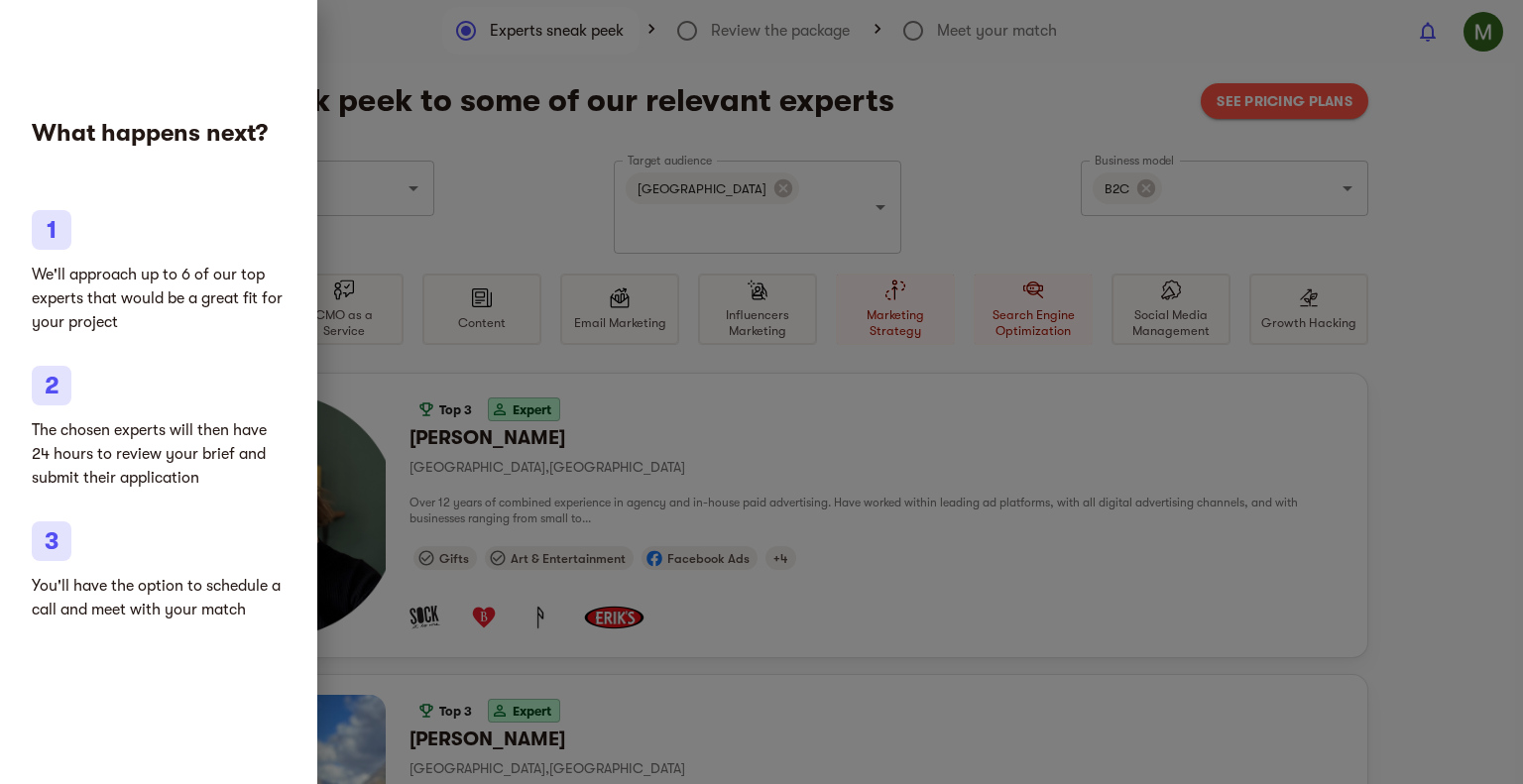 click at bounding box center [762, 392] 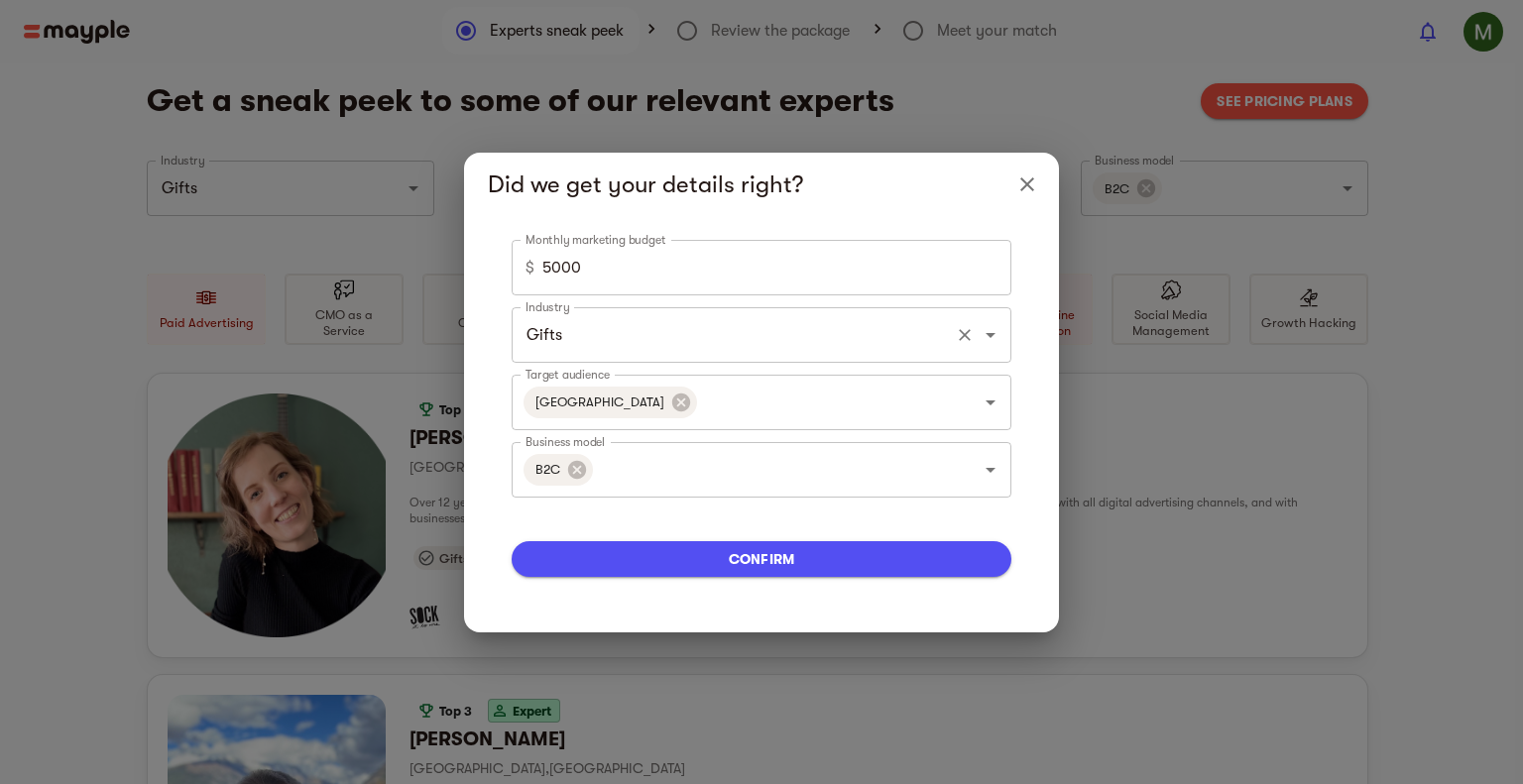 click 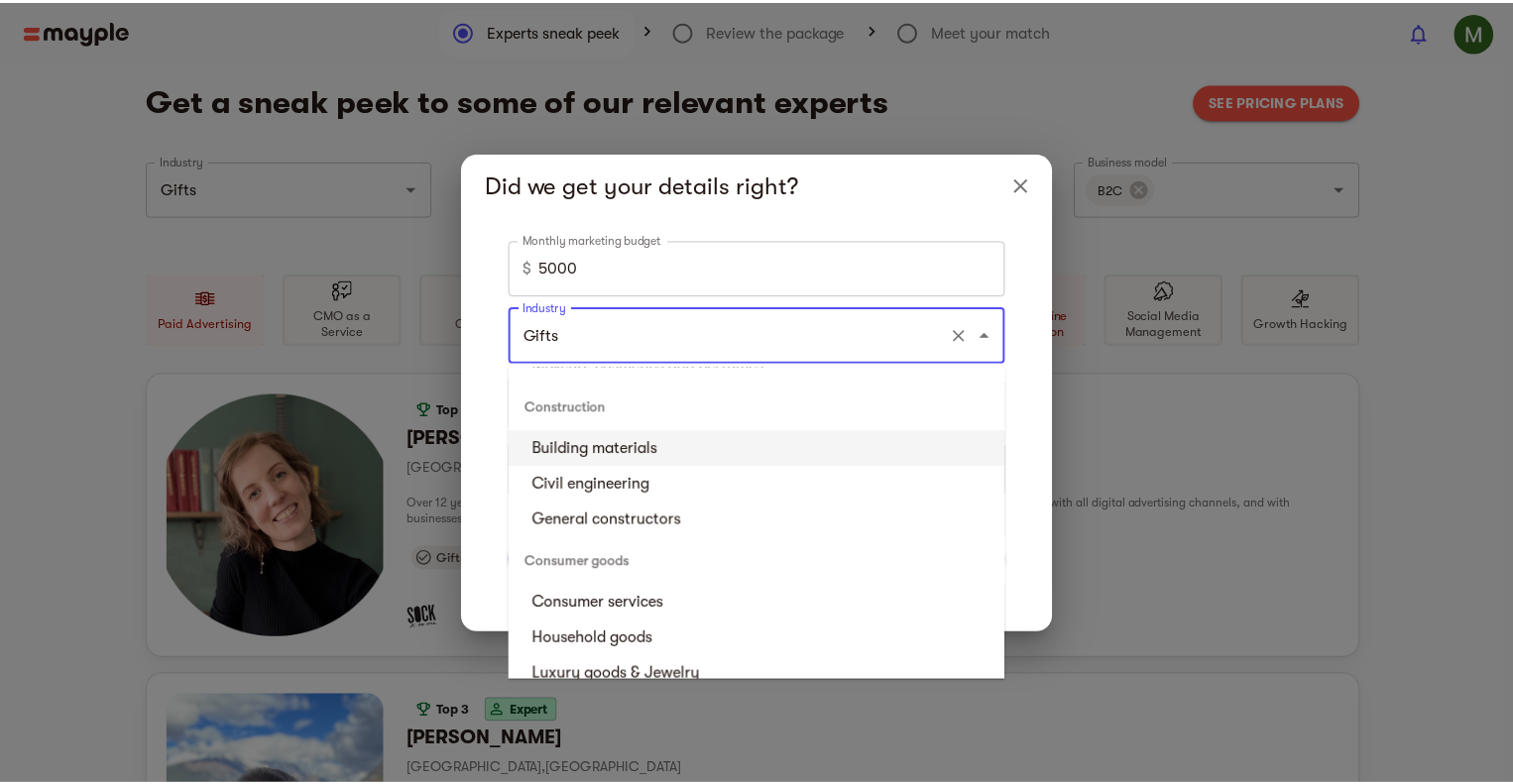 scroll, scrollTop: 991, scrollLeft: 0, axis: vertical 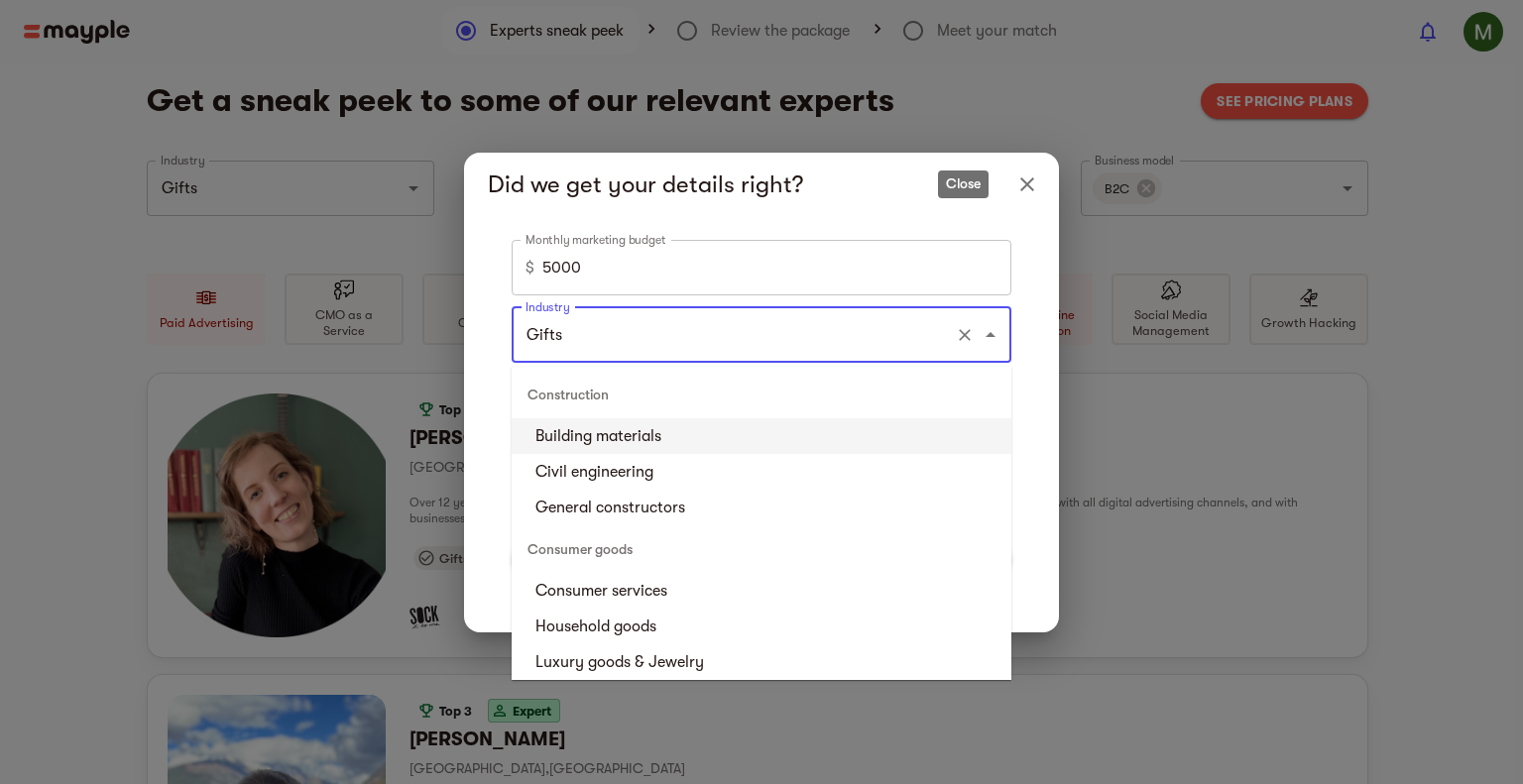click 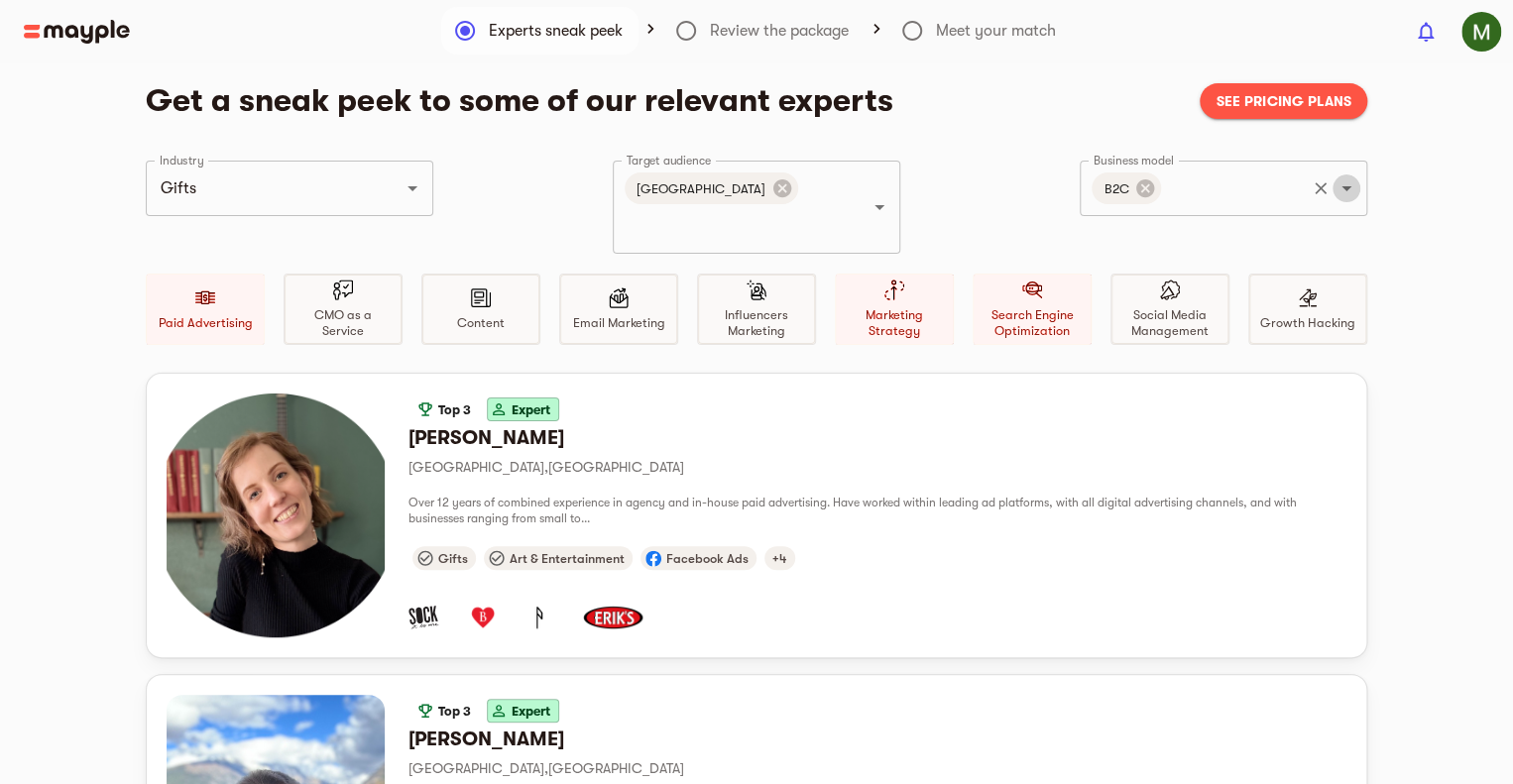 click at bounding box center (1346, 188) 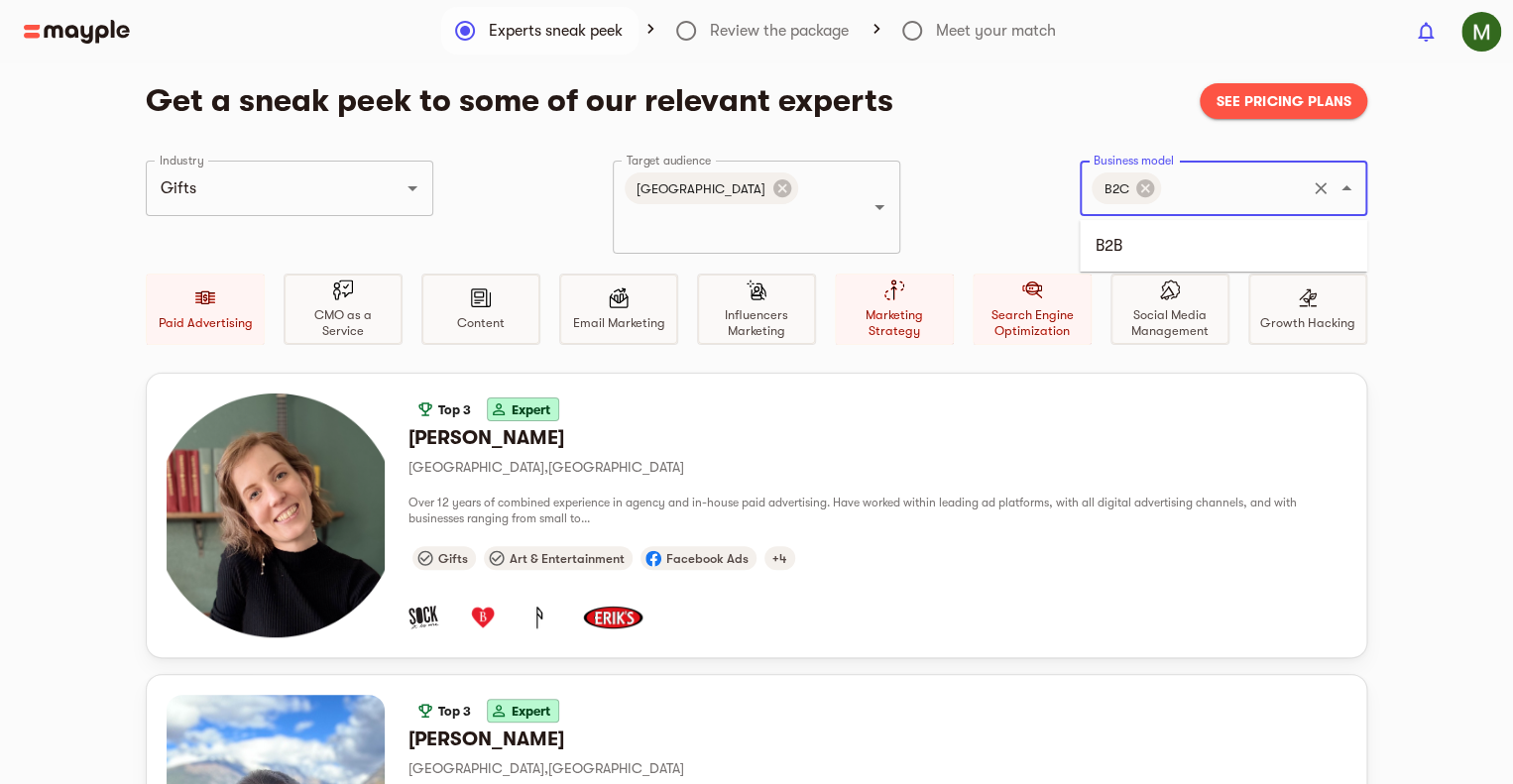 click 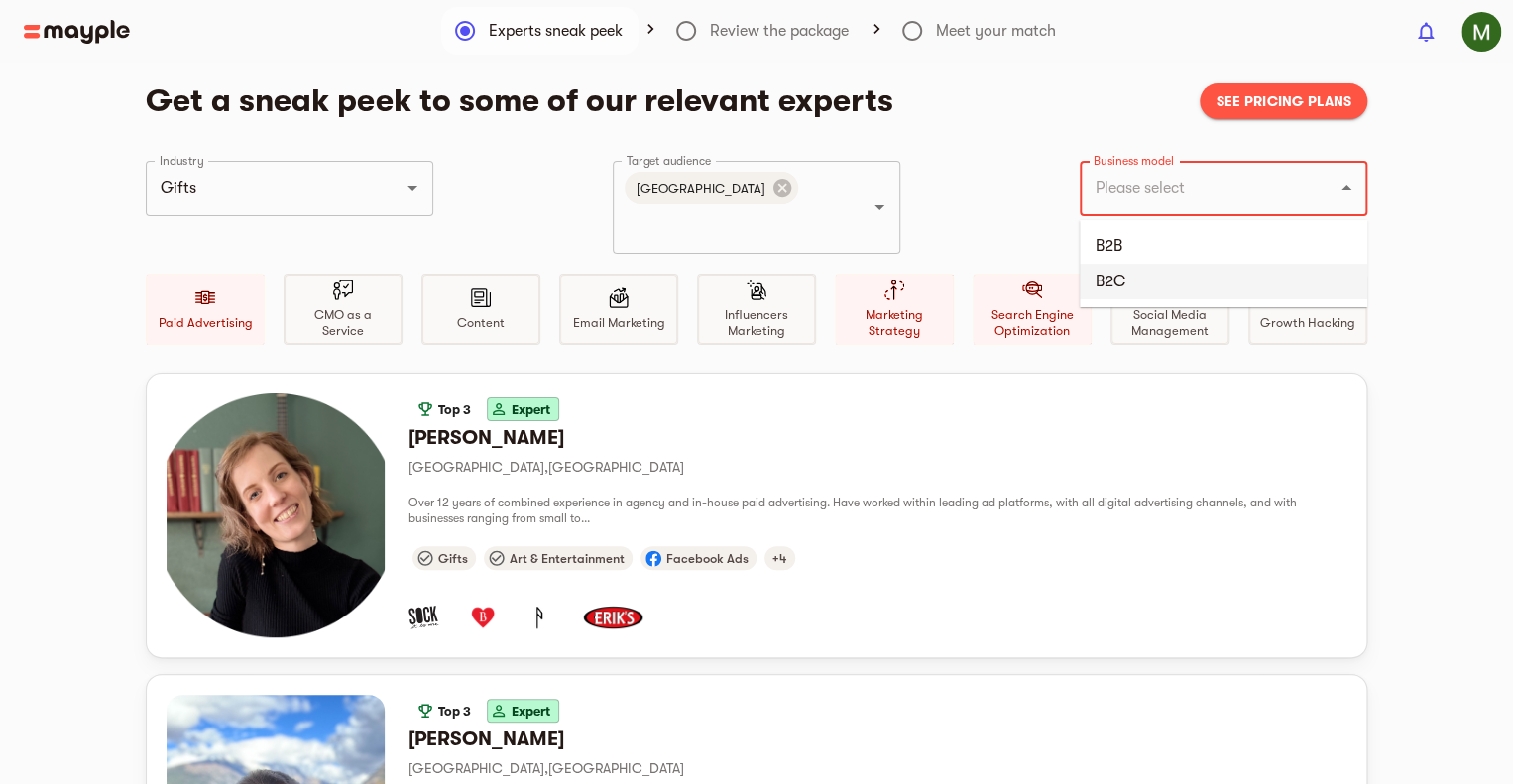 click on "B2C" at bounding box center [1223, 281] 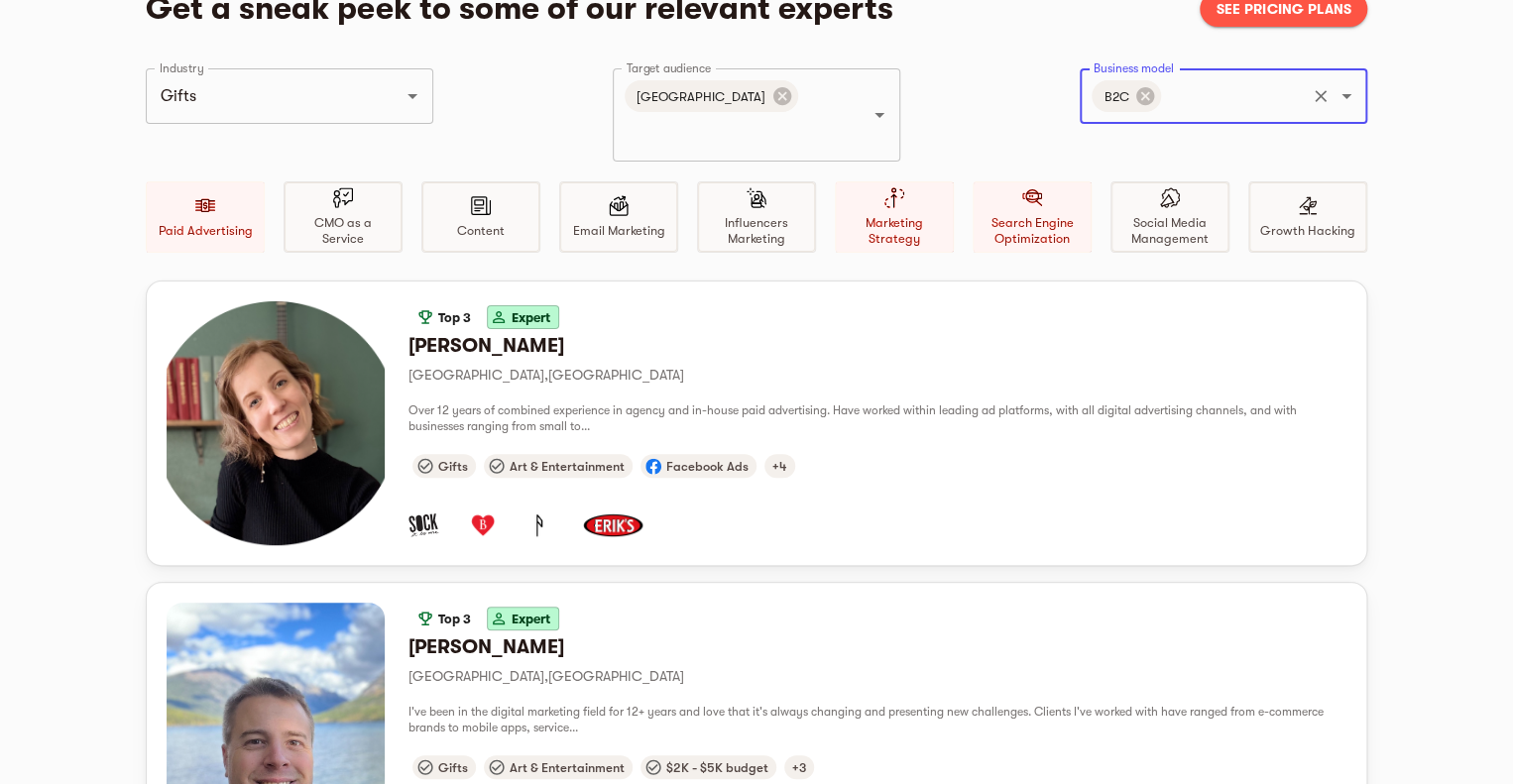 scroll, scrollTop: 0, scrollLeft: 0, axis: both 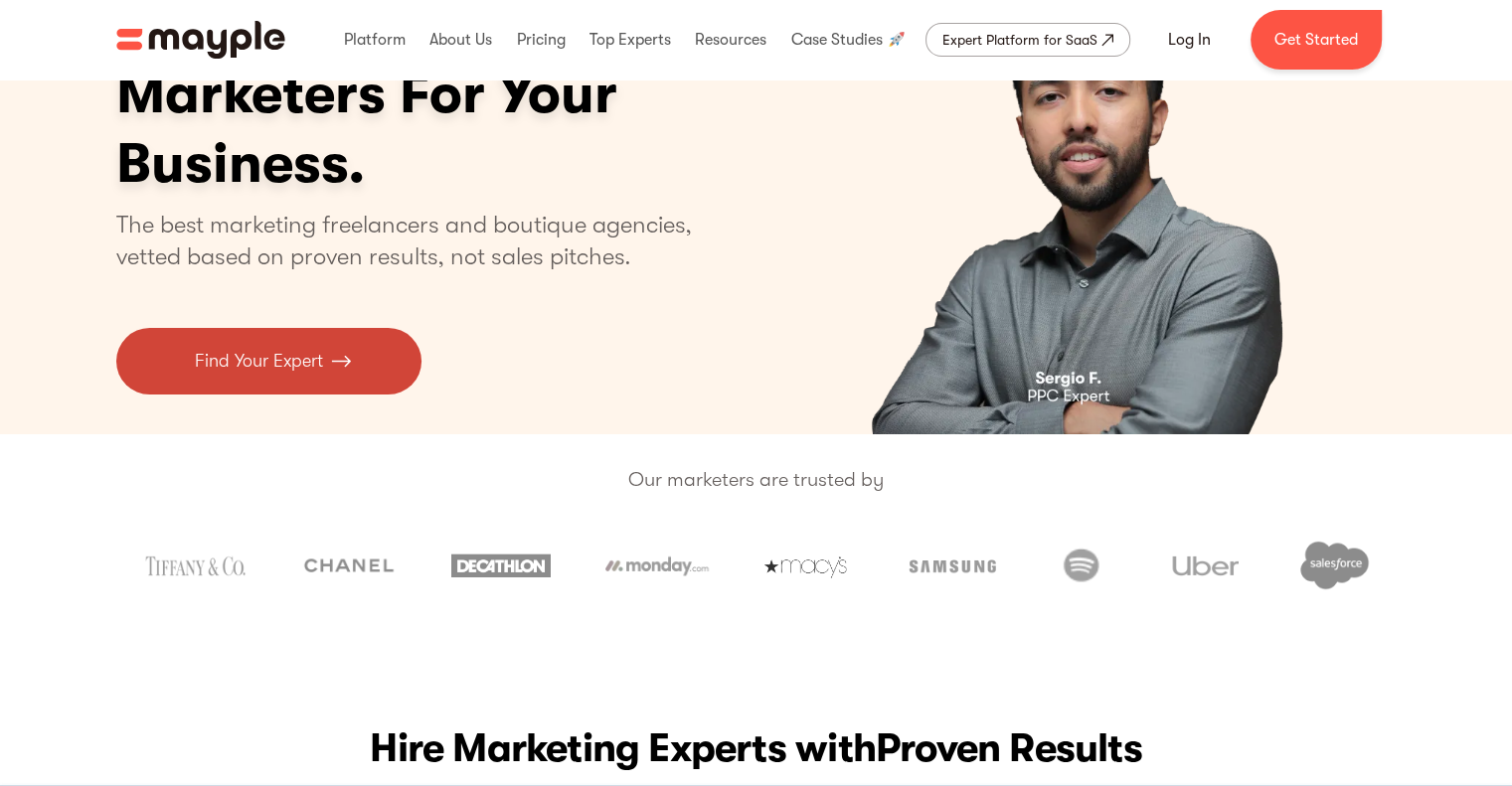 click on "Find Your Expert" at bounding box center [258, 361] 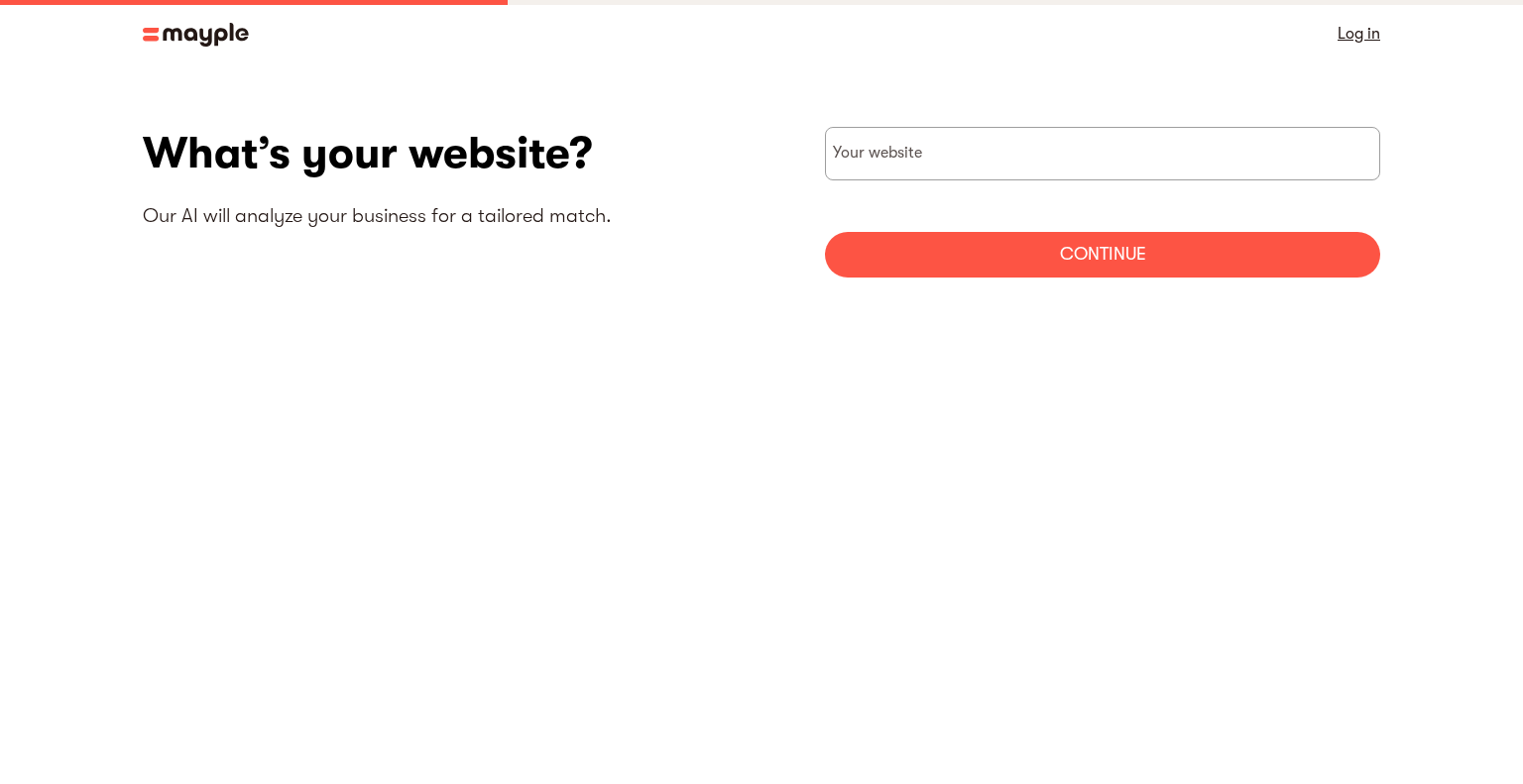 scroll, scrollTop: 0, scrollLeft: 0, axis: both 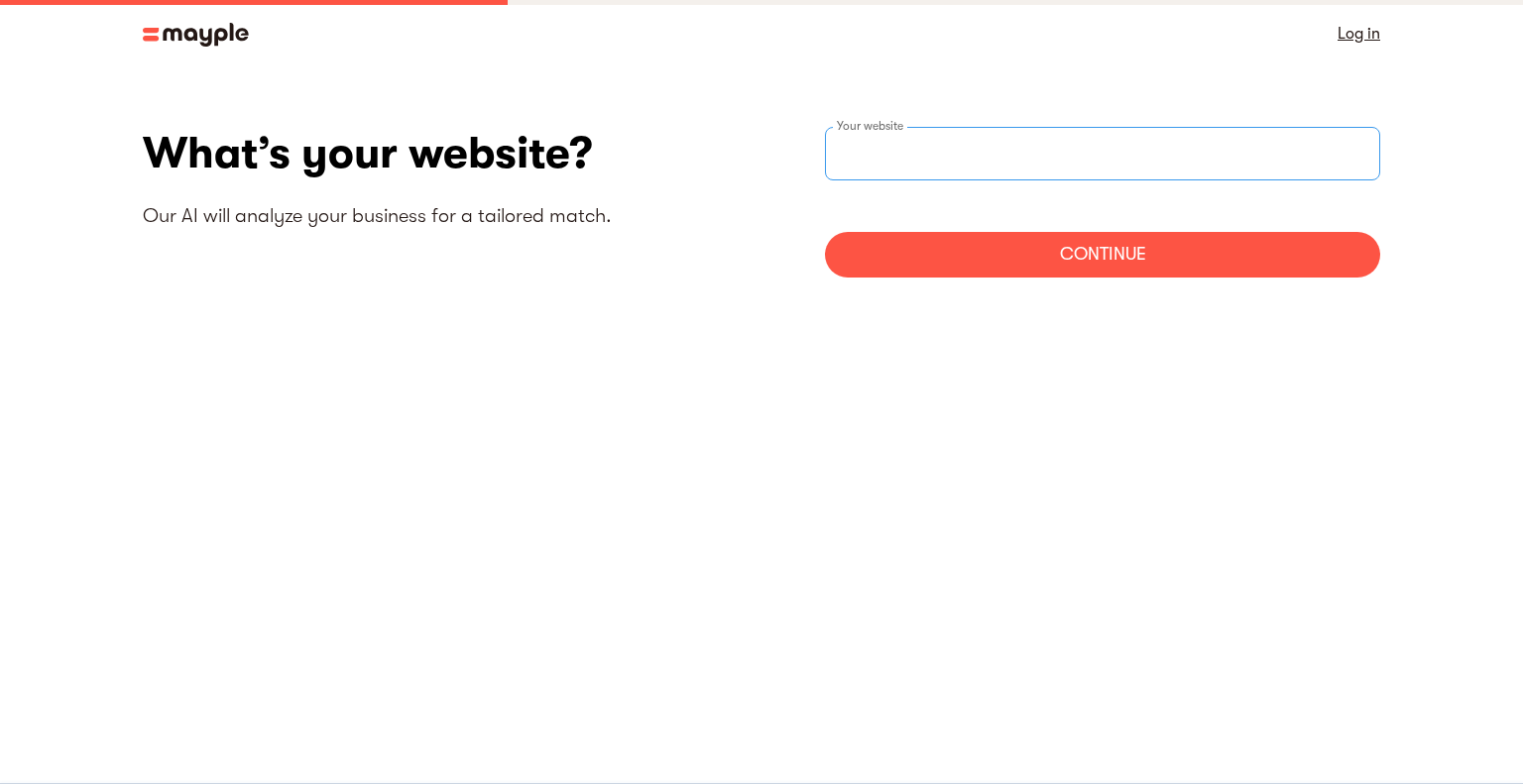 click at bounding box center [1103, 154] 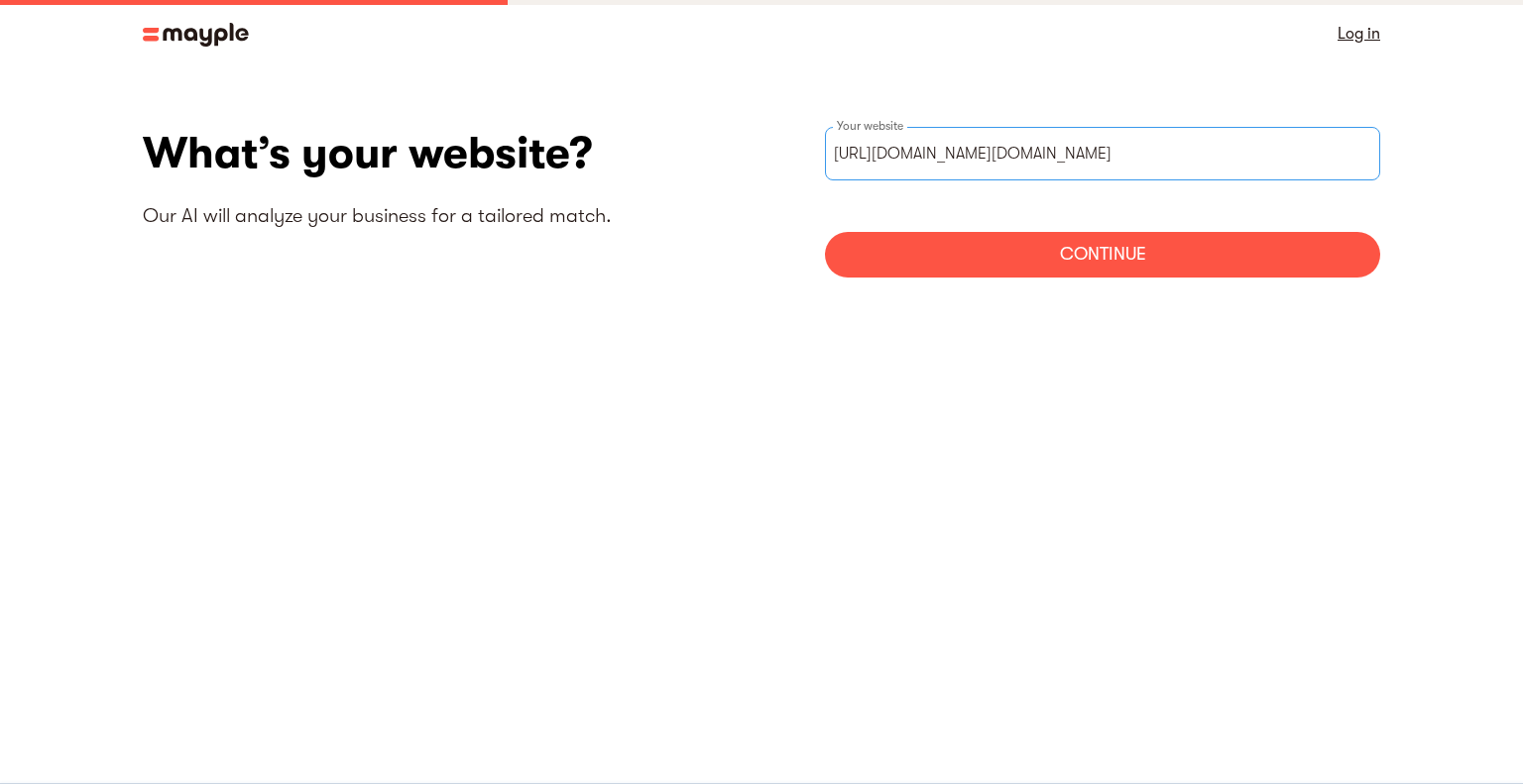 type on "[URL][DOMAIN_NAME][DOMAIN_NAME]" 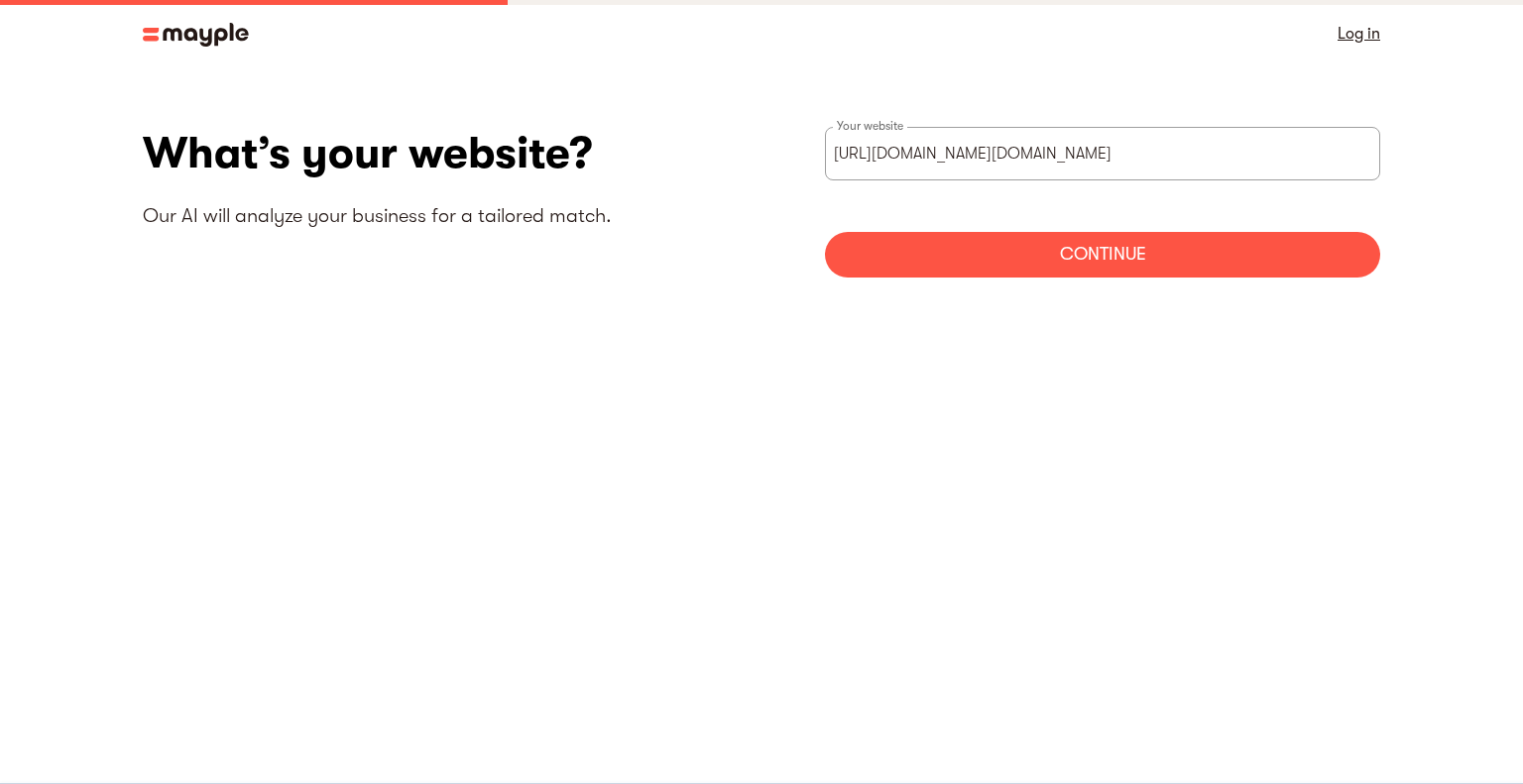 click on "Continue" at bounding box center (1103, 255) 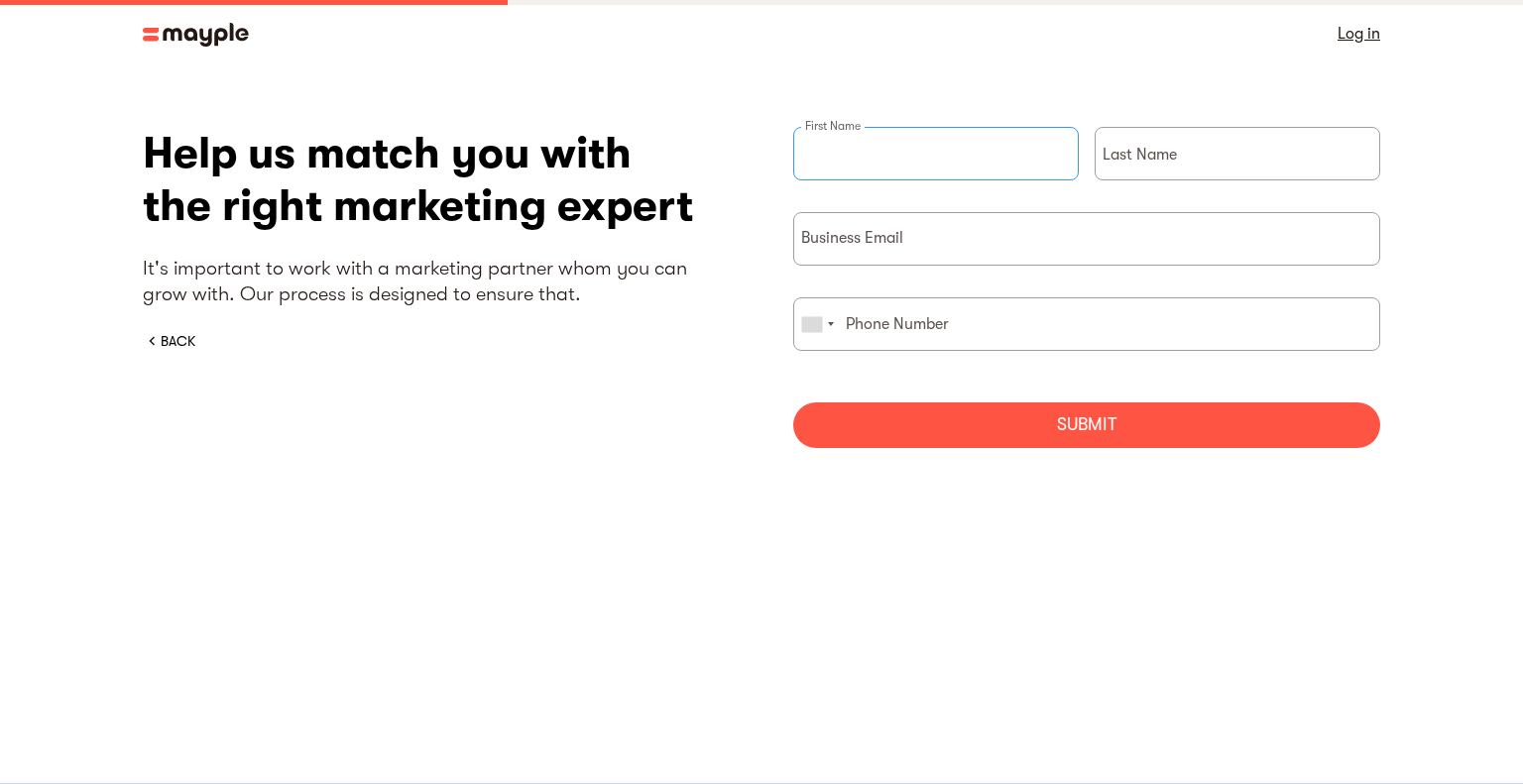 click at bounding box center (936, 154) 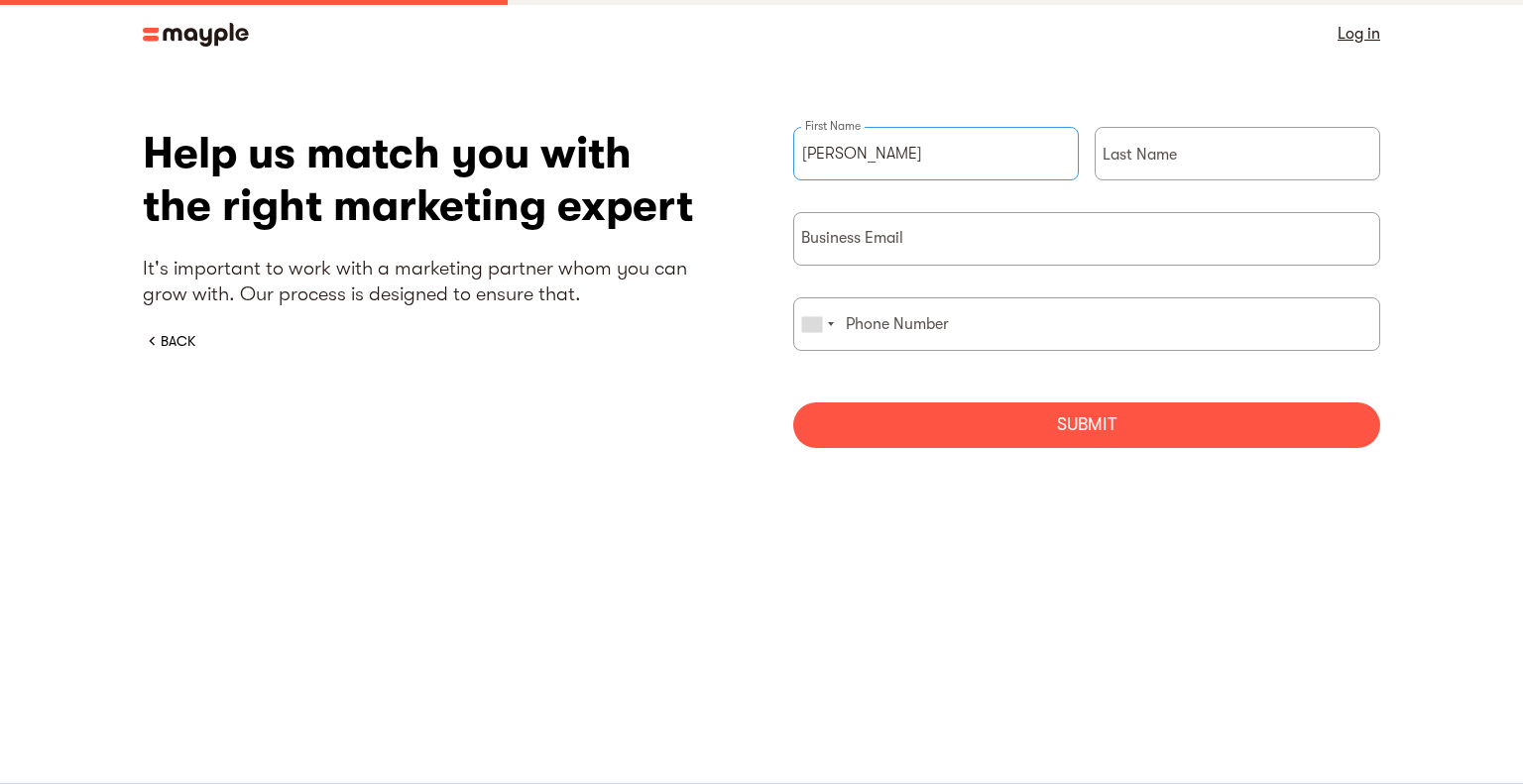 type on "Awwad" 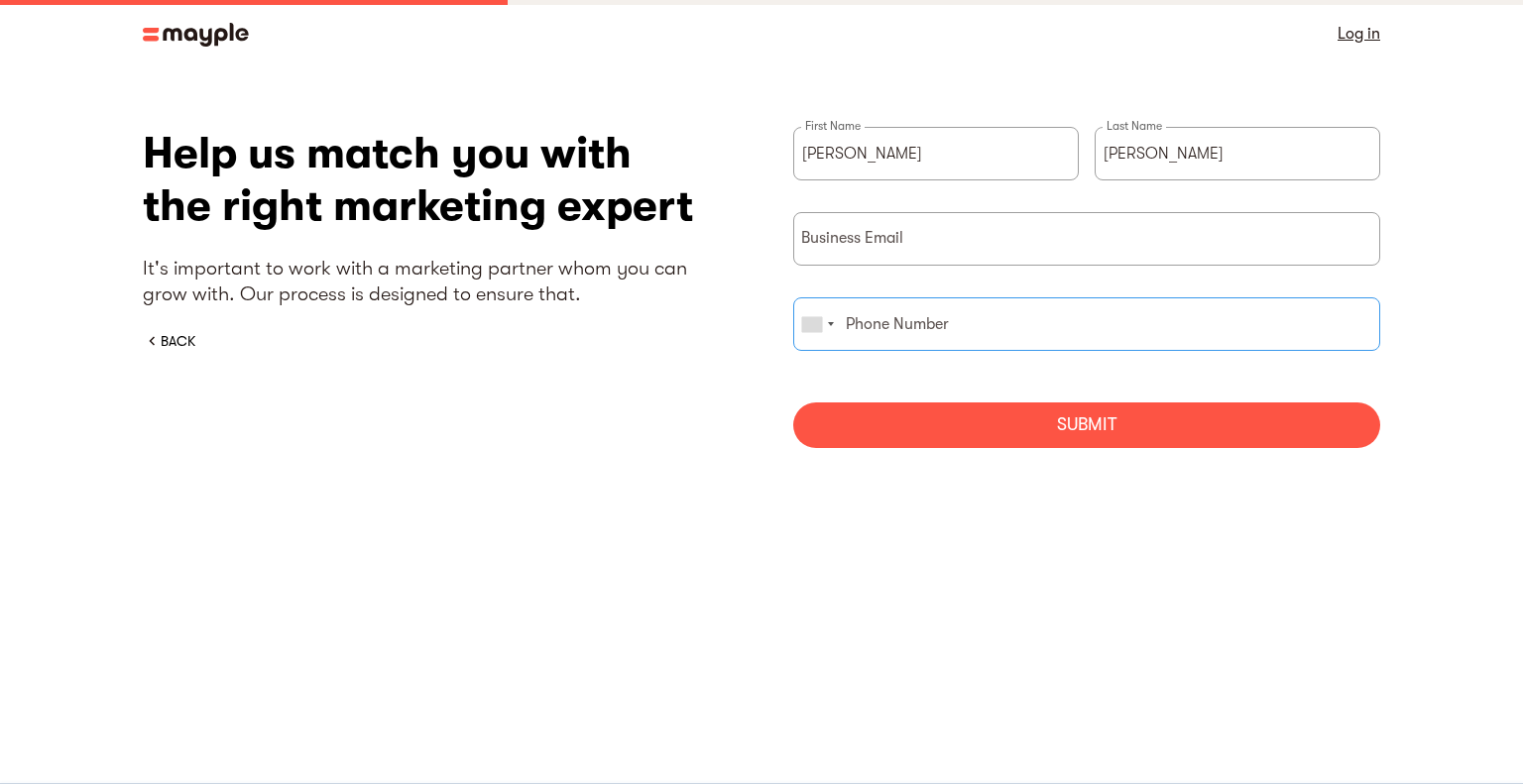 type on "4078400809" 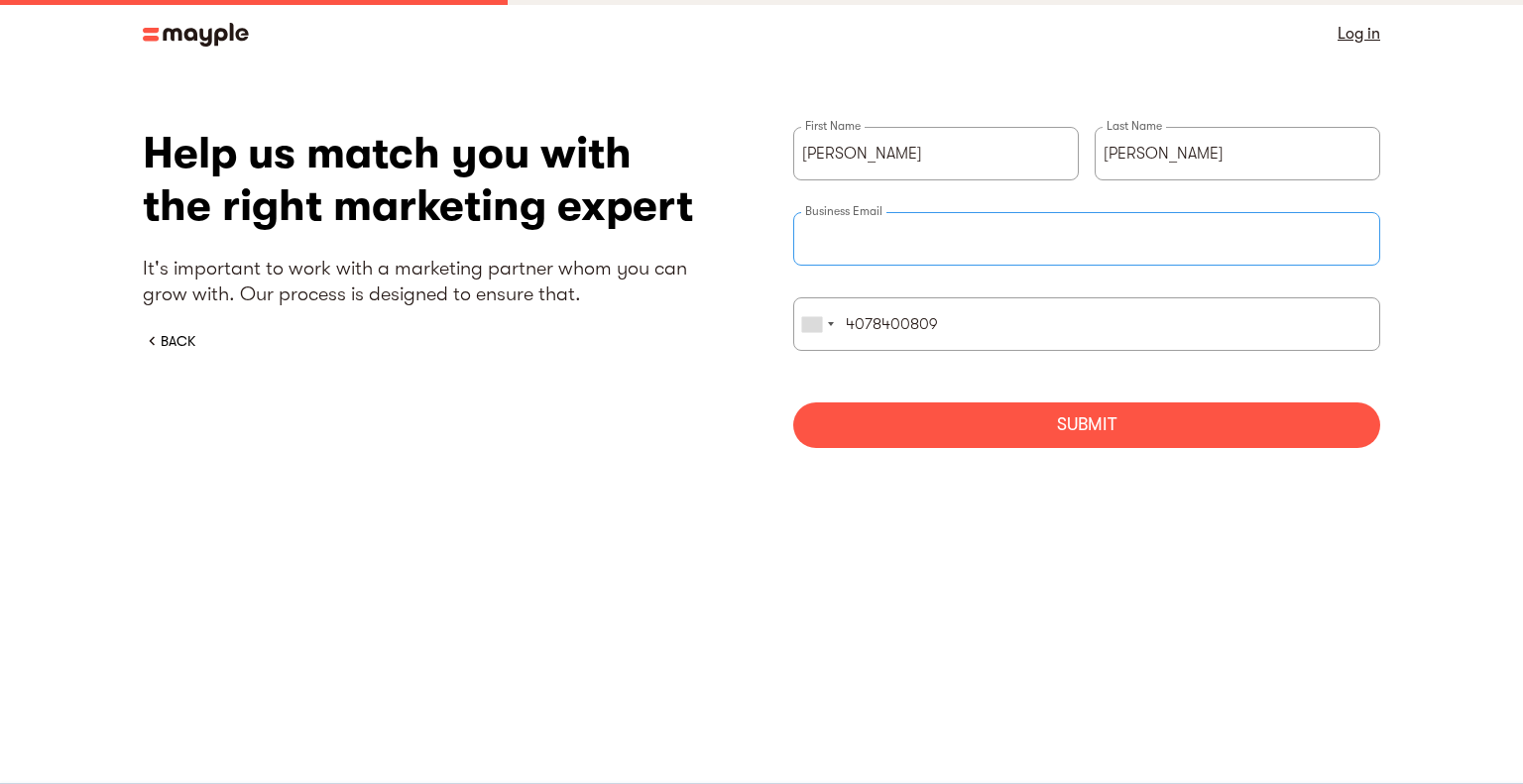 click at bounding box center [1087, 239] 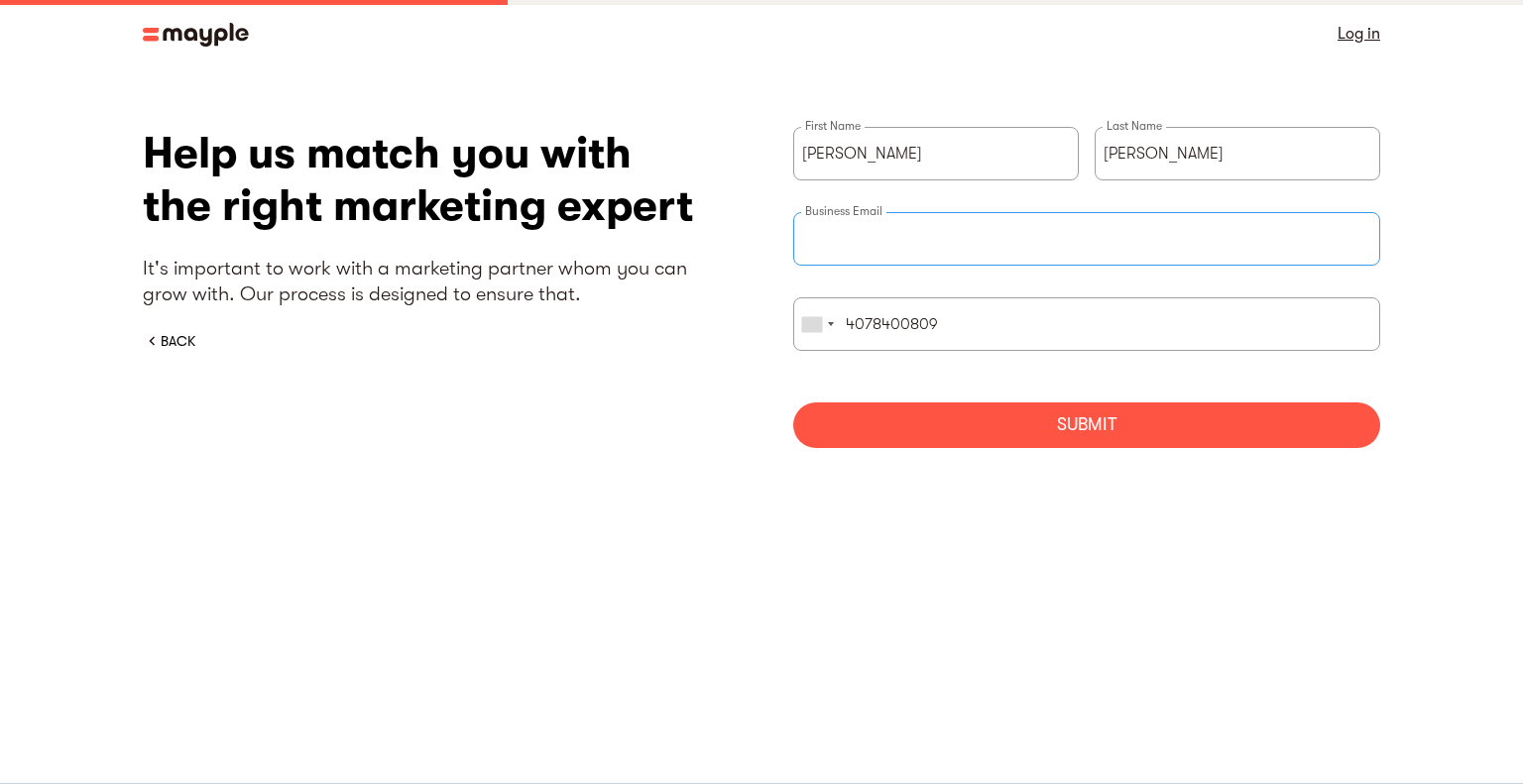 type on "ahlasamara@gmail.com" 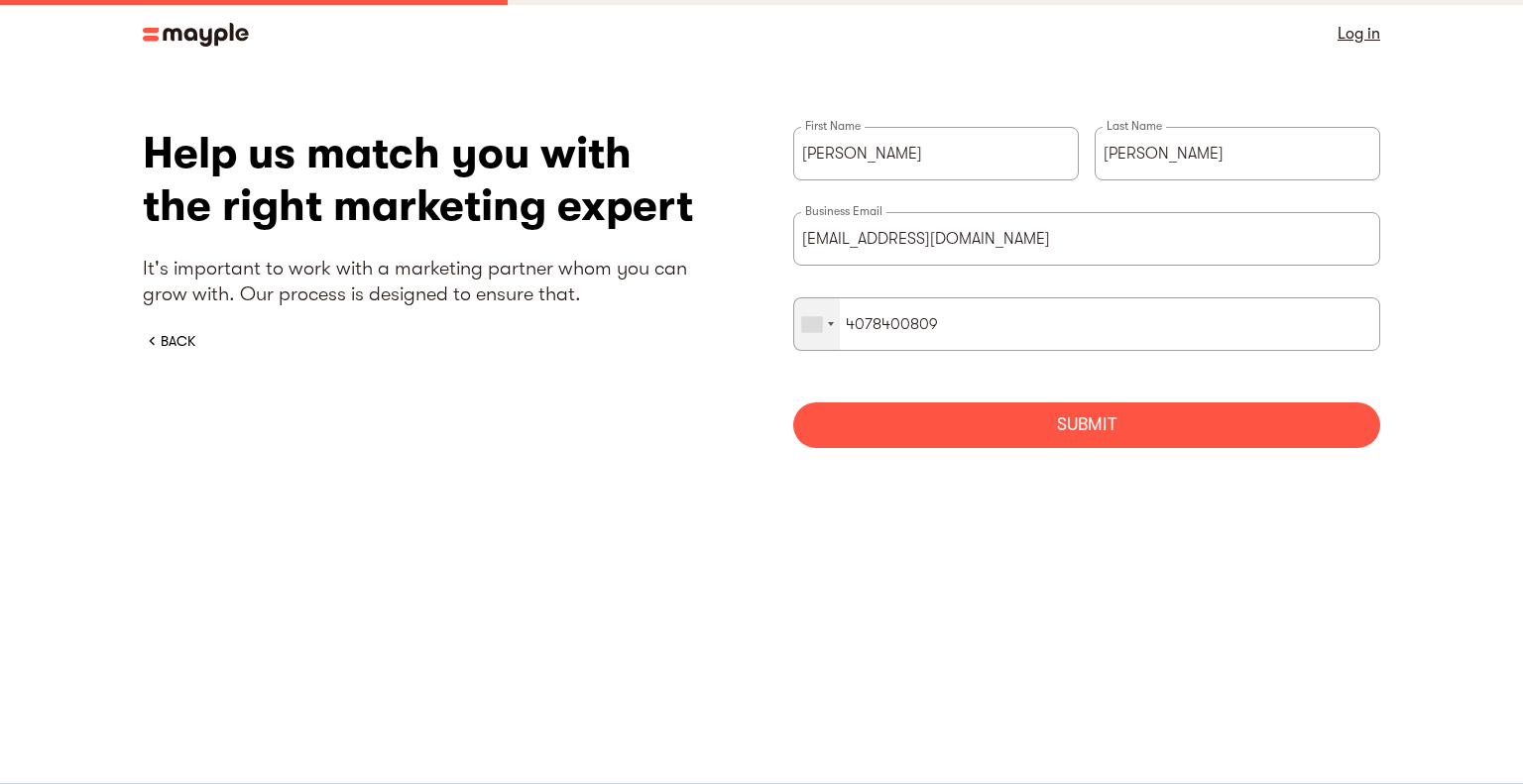 click at bounding box center [817, 324] 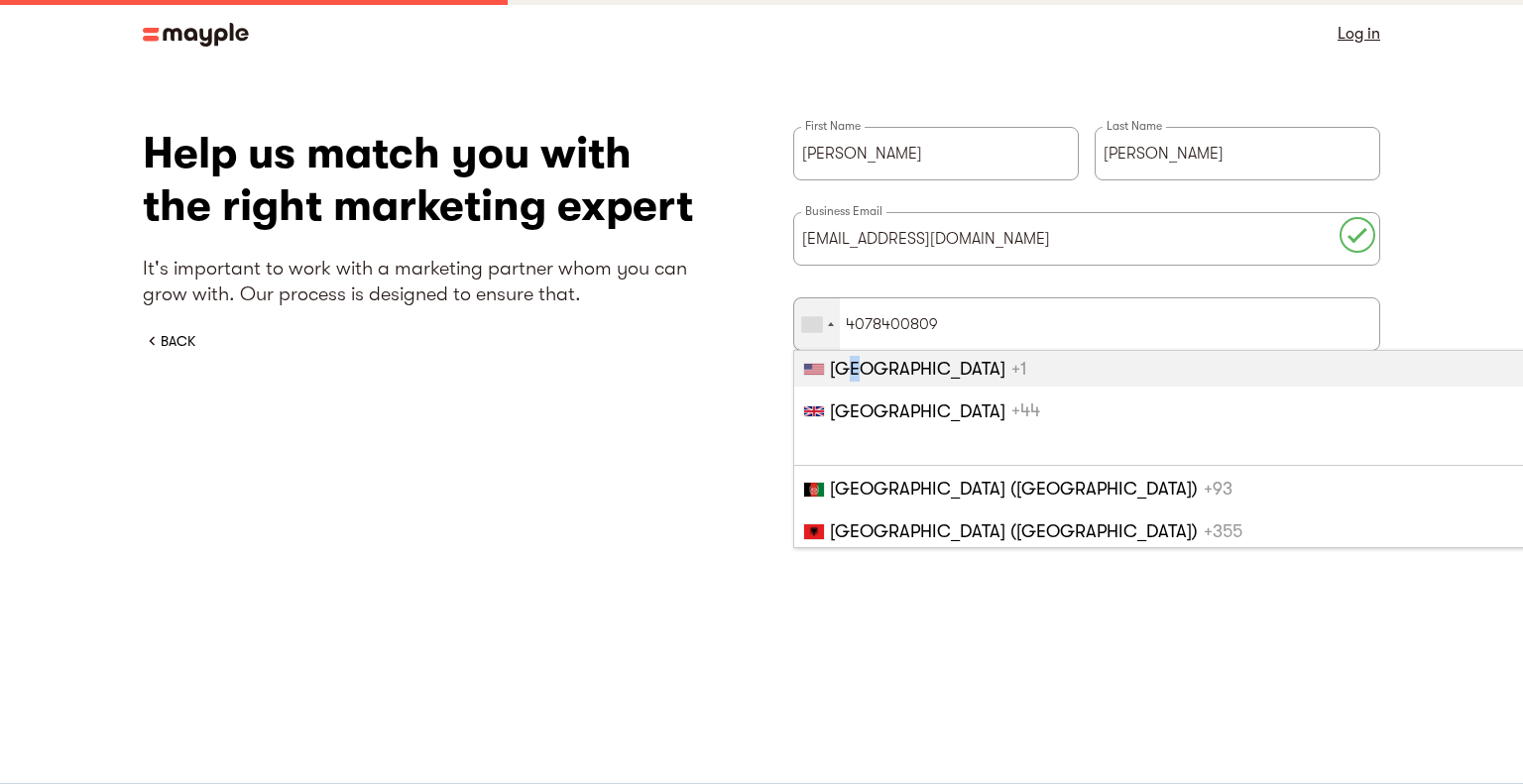 click on "United States" at bounding box center [917, 369] 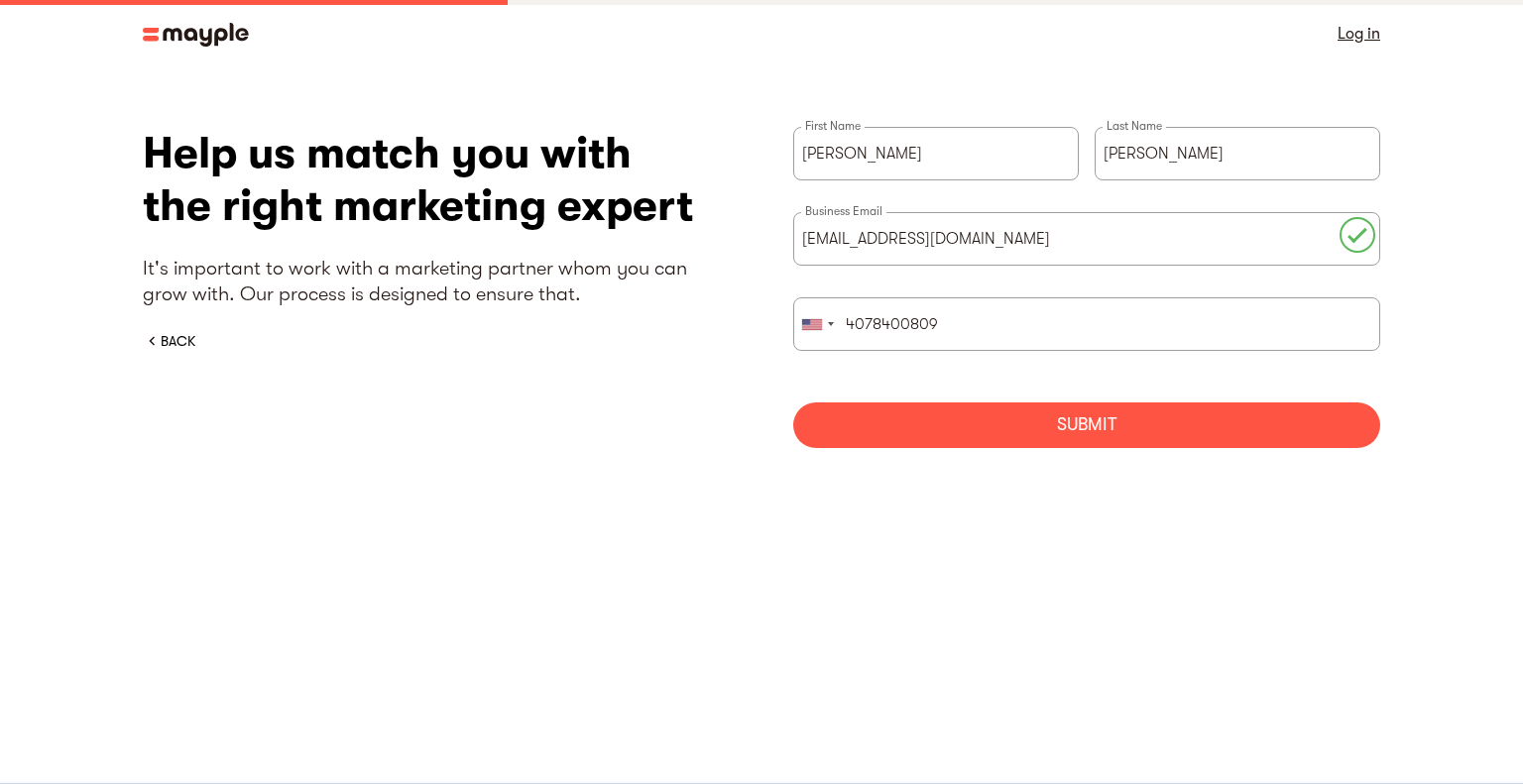 click on "Help us match you with  the right marketing expert It's important to work with a marketing partner whom you can grow with. Our process is designed to ensure that. BACK Mariam First Name Awwad Last Name ahlasamara@gmail.com Business Email United States +1 United Kingdom +44 Afghanistan (‫افغانستان‬‎) +93 Albania (Shqipëri) +355 Algeria (‫الجزائر‬‎) +213 American Samoa +1 Andorra +376 Angola +244 Anguilla +1 Antigua and Barbuda +1 Argentina +54 Armenia (Հայաստան) +374 Aruba +297 Ascension Island +247 Australia +61 Austria (Österreich) +43 Azerbaijan (Azərbaycan) +994 Bahamas +1 Bahrain (‫البحرين‬‎) +973 Bangladesh (বাংলাদেশ) +880 Barbados +1 Belarus (Беларусь) +375 Belgium (België) +32 Belize +501 Benin (Bénin) +229 Bermuda +1 Bhutan (འབྲུག) +975 Bolivia +591 Bosnia and Herzegovina (Босна и Херцеговина) +387 Botswana +267 Brazil (Brasil) +55 British Indian Ocean Territory +246 British Virgin Islands +1 +673" at bounding box center [762, 294] 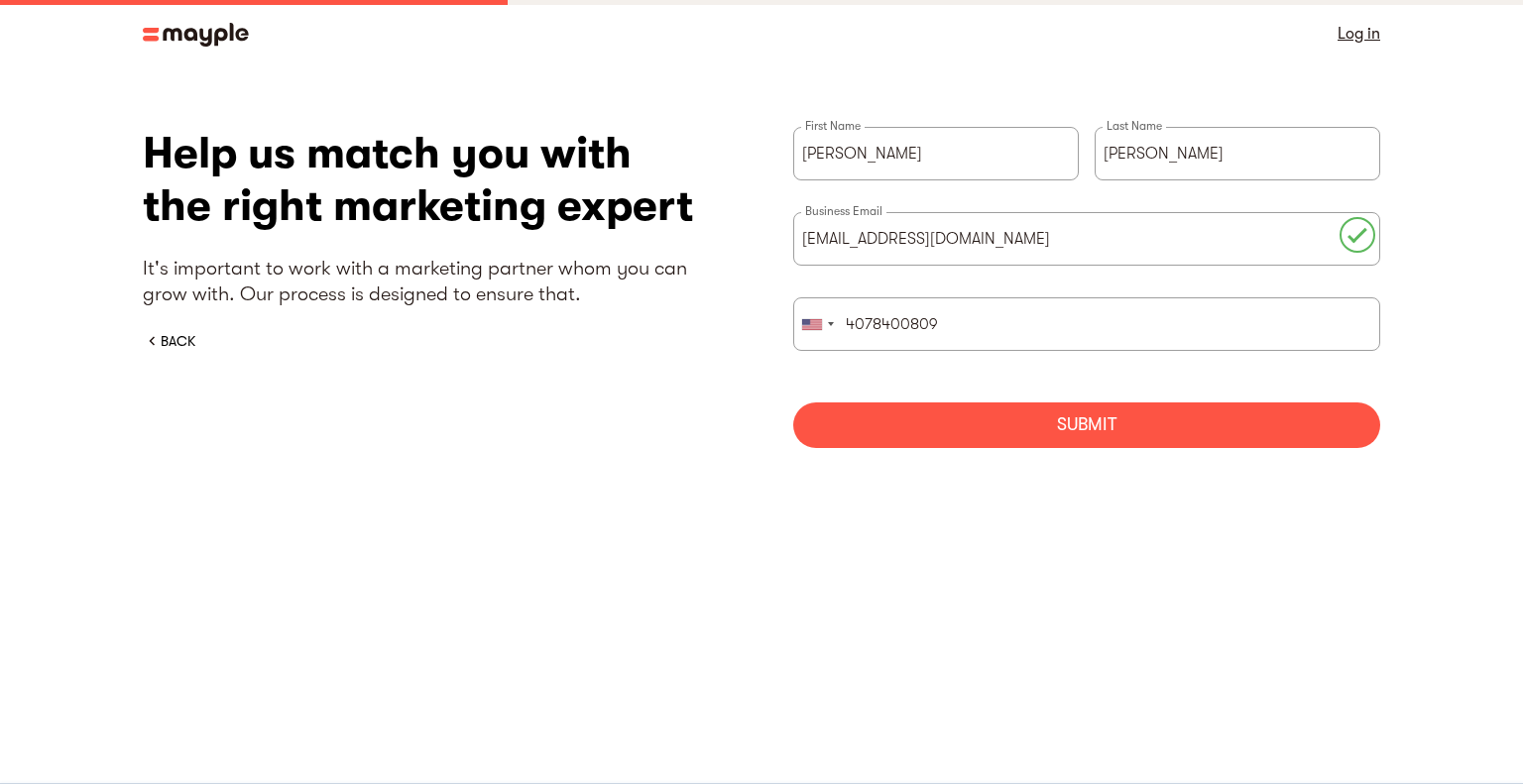 click on "Submit" at bounding box center [1087, 425] 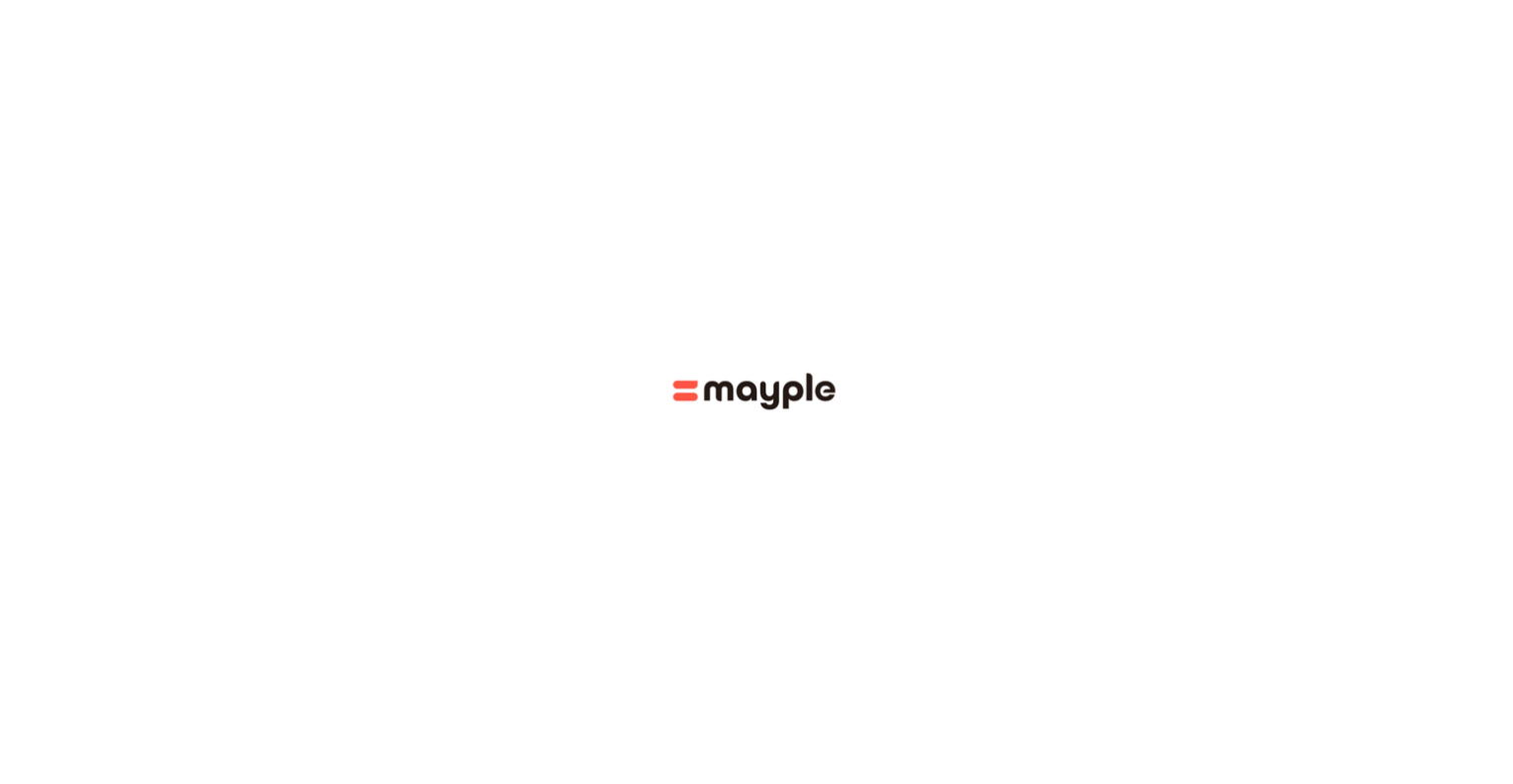 scroll, scrollTop: 0, scrollLeft: 0, axis: both 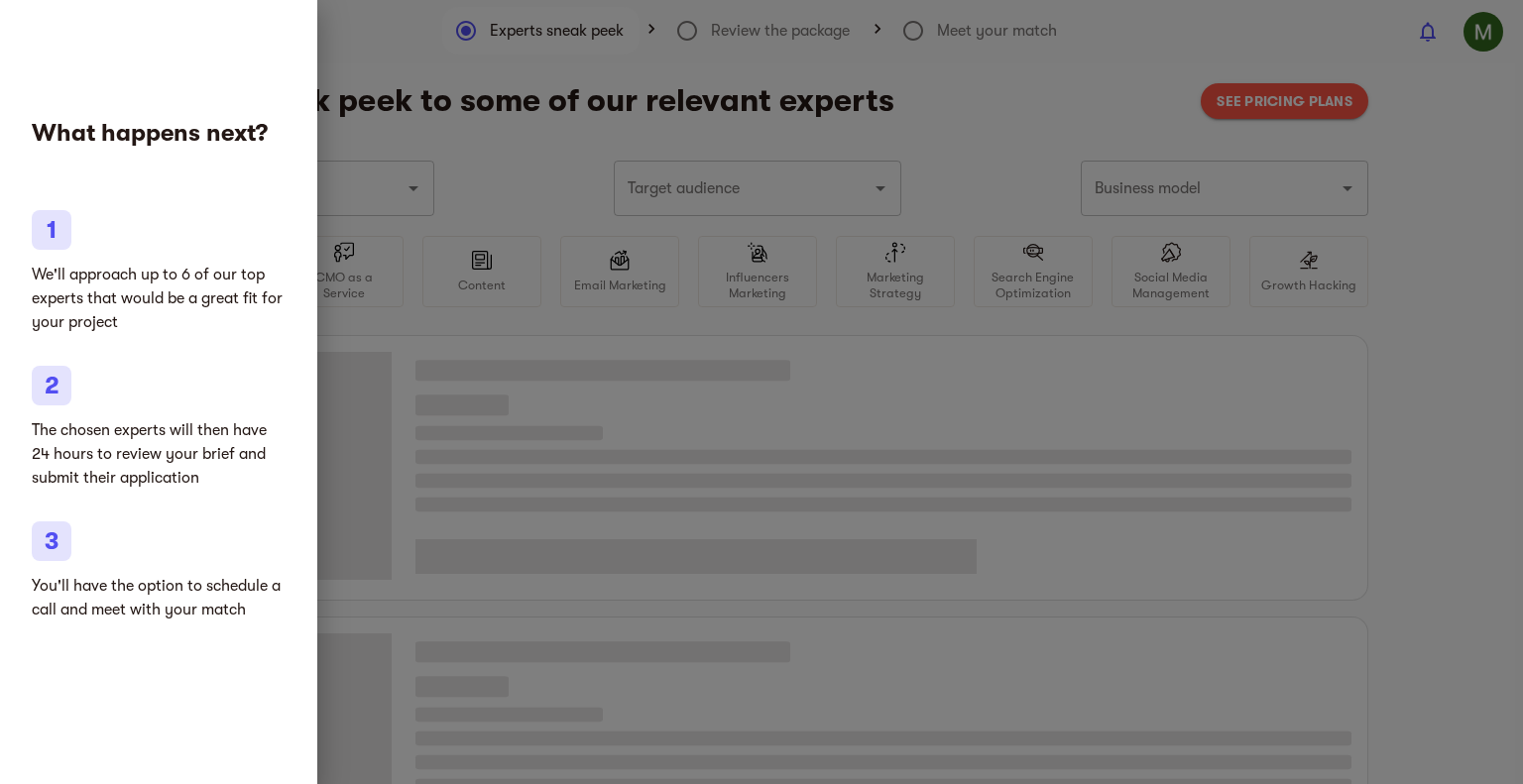 click at bounding box center [762, 392] 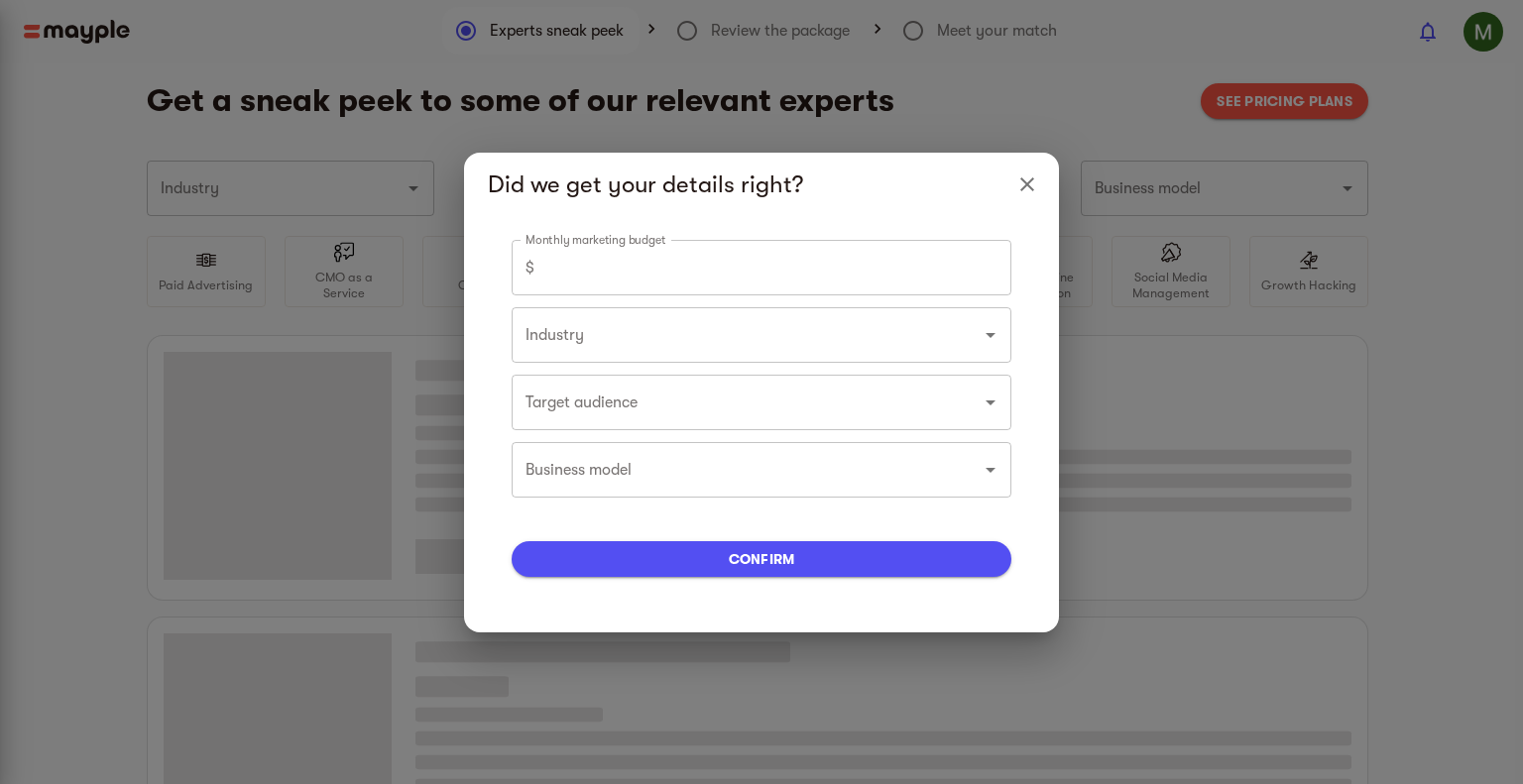 type on "Gifts" 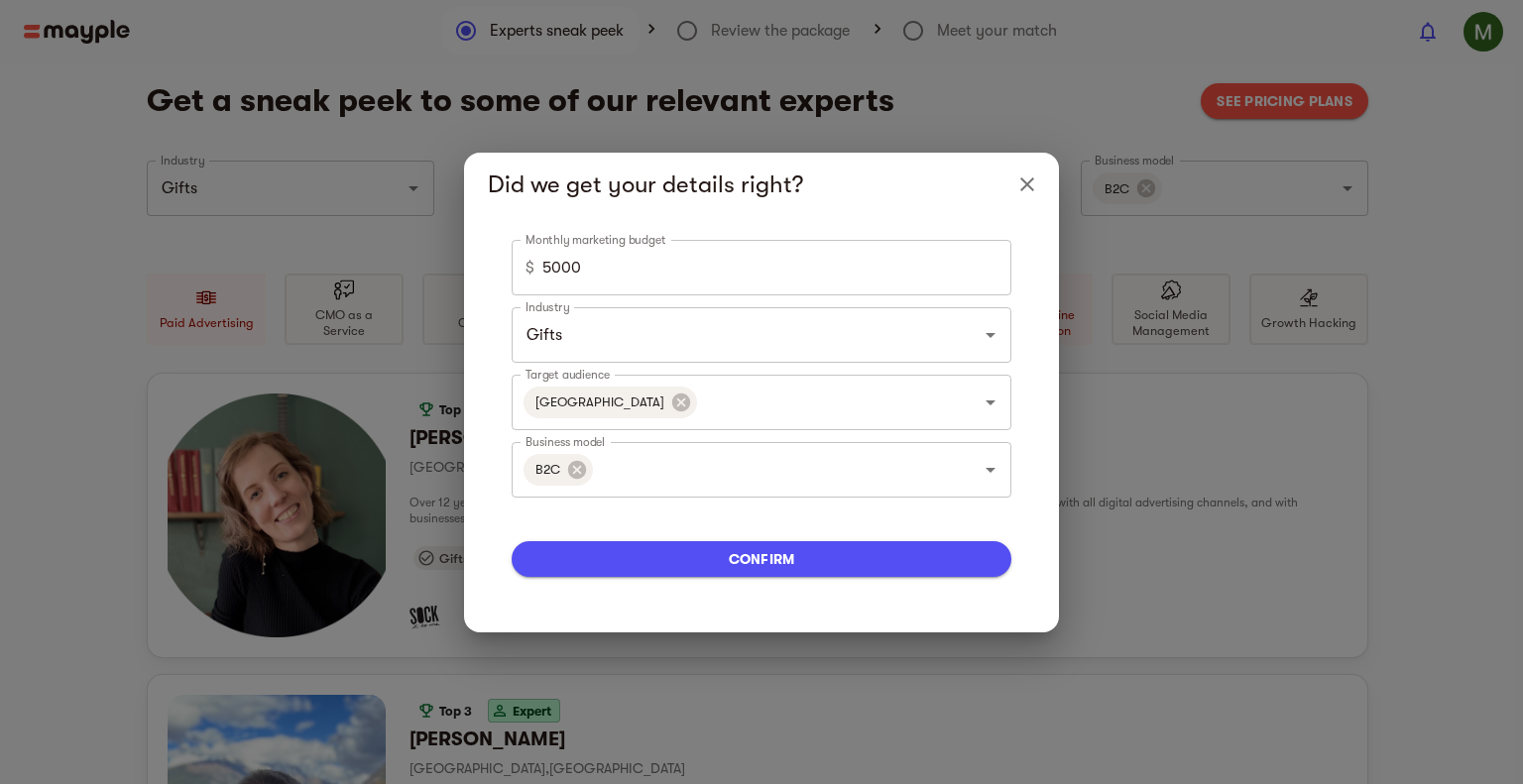 click on "confirm" at bounding box center (762, 559) 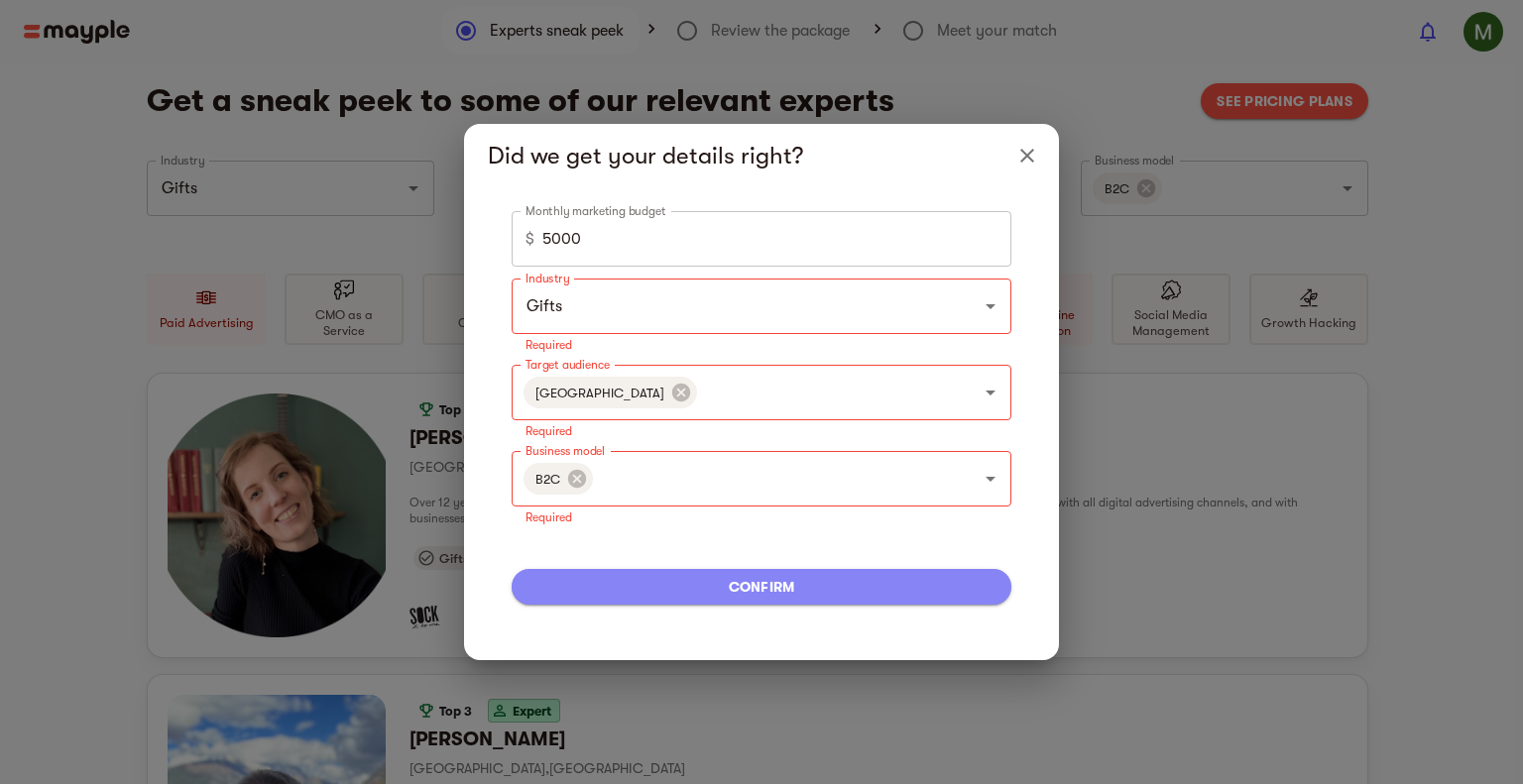 click on "confirm" at bounding box center (762, 587) 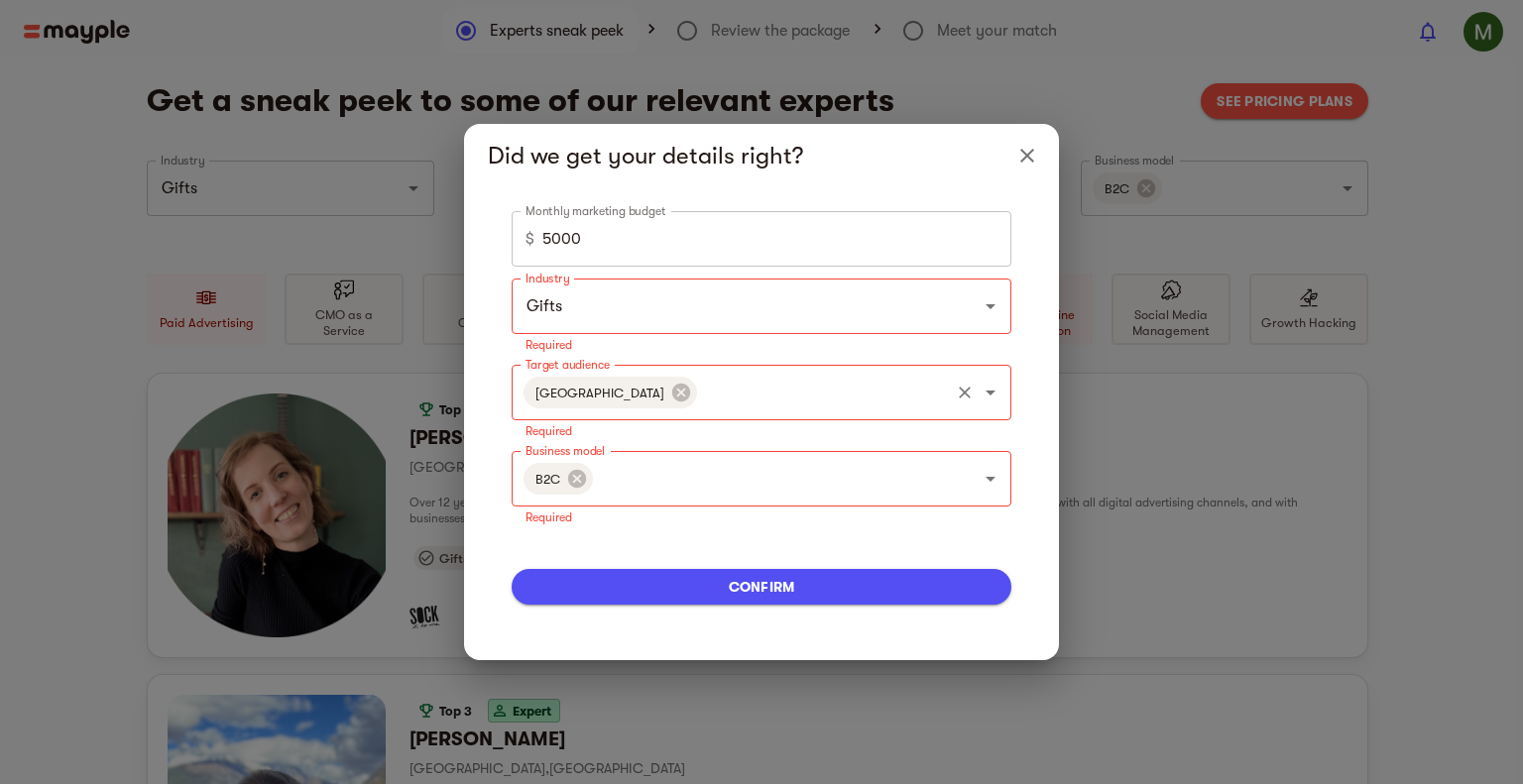 click on "[GEOGRAPHIC_DATA]" at bounding box center (600, 392) 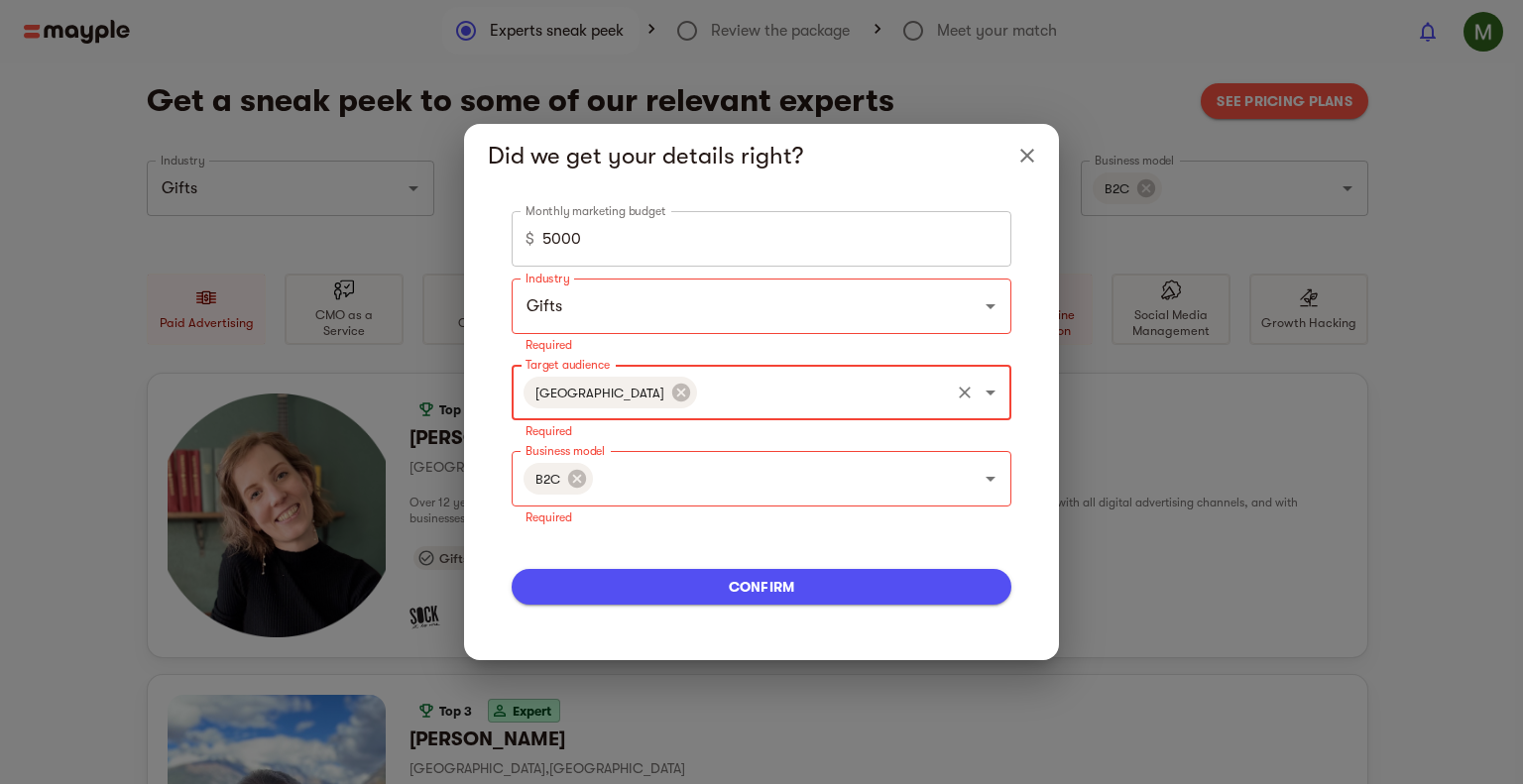 click on "Target audience" at bounding box center (823, 392) 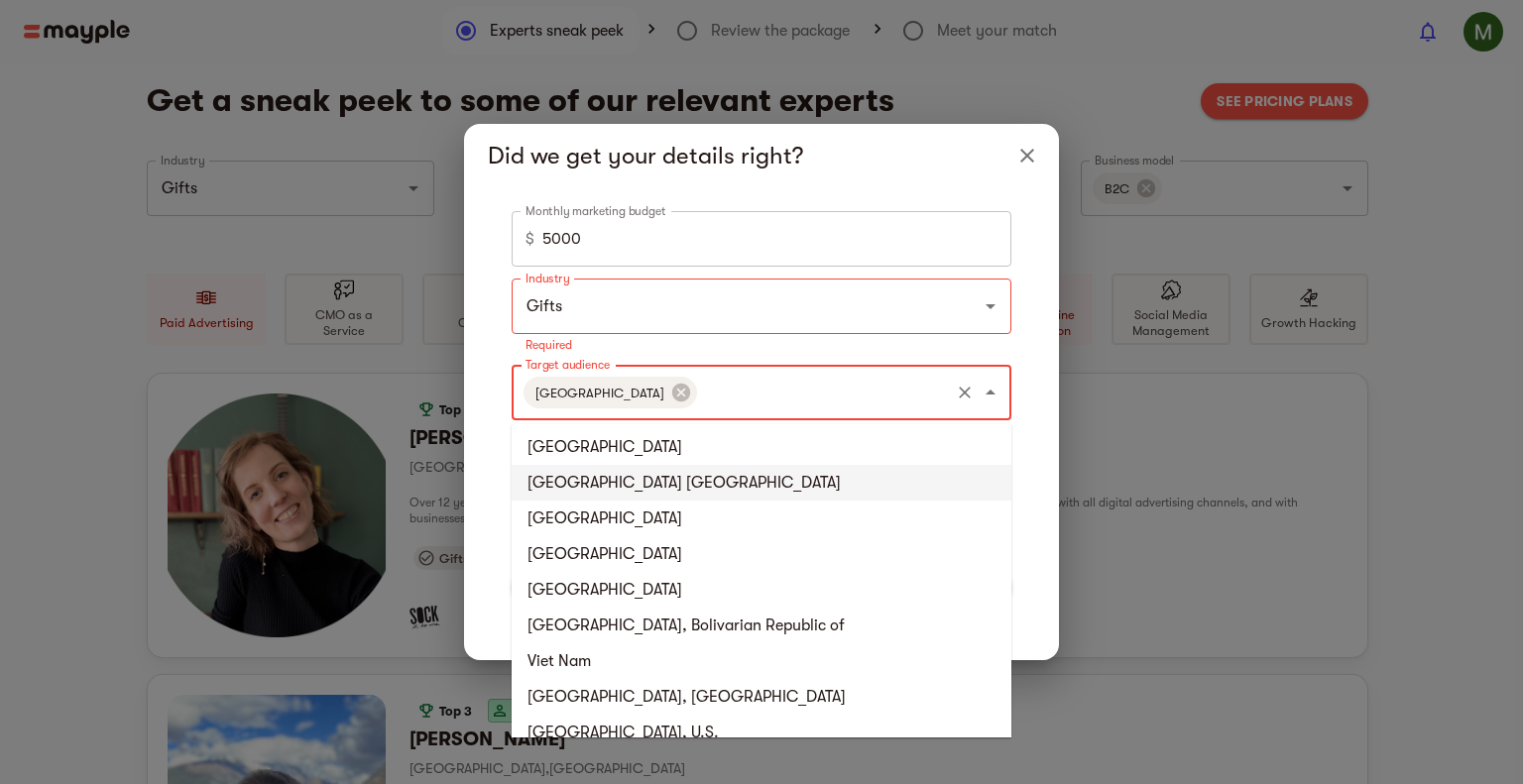 scroll, scrollTop: 8253, scrollLeft: 0, axis: vertical 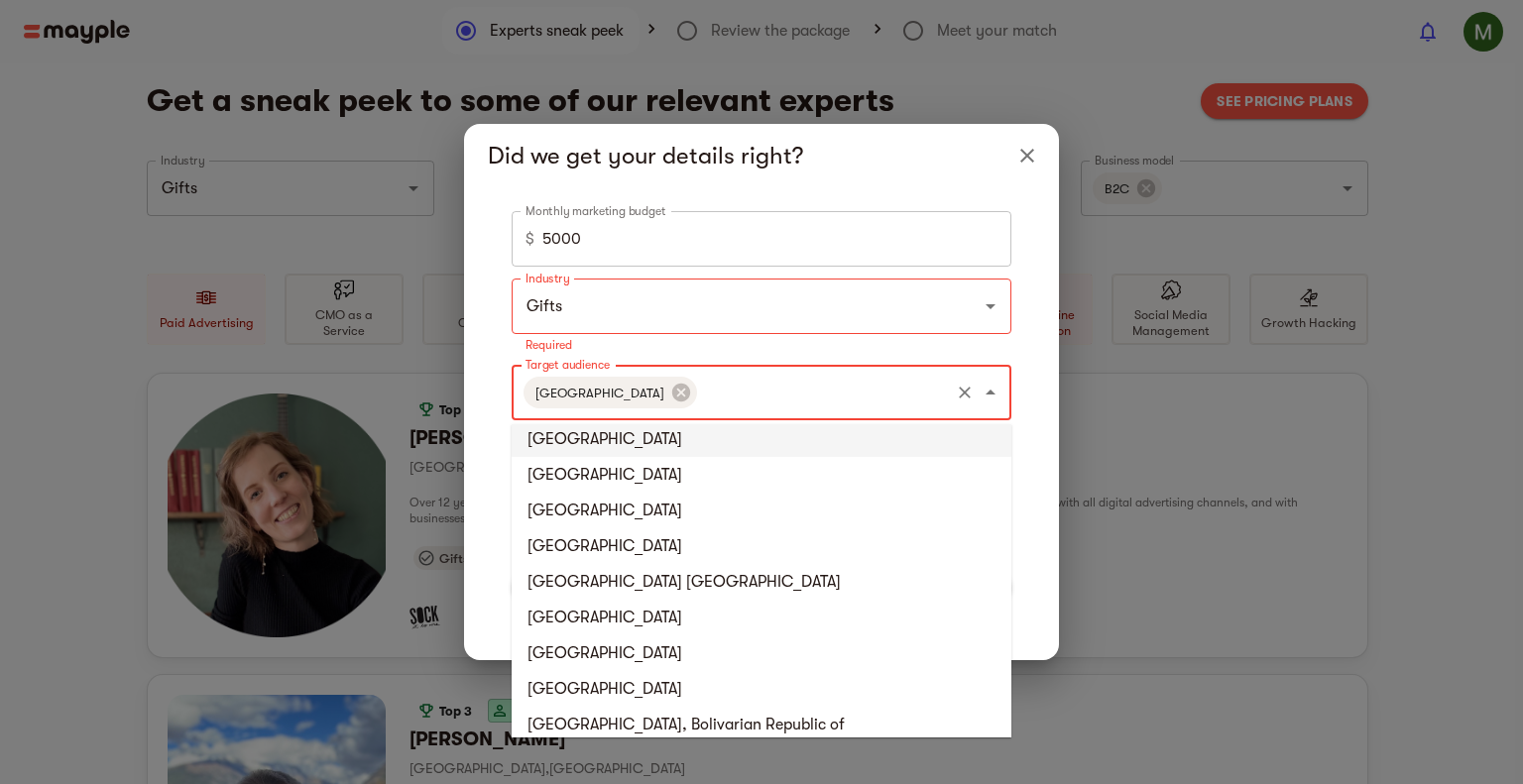click 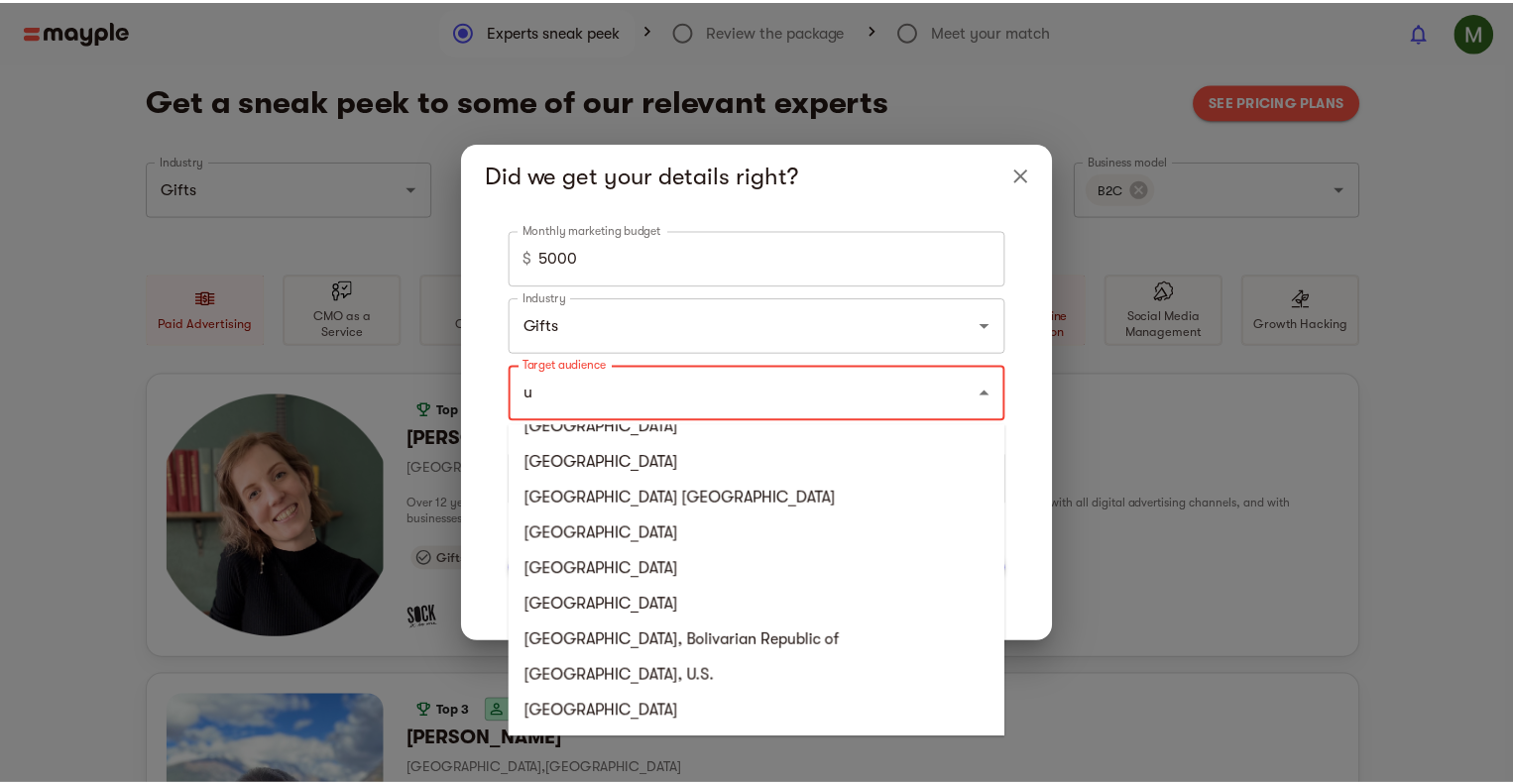 scroll, scrollTop: 0, scrollLeft: 0, axis: both 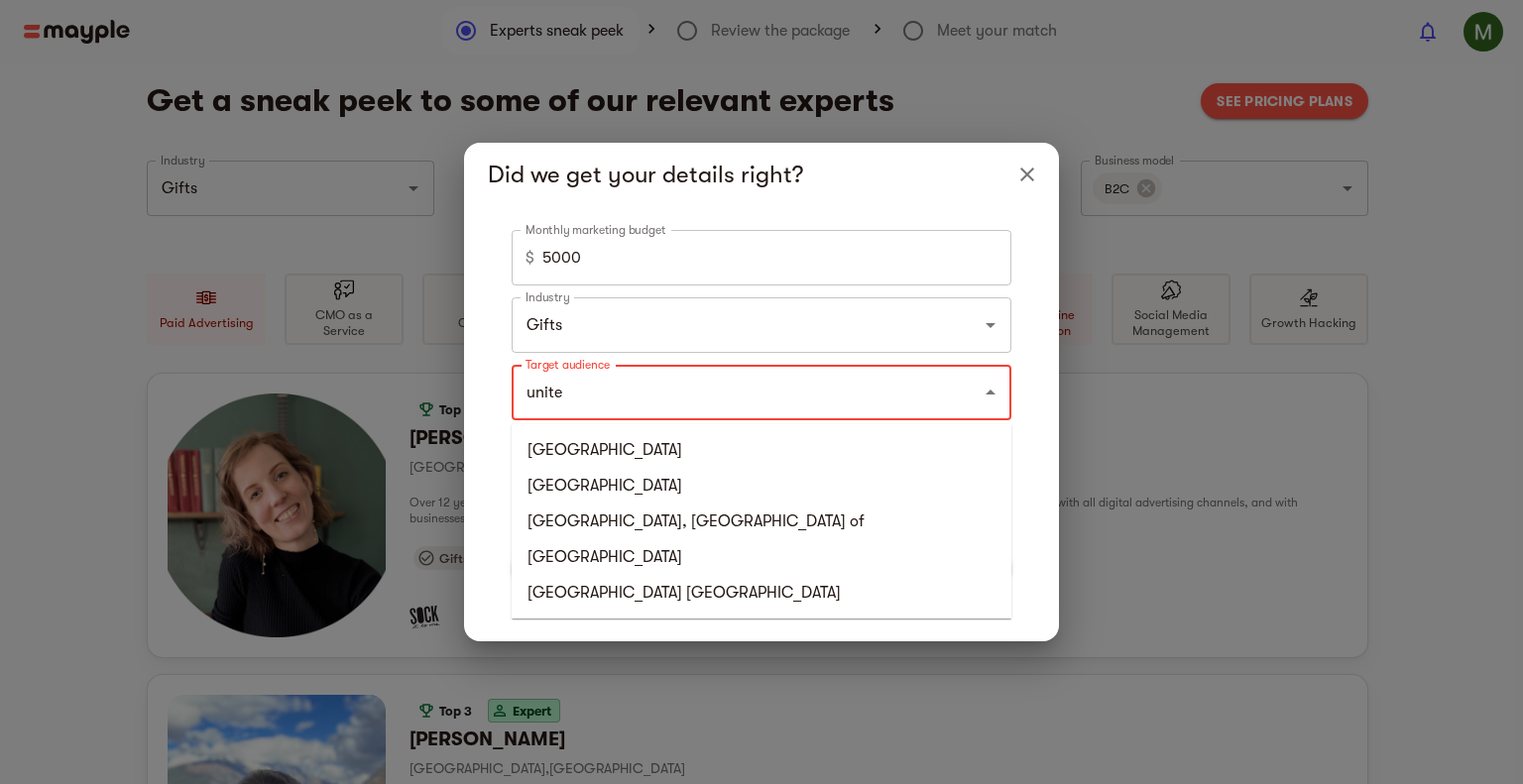 type on "united" 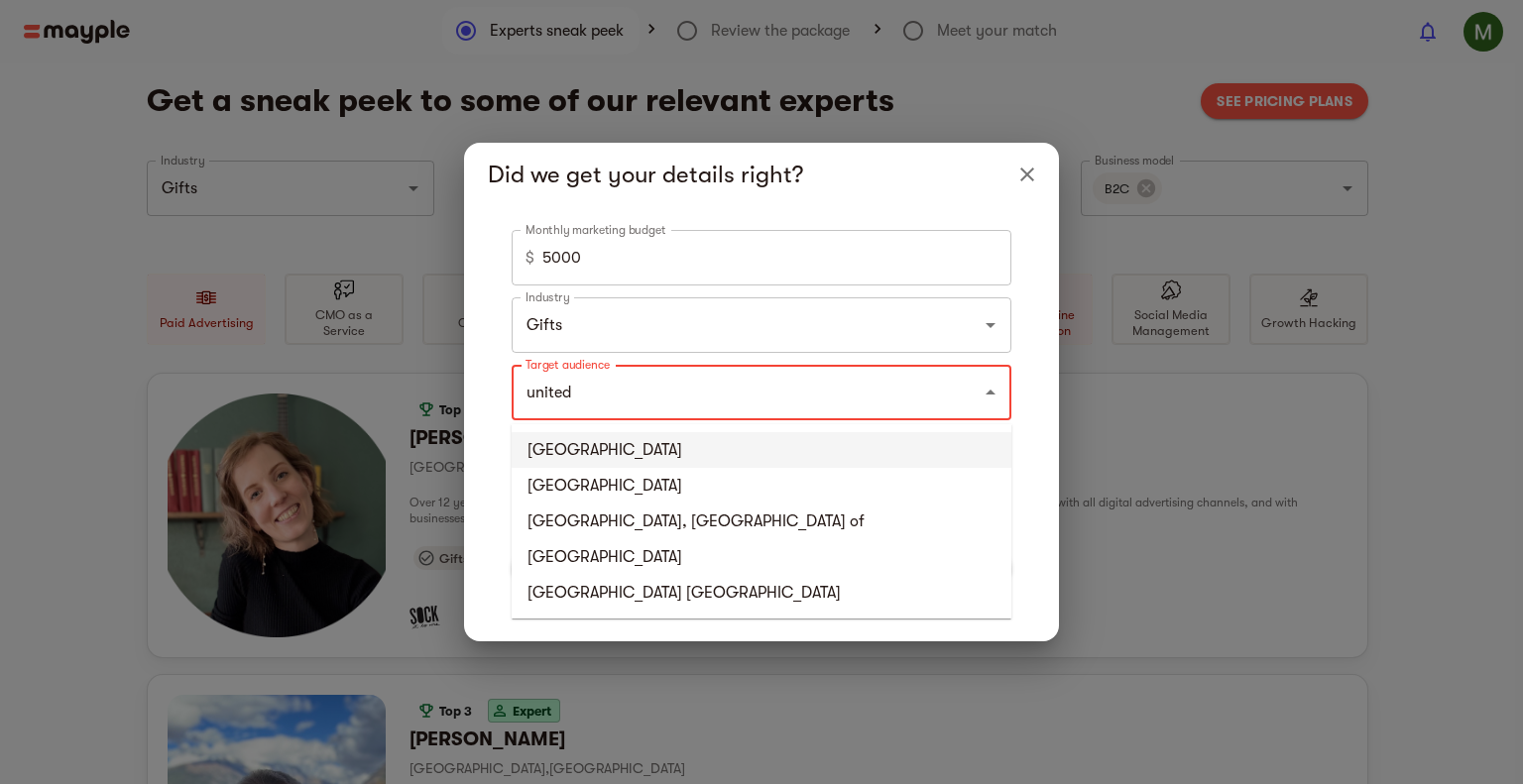 click on "[GEOGRAPHIC_DATA]" at bounding box center [762, 450] 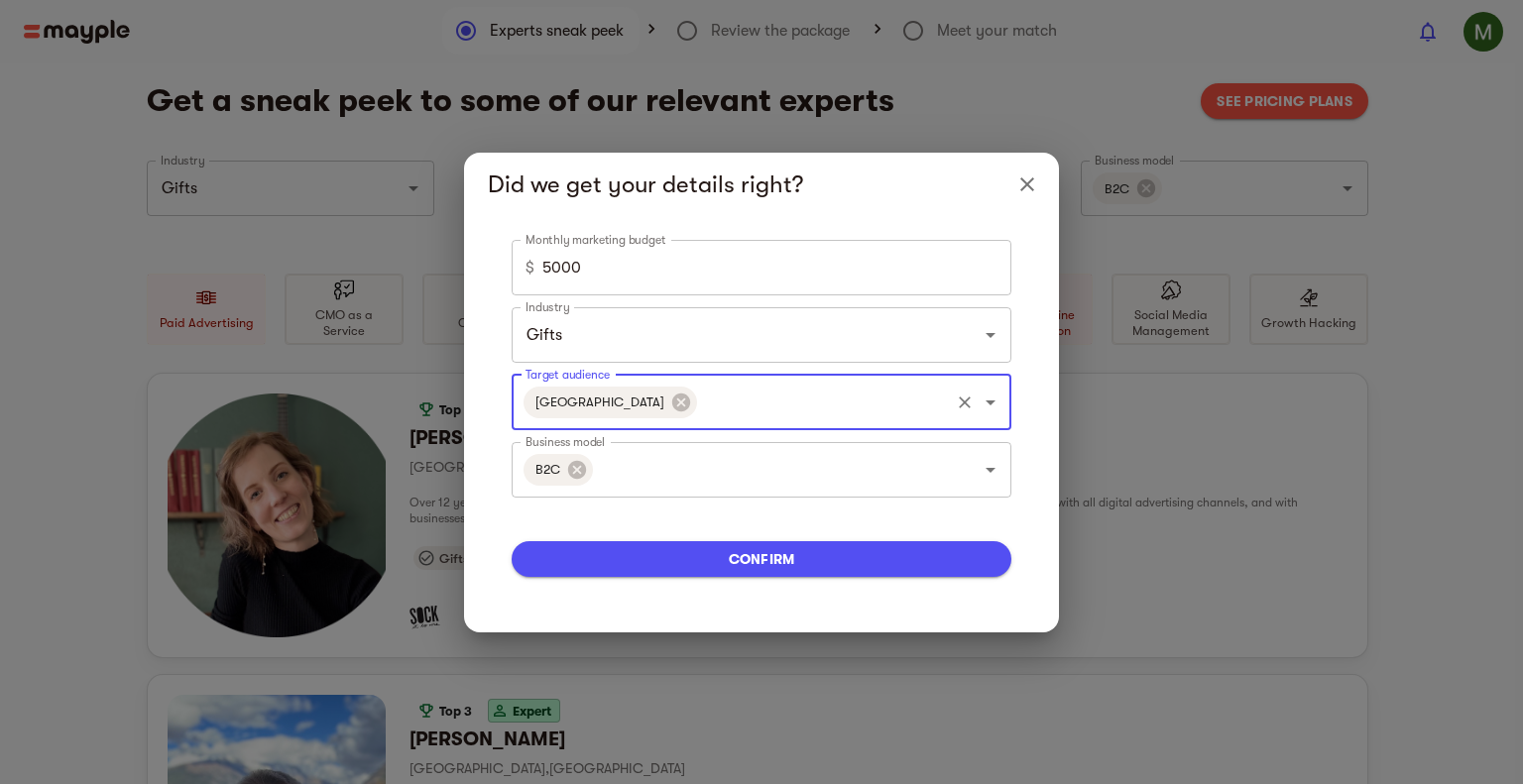 click on "confirm" at bounding box center [762, 559] 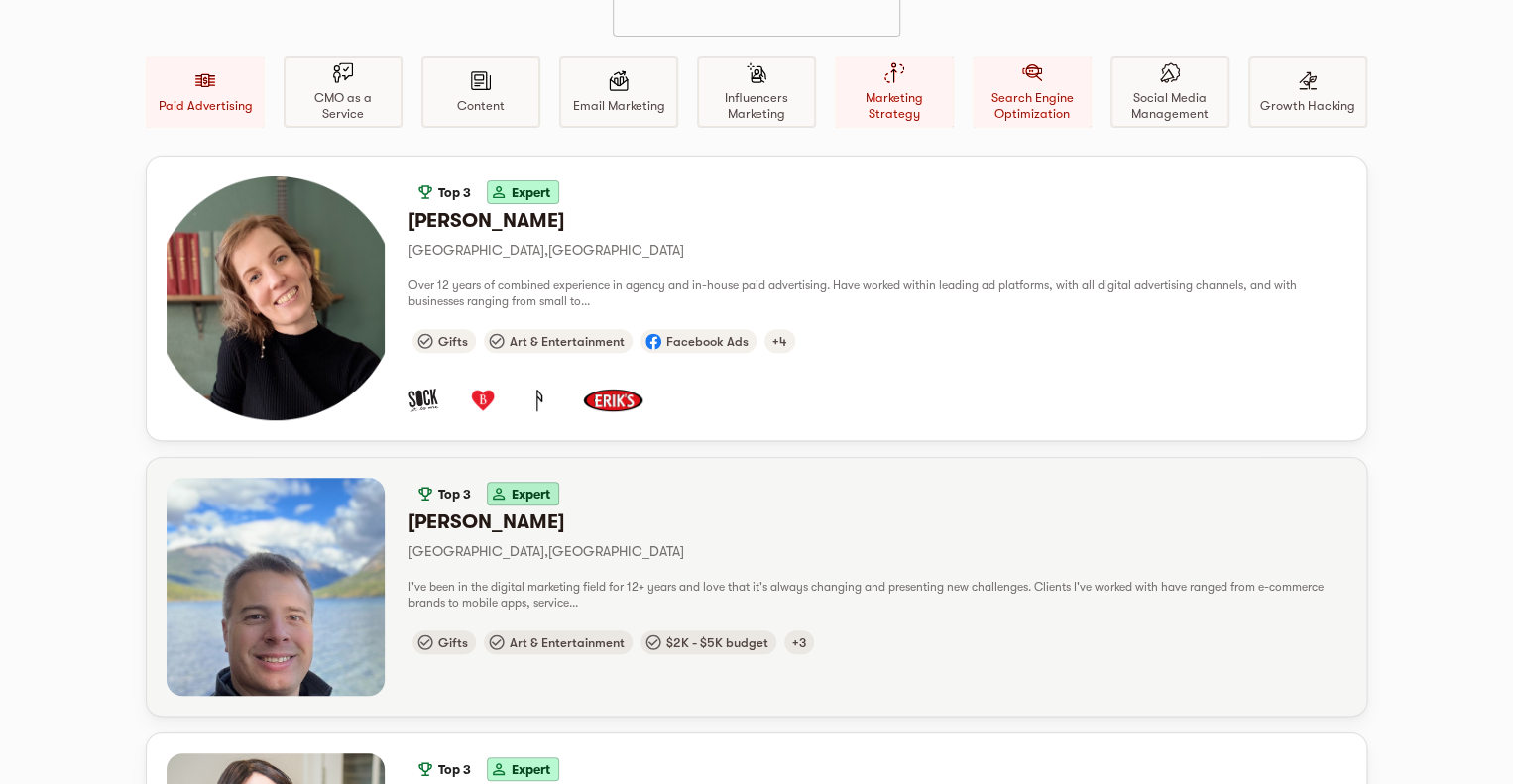 scroll, scrollTop: 297, scrollLeft: 0, axis: vertical 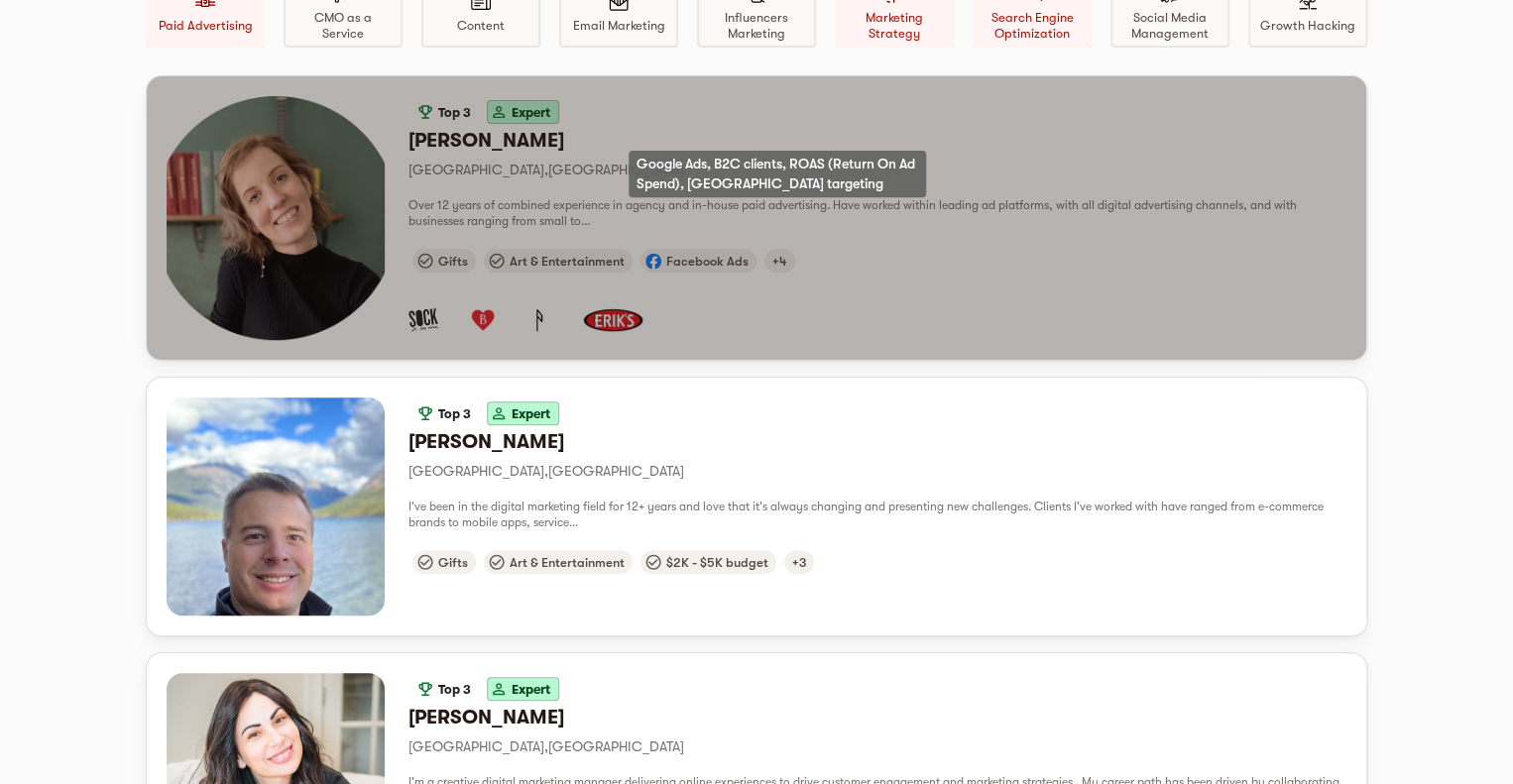 click on "+4" at bounding box center [779, 261] 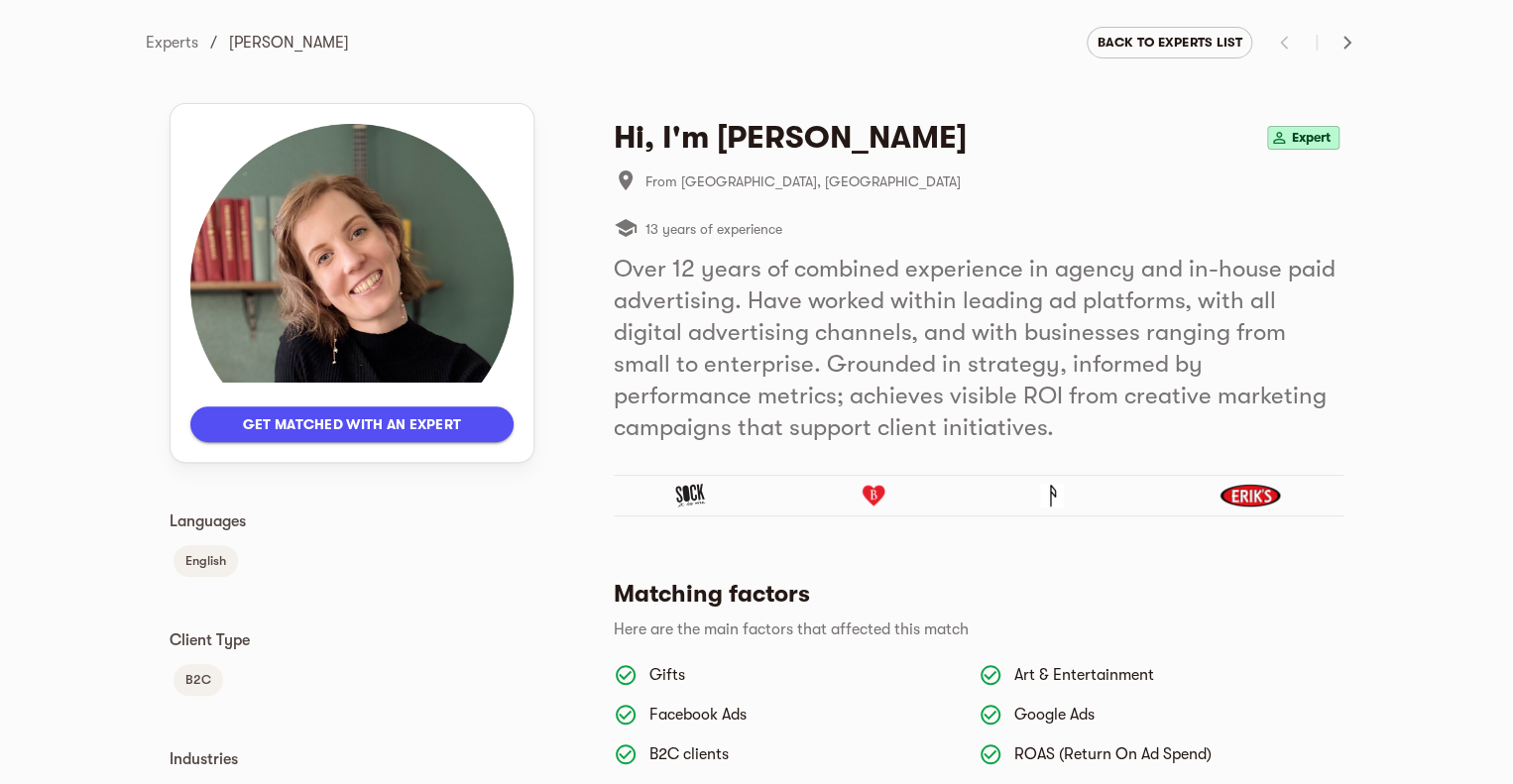 scroll, scrollTop: 77, scrollLeft: 0, axis: vertical 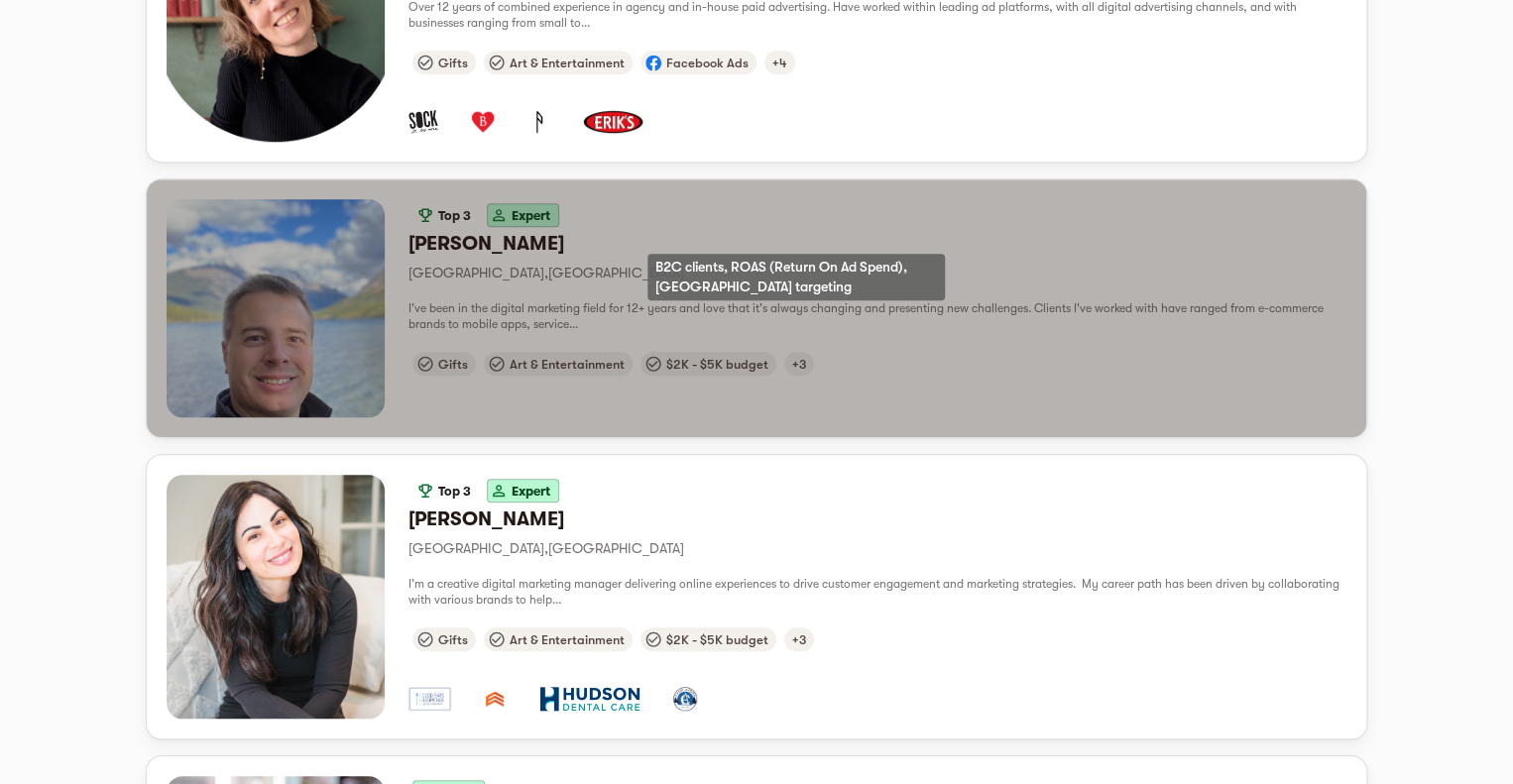 click on "+3" at bounding box center (799, 364) 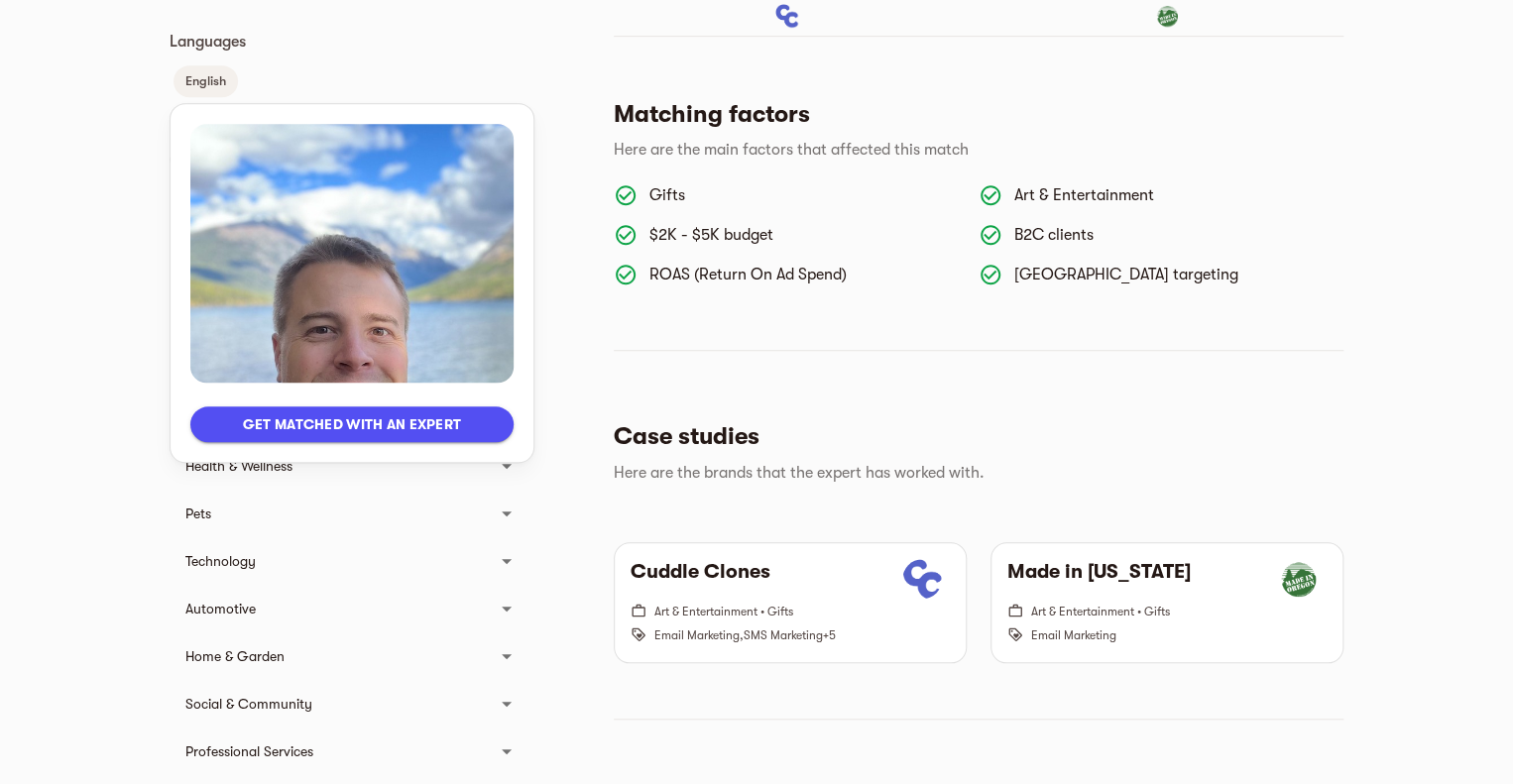 scroll, scrollTop: 396, scrollLeft: 0, axis: vertical 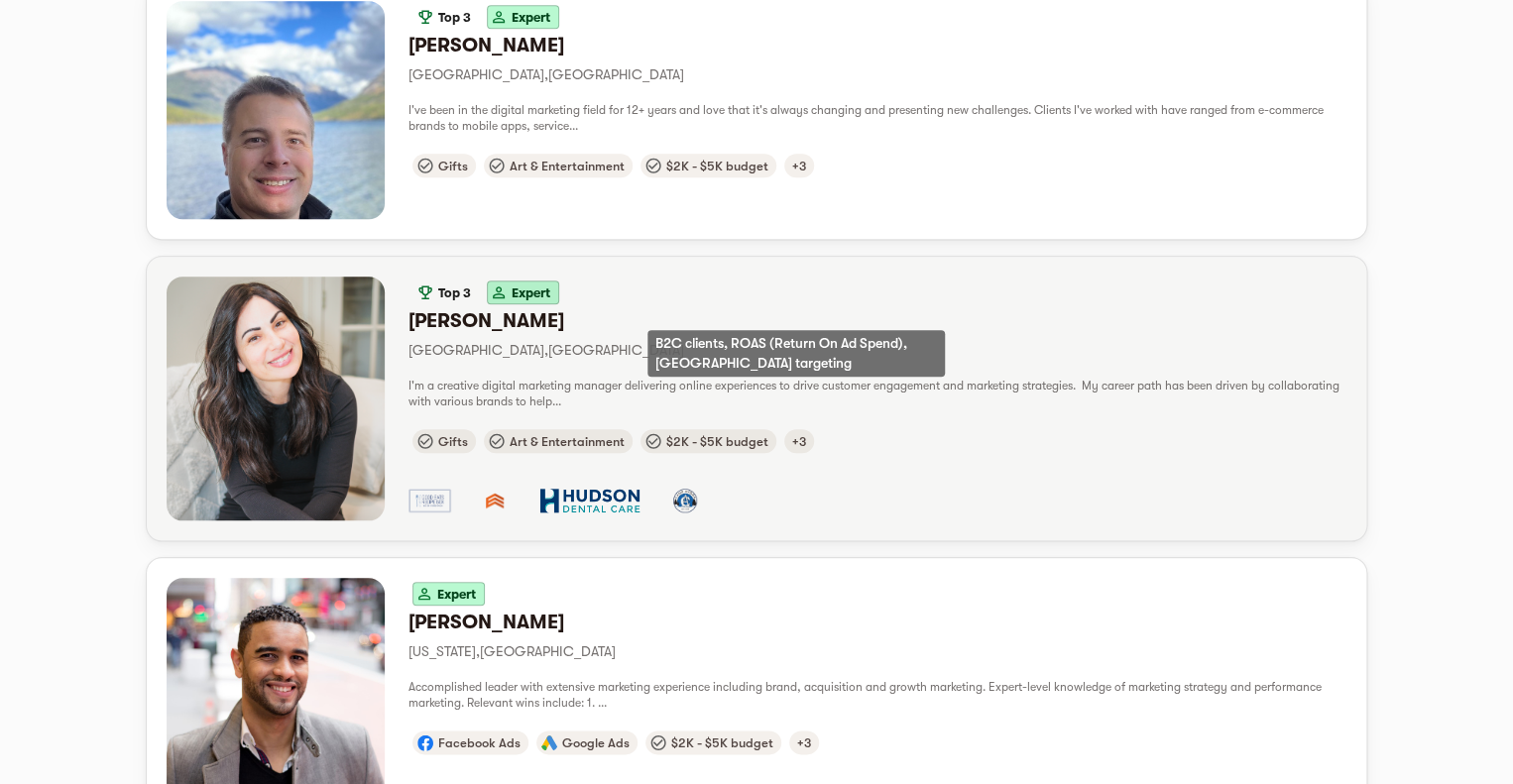 click on "+3" at bounding box center [799, 441] 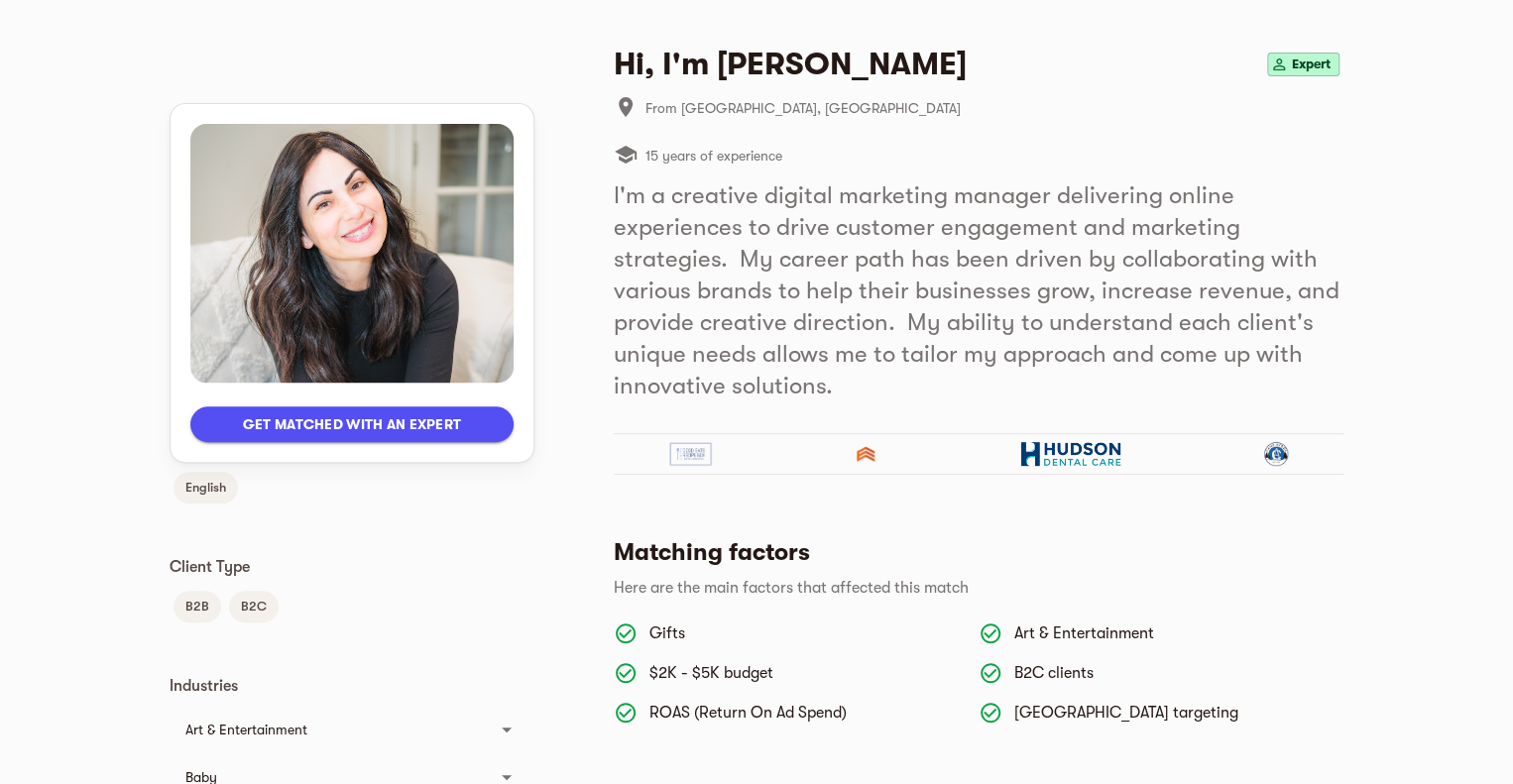 scroll, scrollTop: 0, scrollLeft: 0, axis: both 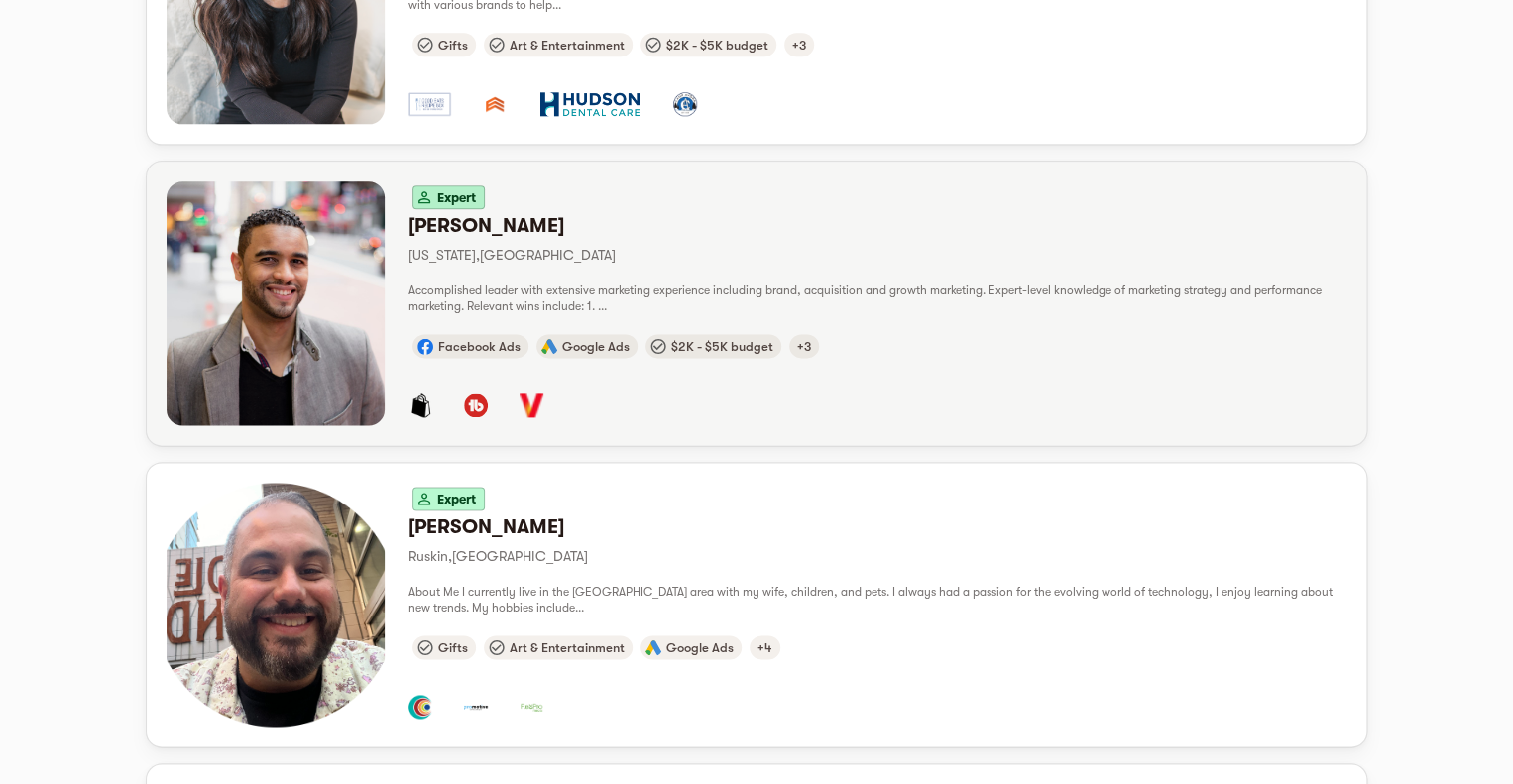 click on "New York ,  United States" at bounding box center [877, 255] 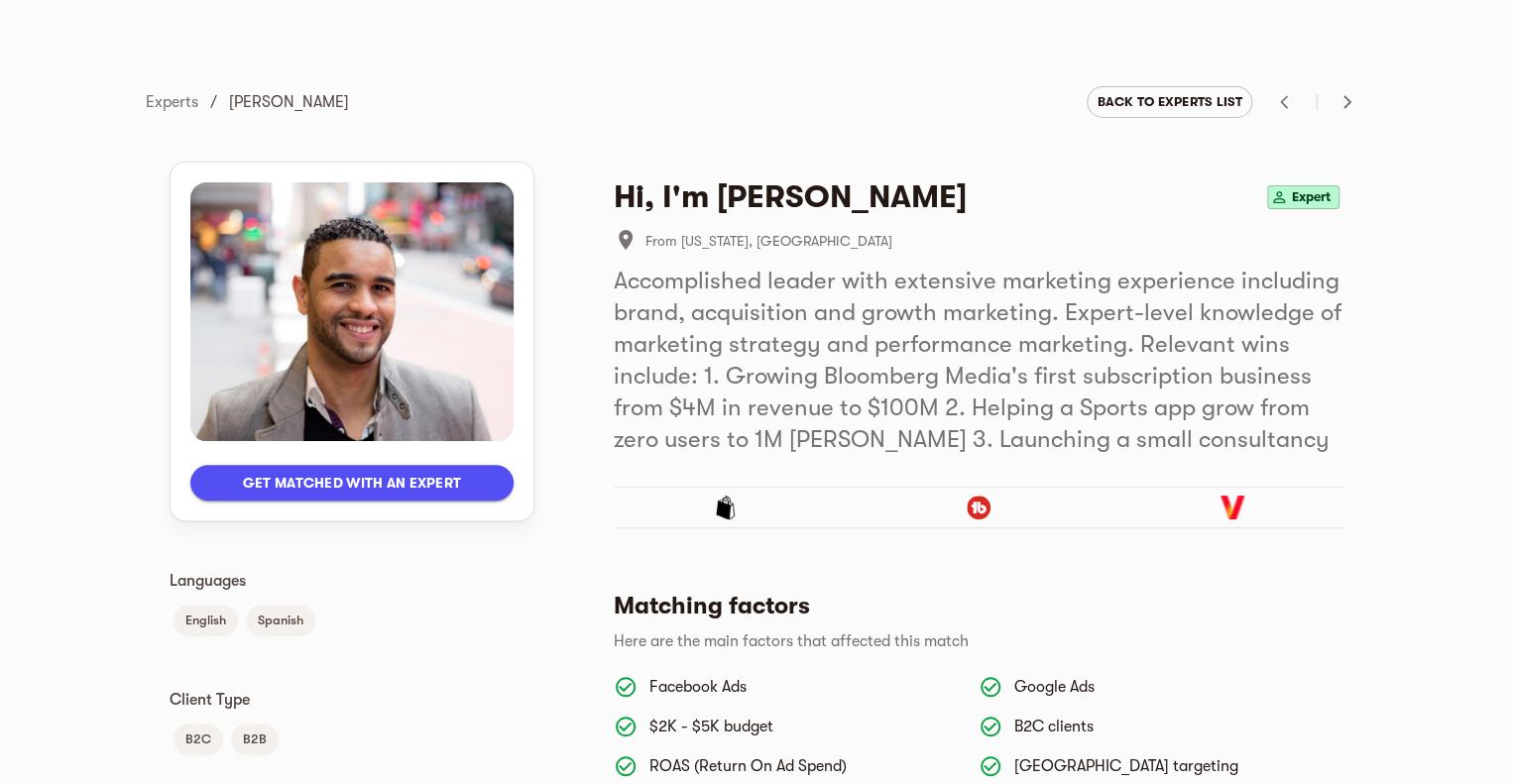 scroll, scrollTop: 0, scrollLeft: 0, axis: both 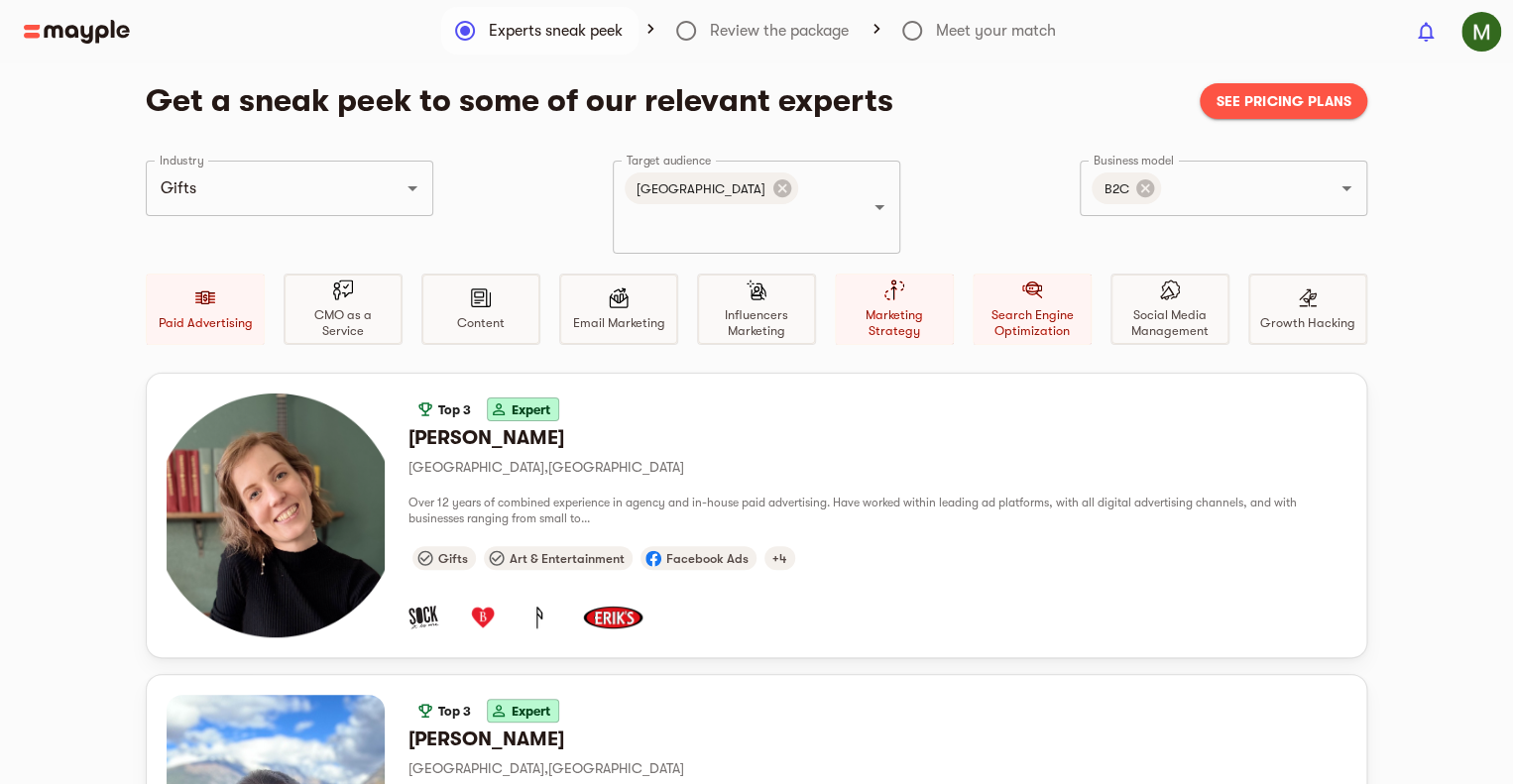 click on "See pricing plans" at bounding box center [1283, 101] 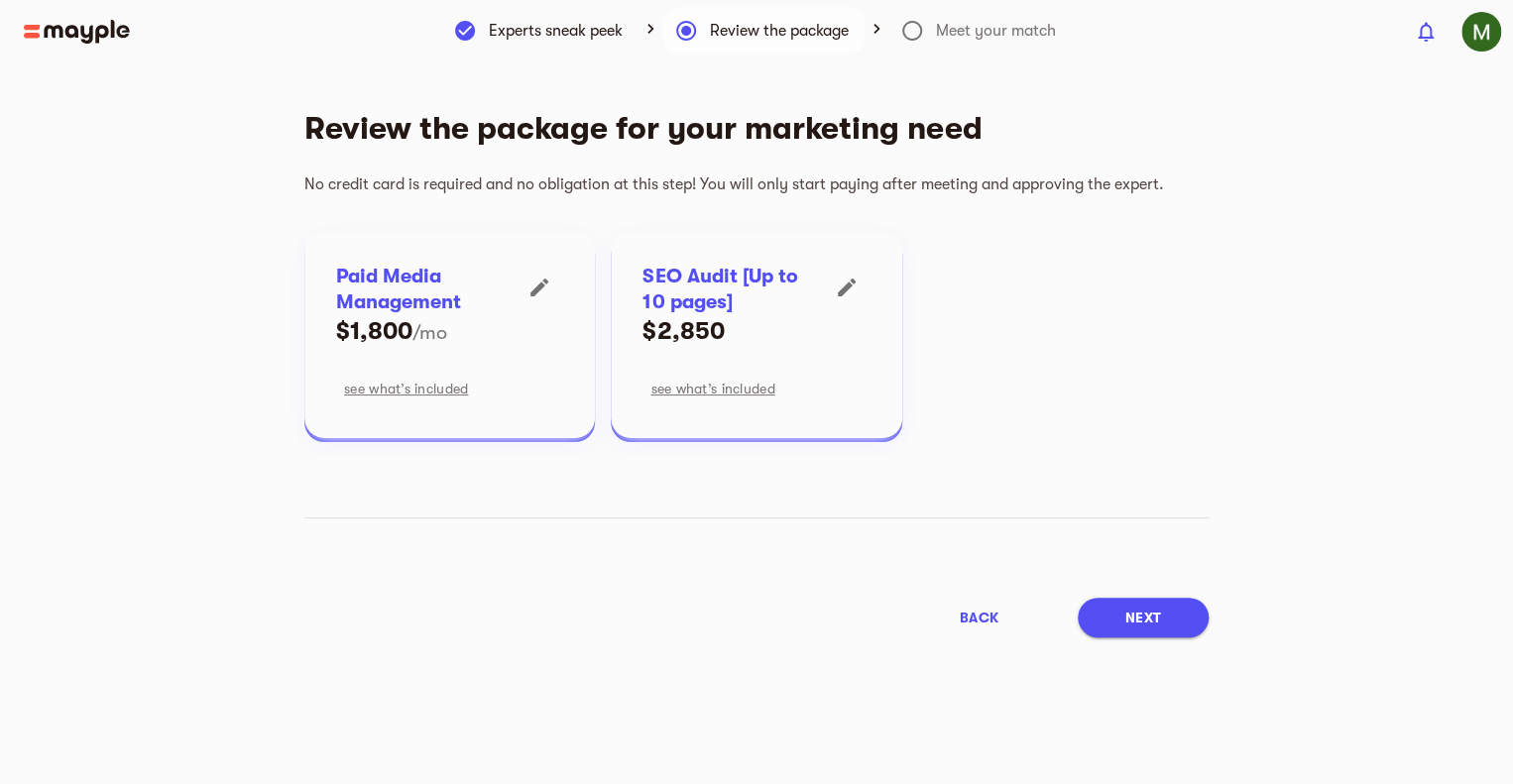 click at bounding box center (76, 32) 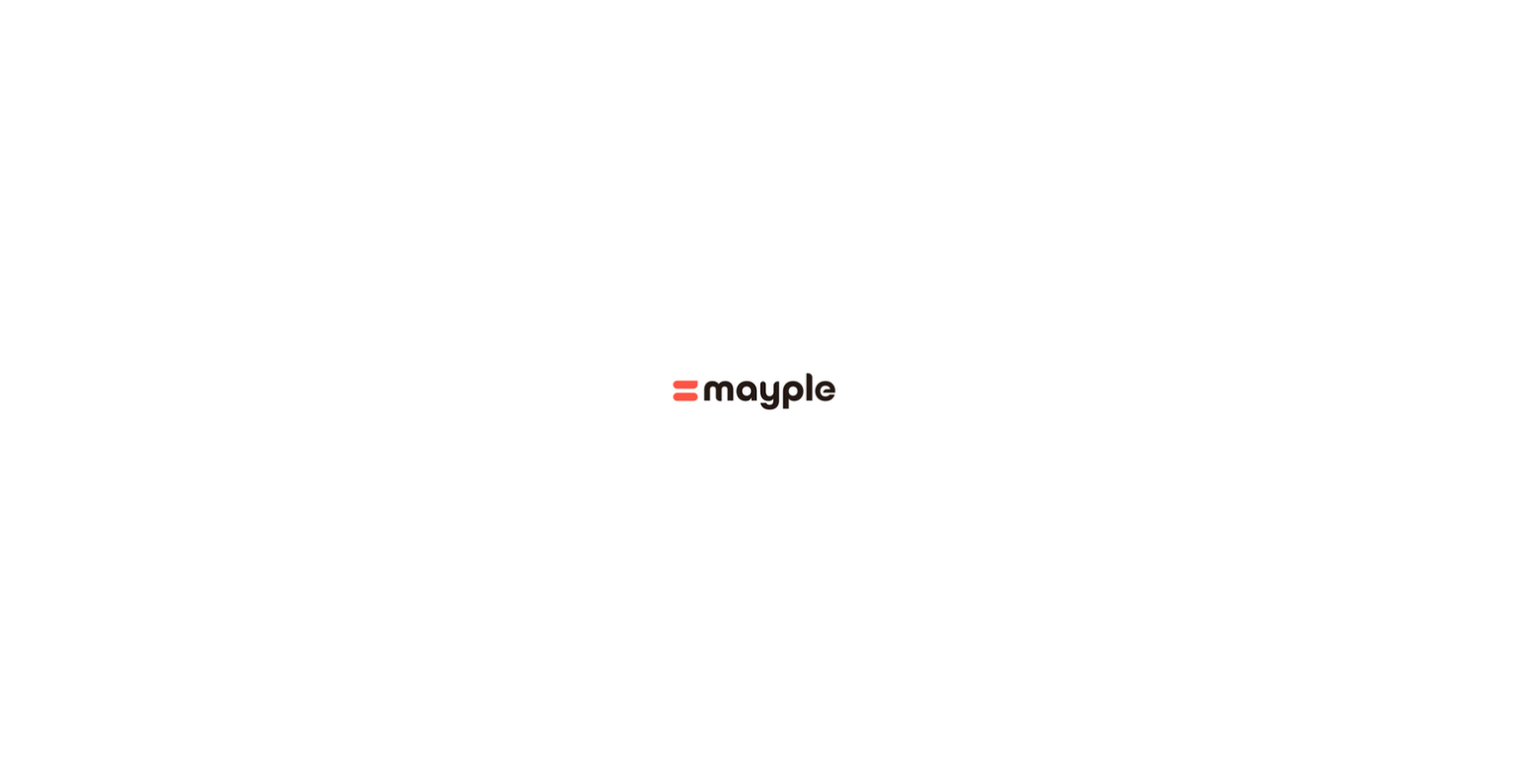 scroll, scrollTop: 0, scrollLeft: 0, axis: both 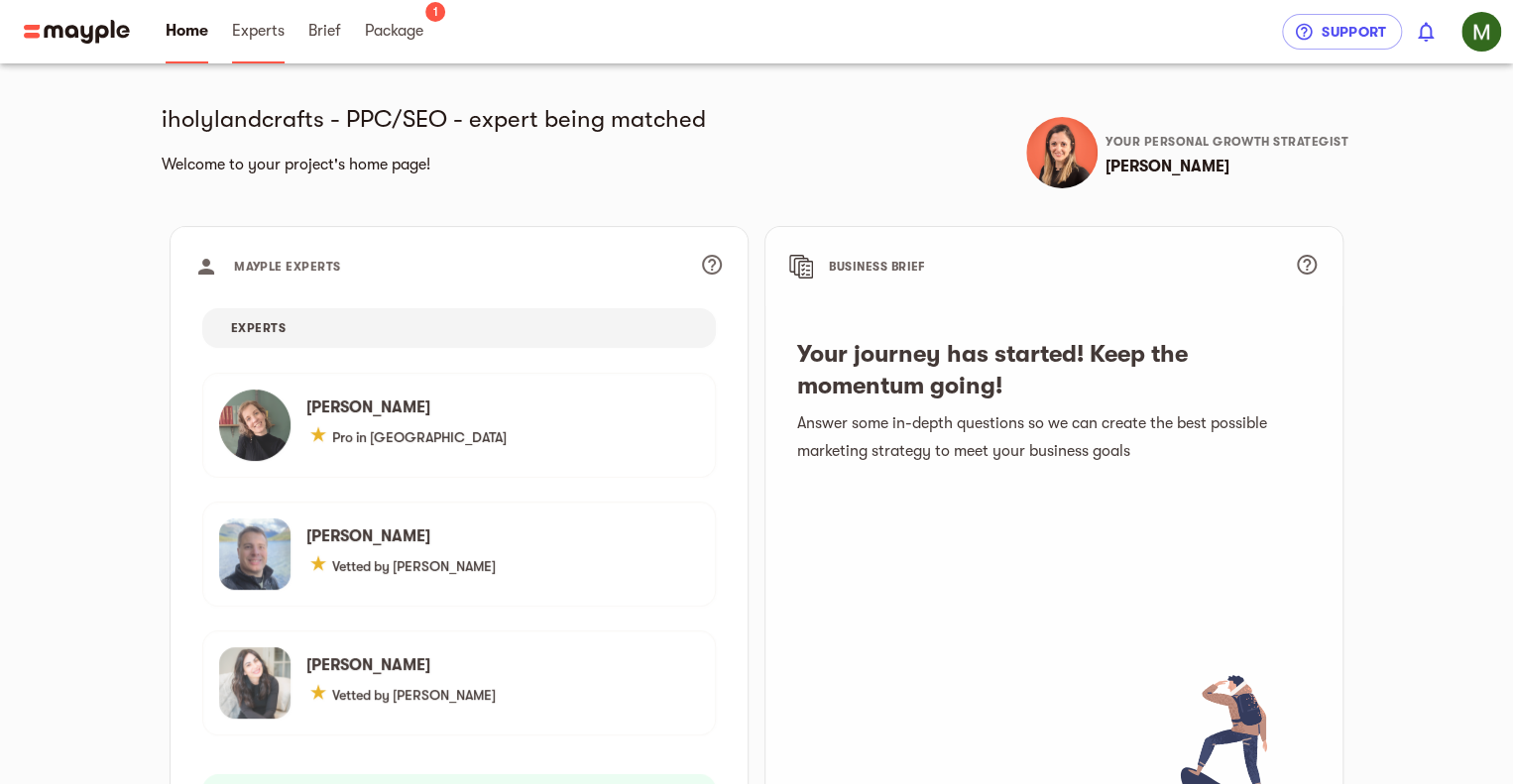 click on "Experts" at bounding box center (258, 31) 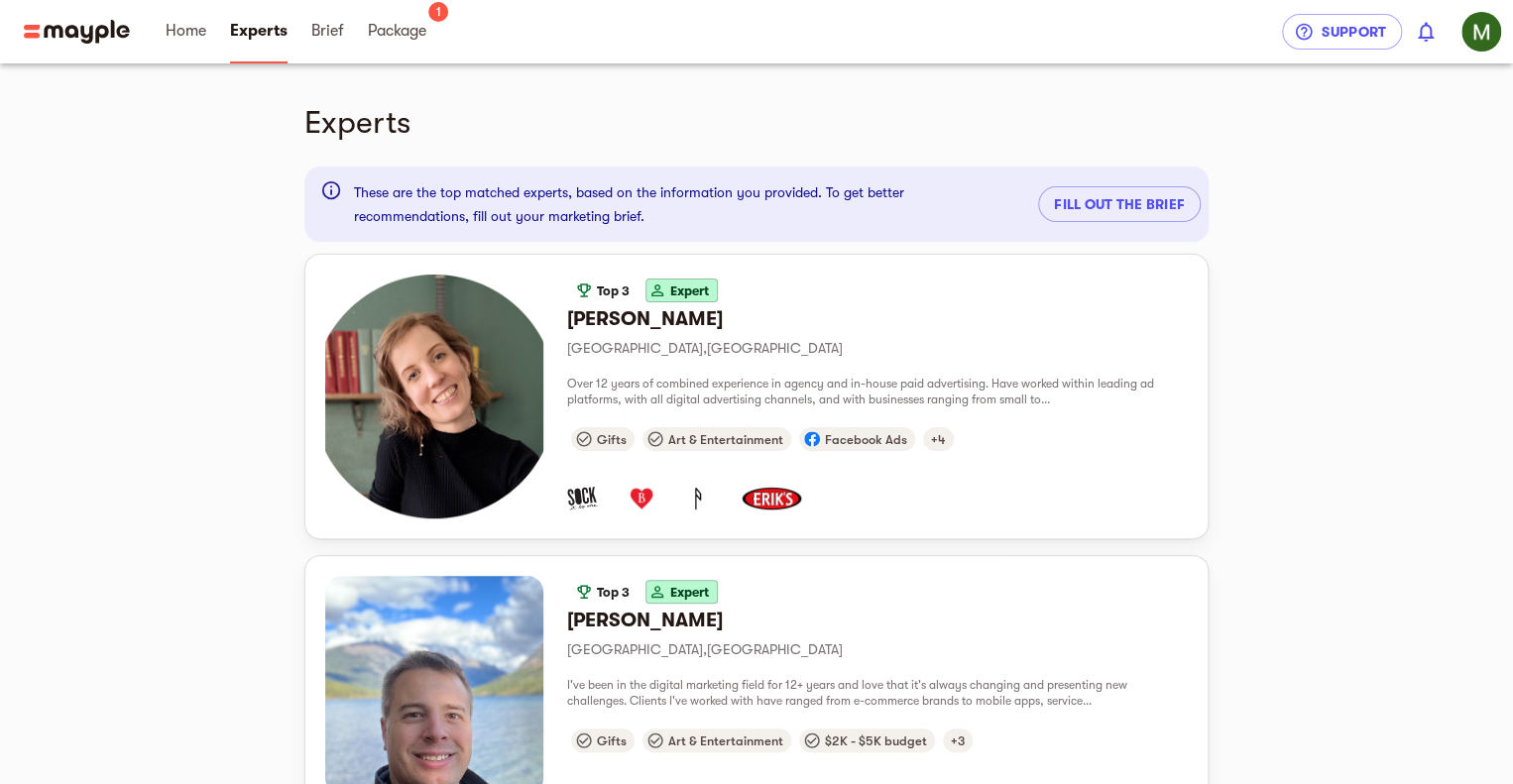 click at bounding box center [76, 32] 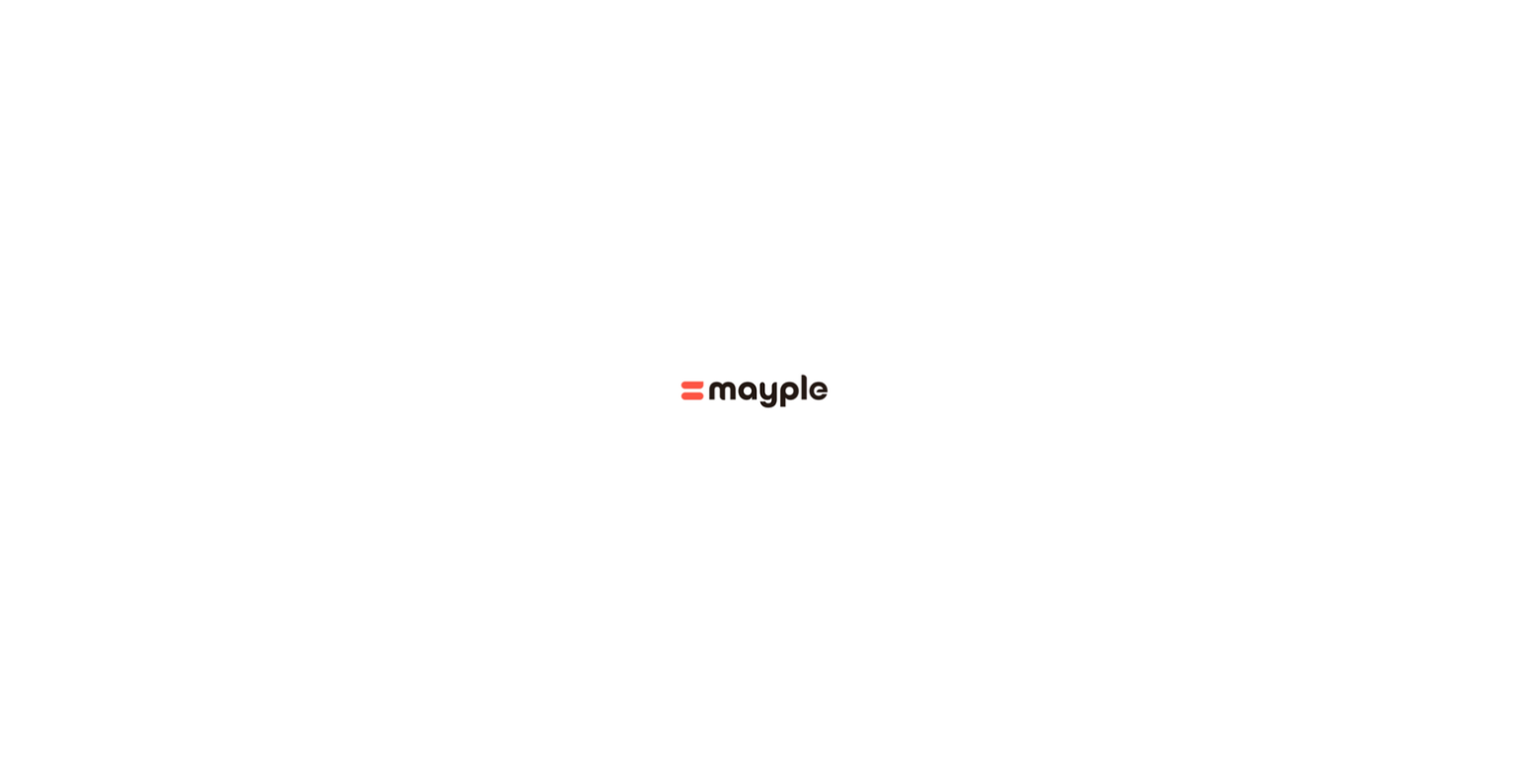 scroll, scrollTop: 0, scrollLeft: 0, axis: both 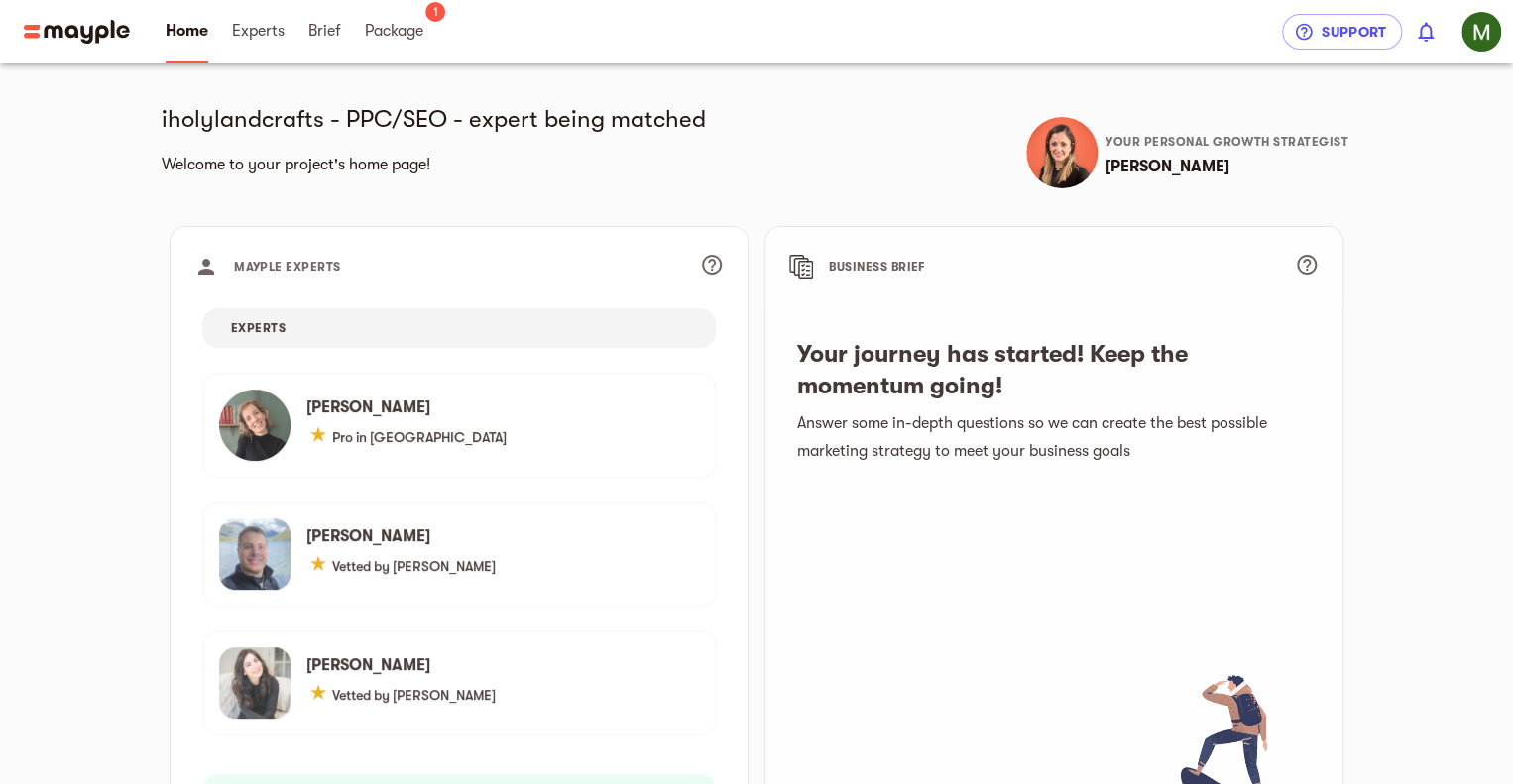 click at bounding box center (76, 32) 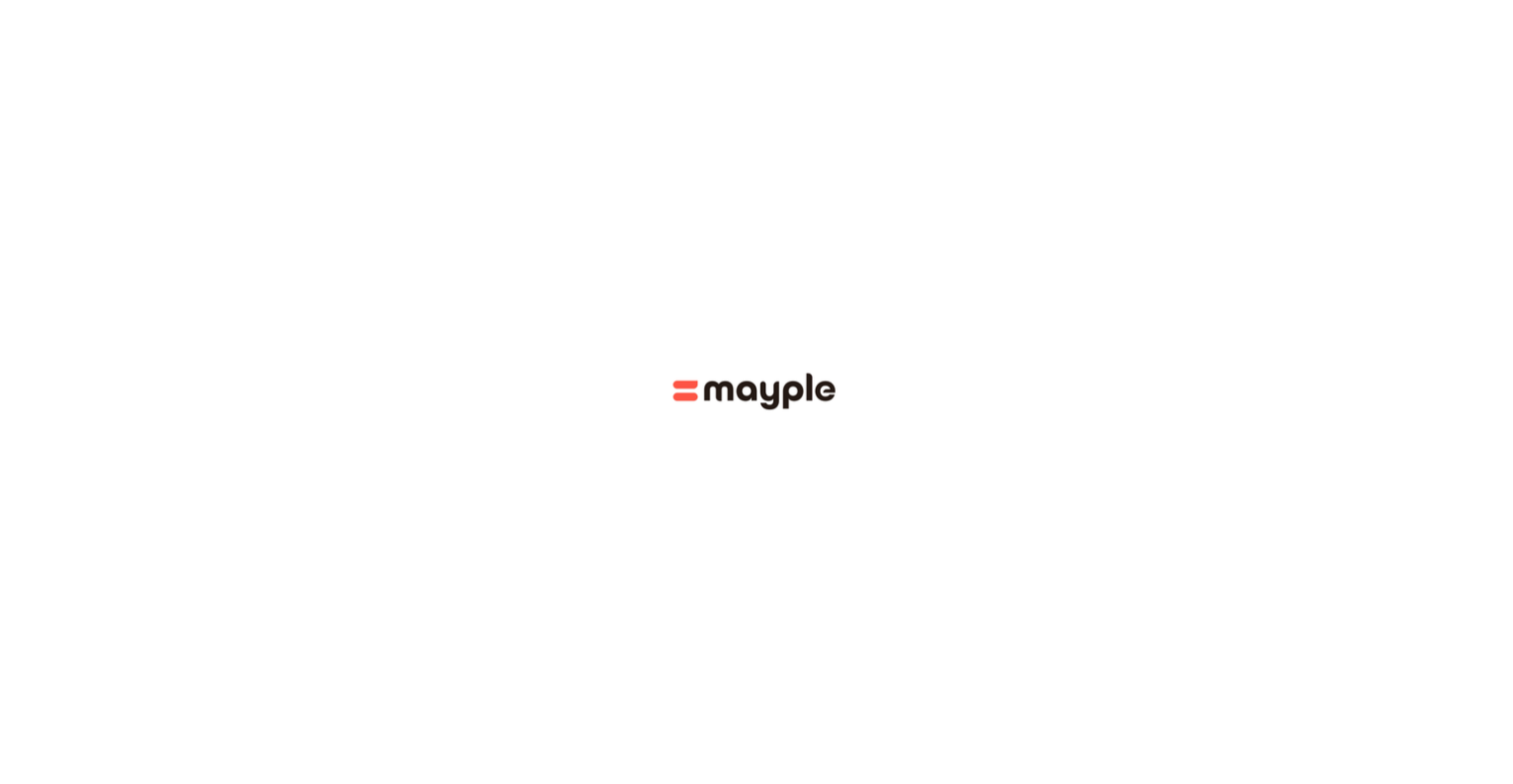 scroll, scrollTop: 0, scrollLeft: 0, axis: both 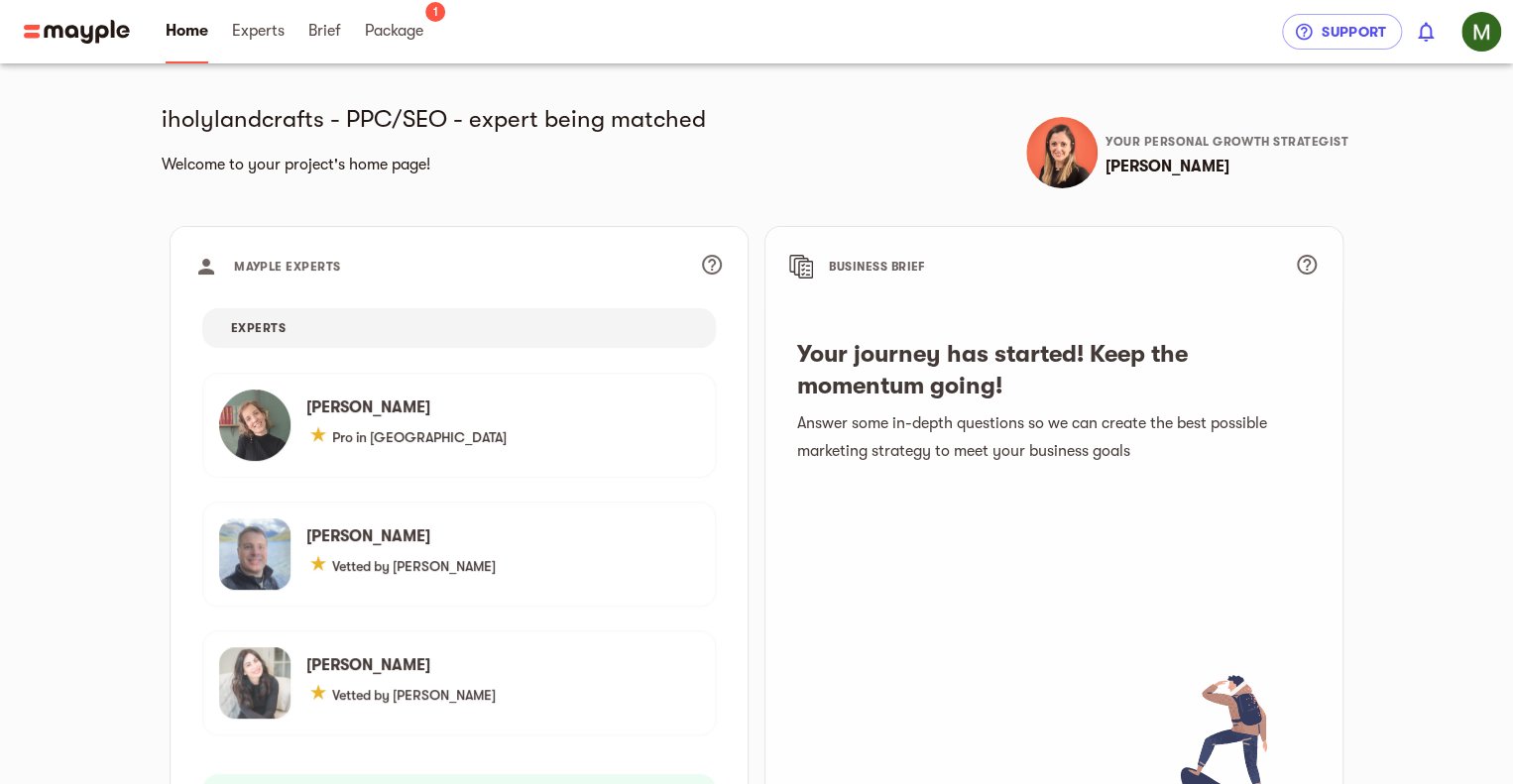 click on "EXPERTS" at bounding box center (459, 328) 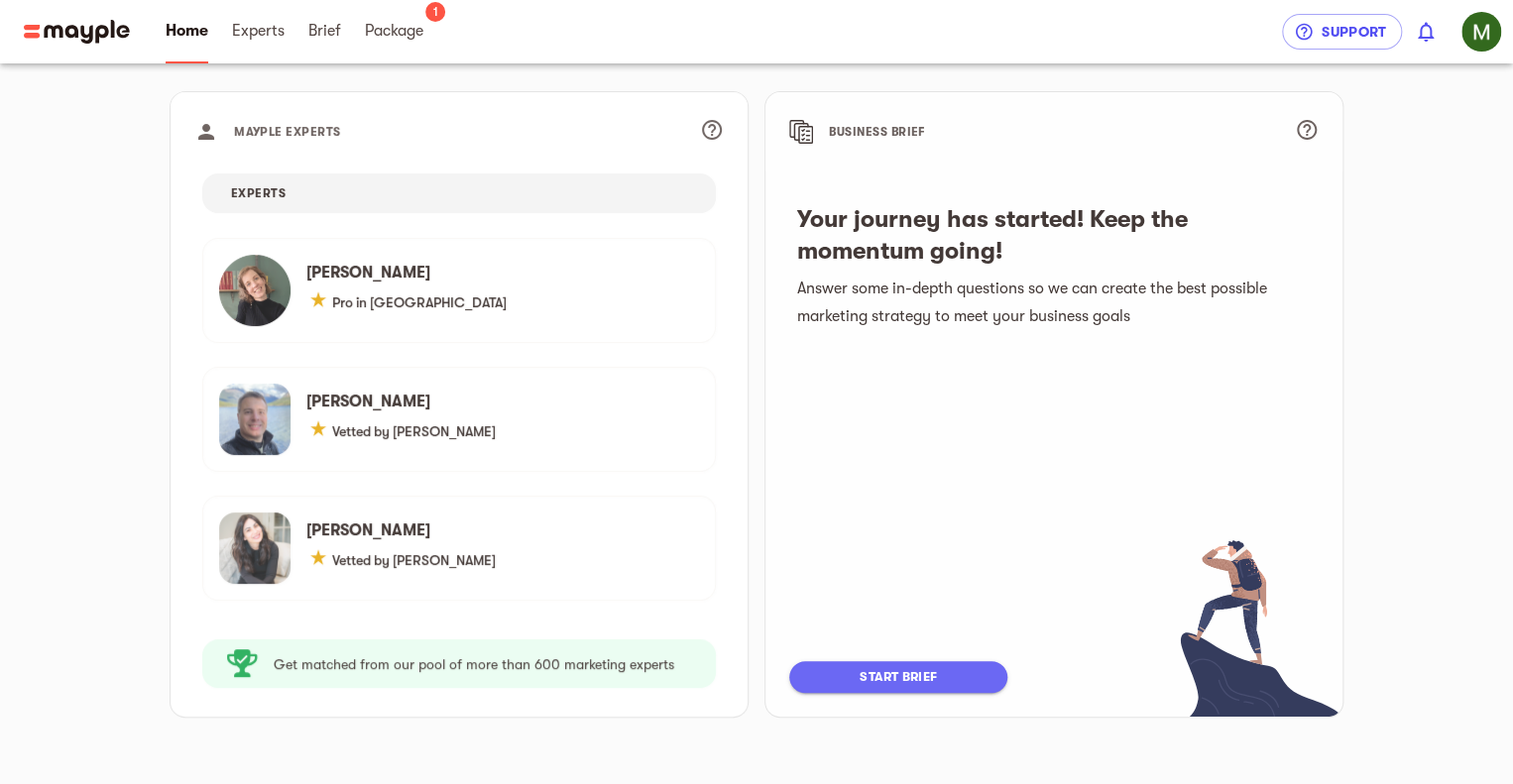 scroll, scrollTop: 170, scrollLeft: 0, axis: vertical 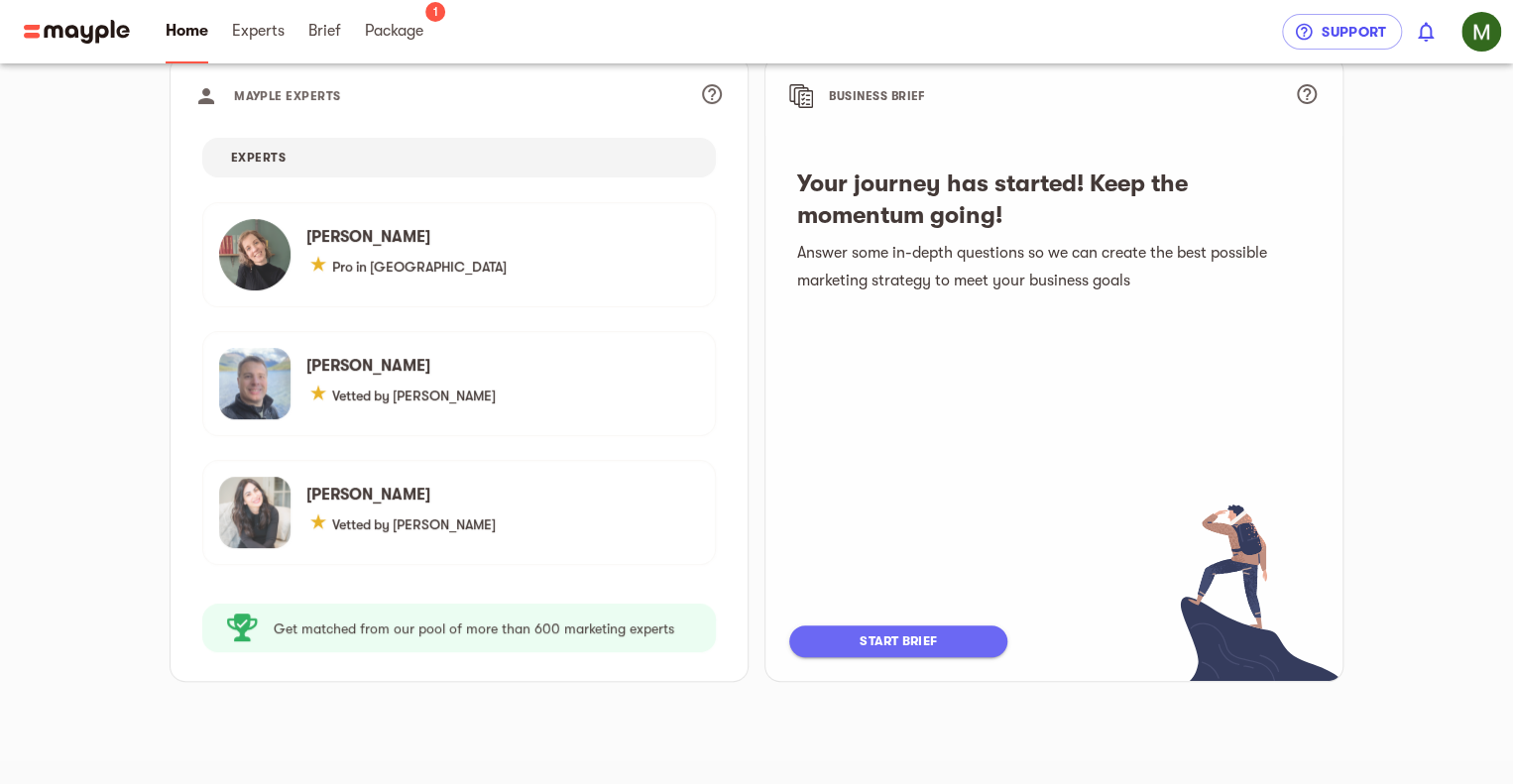 click on "start brief" at bounding box center (898, 641) 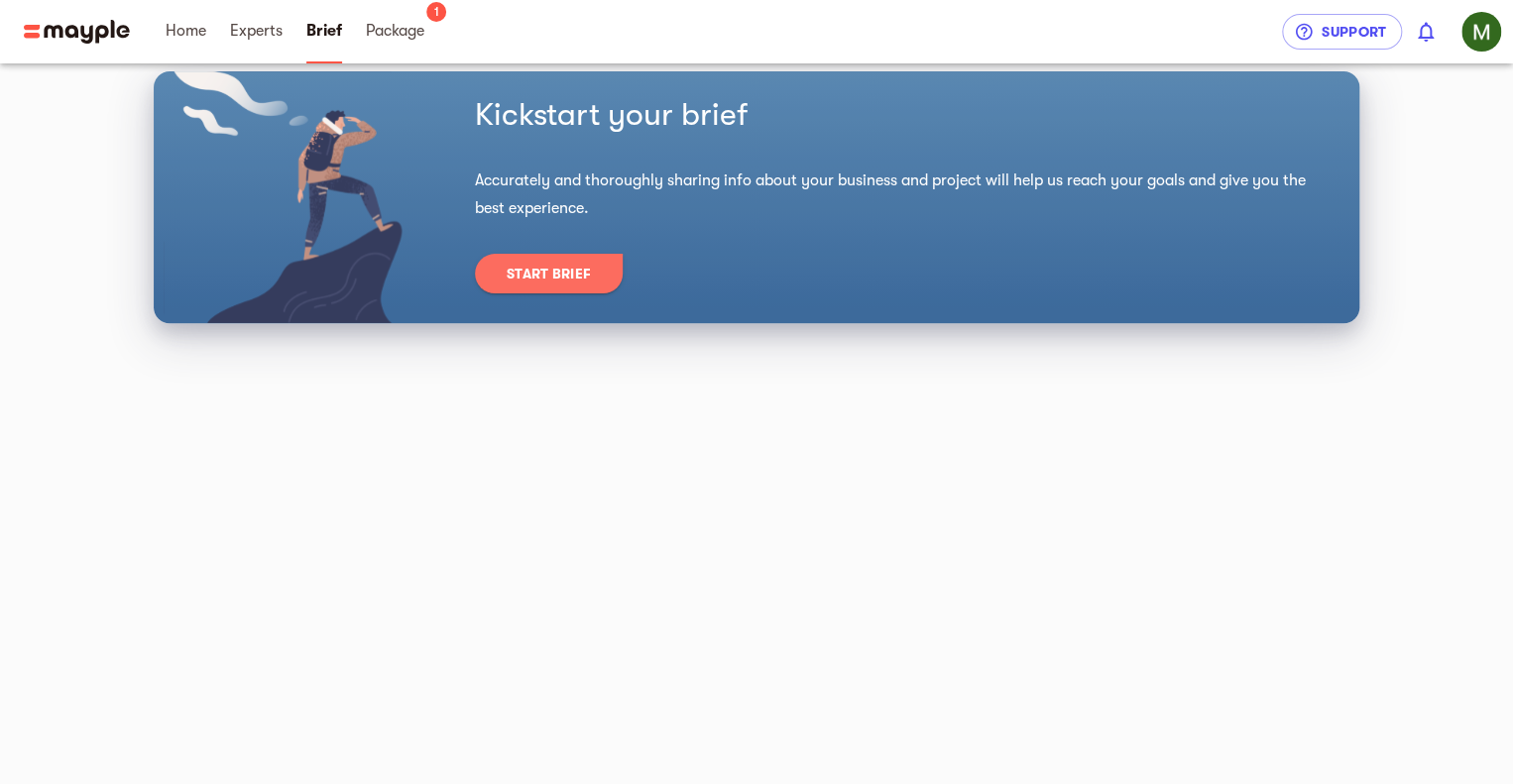 scroll, scrollTop: 0, scrollLeft: 0, axis: both 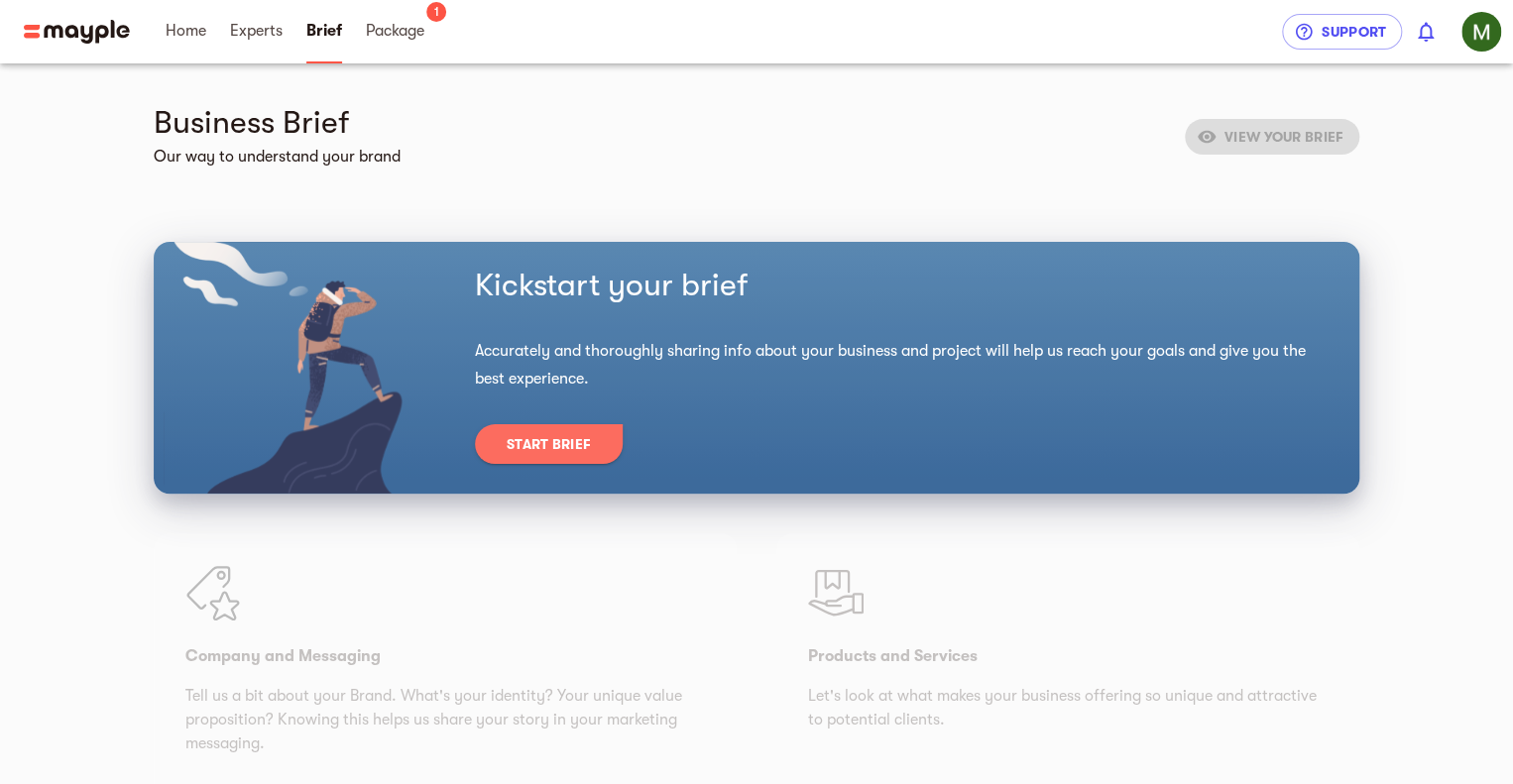 click on "Start Brief" at bounding box center [548, 444] 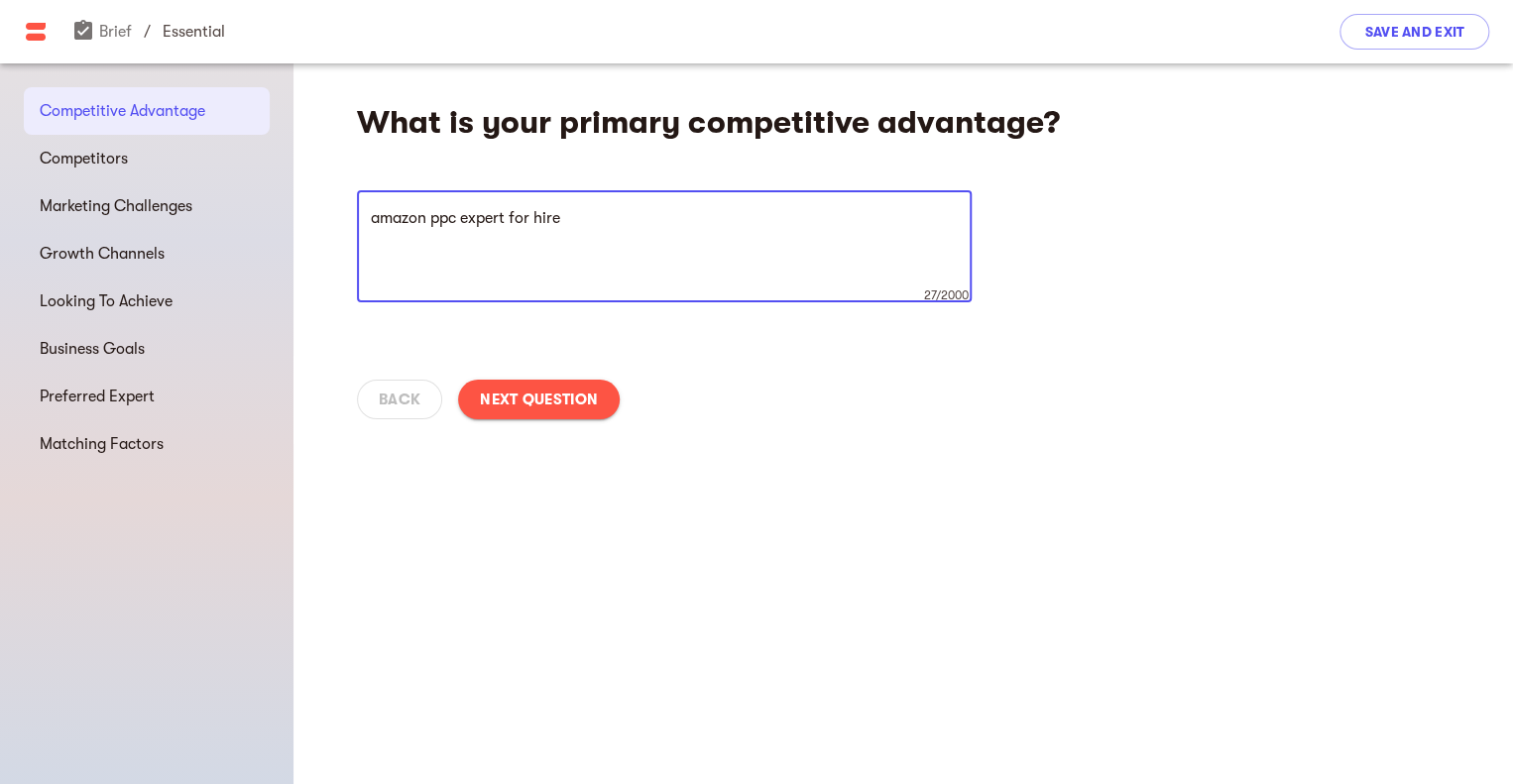 type on "amazon ppc expert for hire" 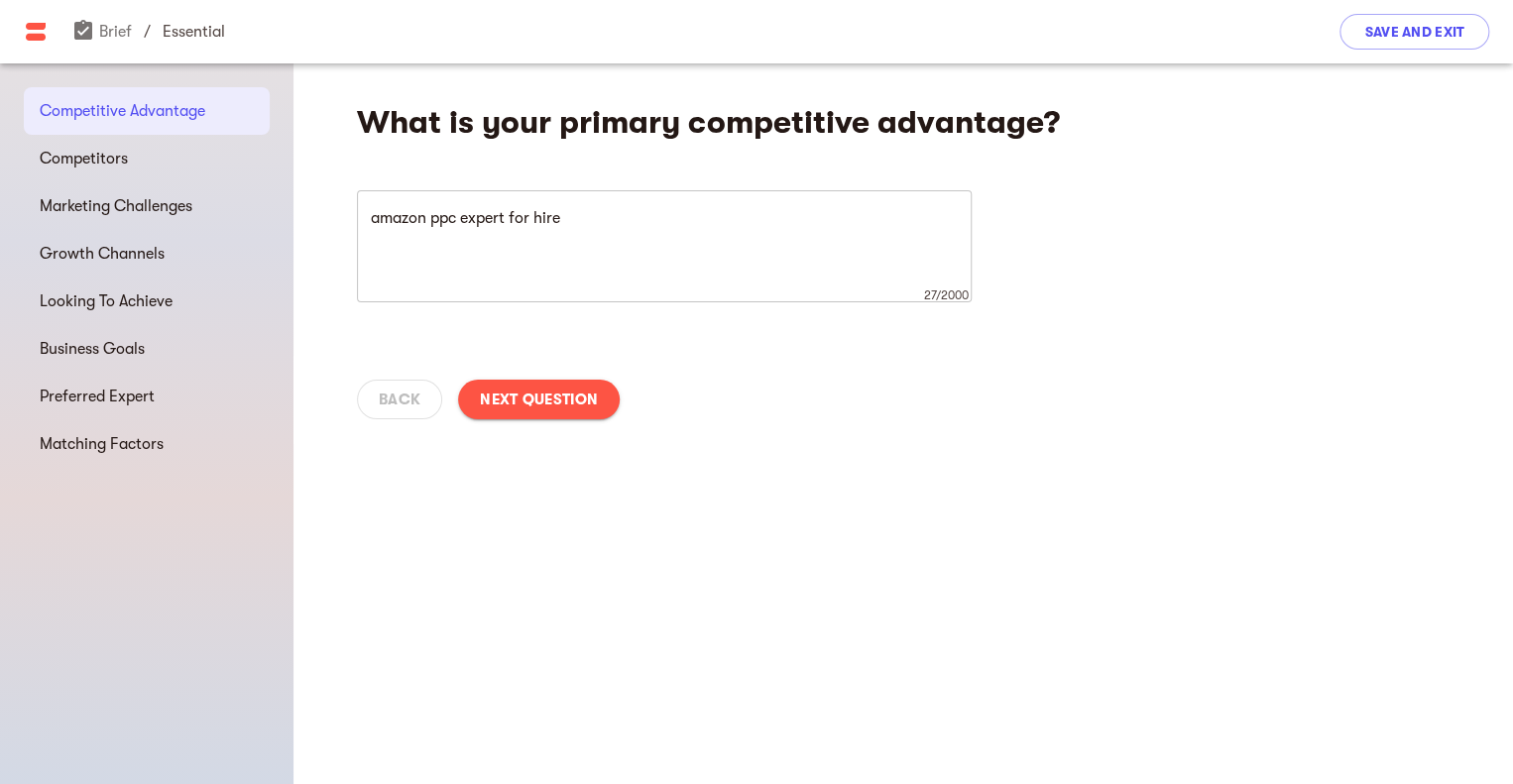 type 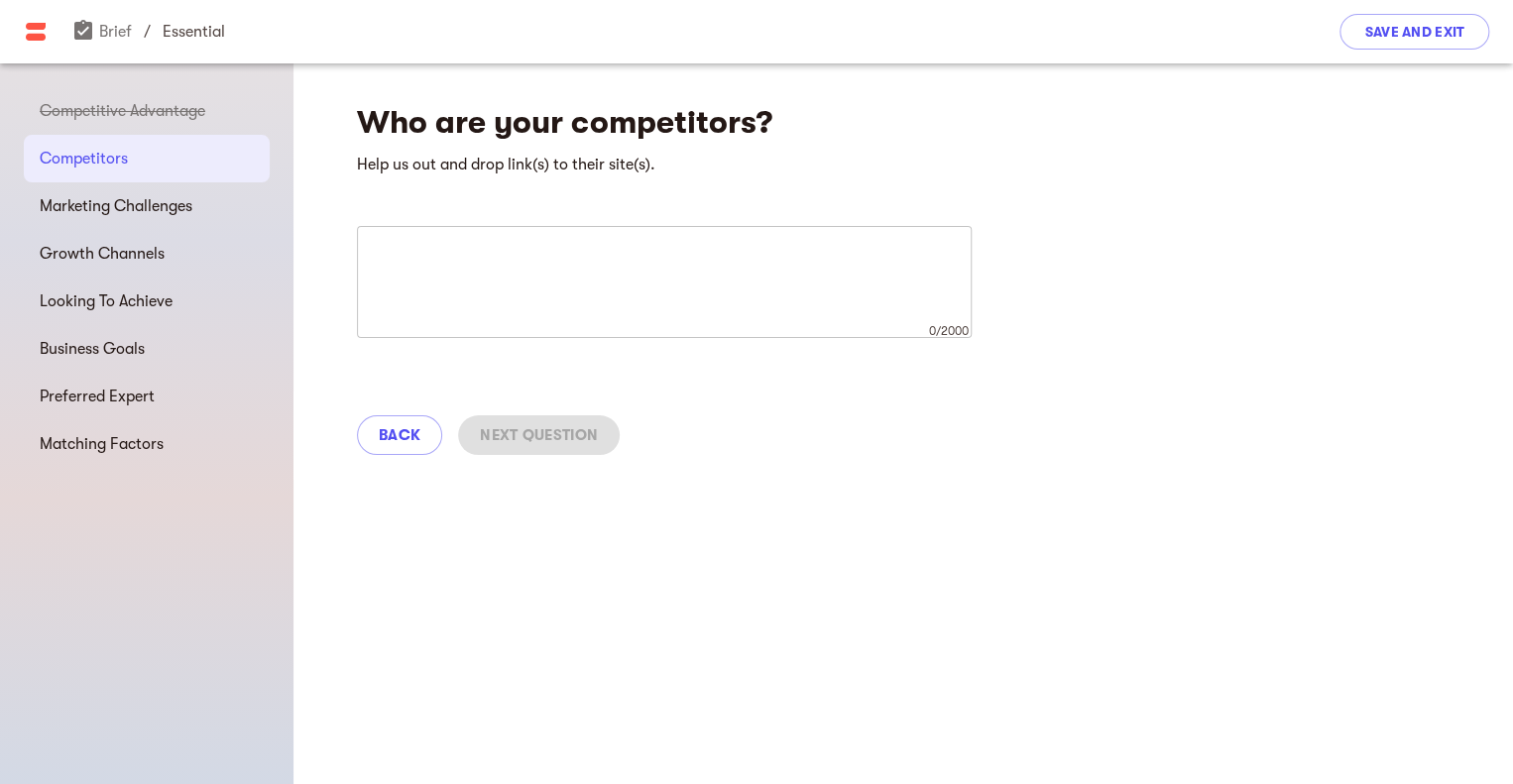 click on "Back Next Question" at bounding box center (903, 435) 